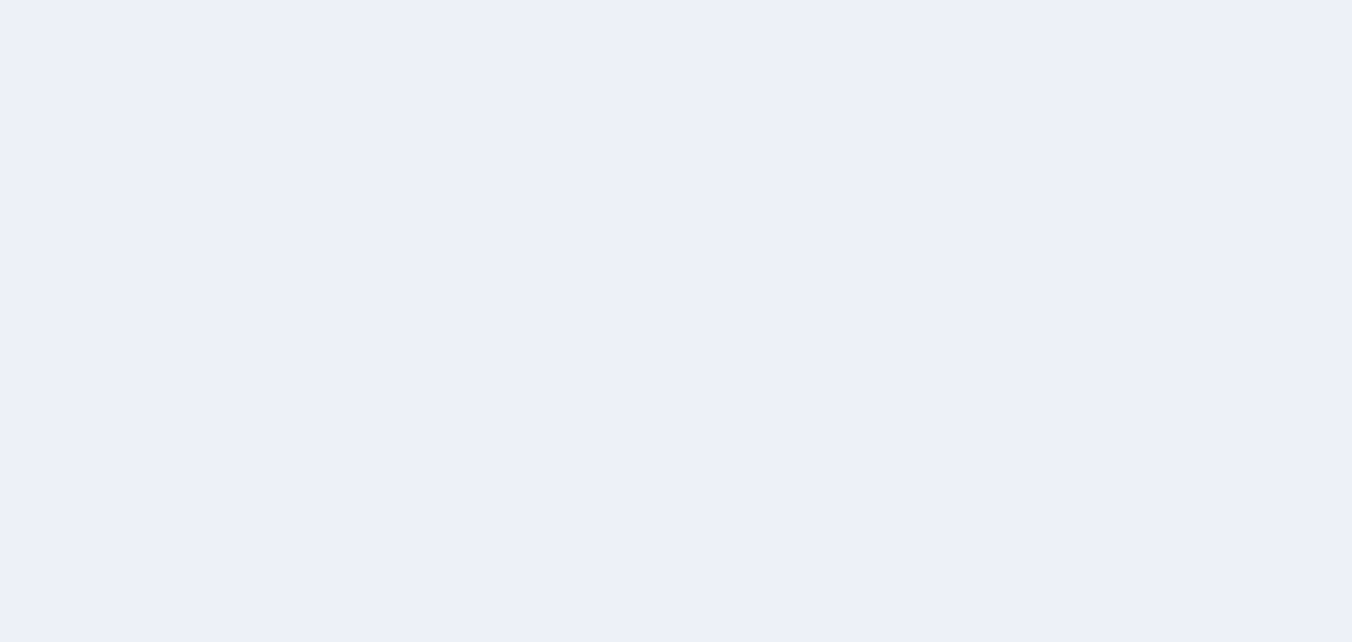 scroll, scrollTop: 0, scrollLeft: 0, axis: both 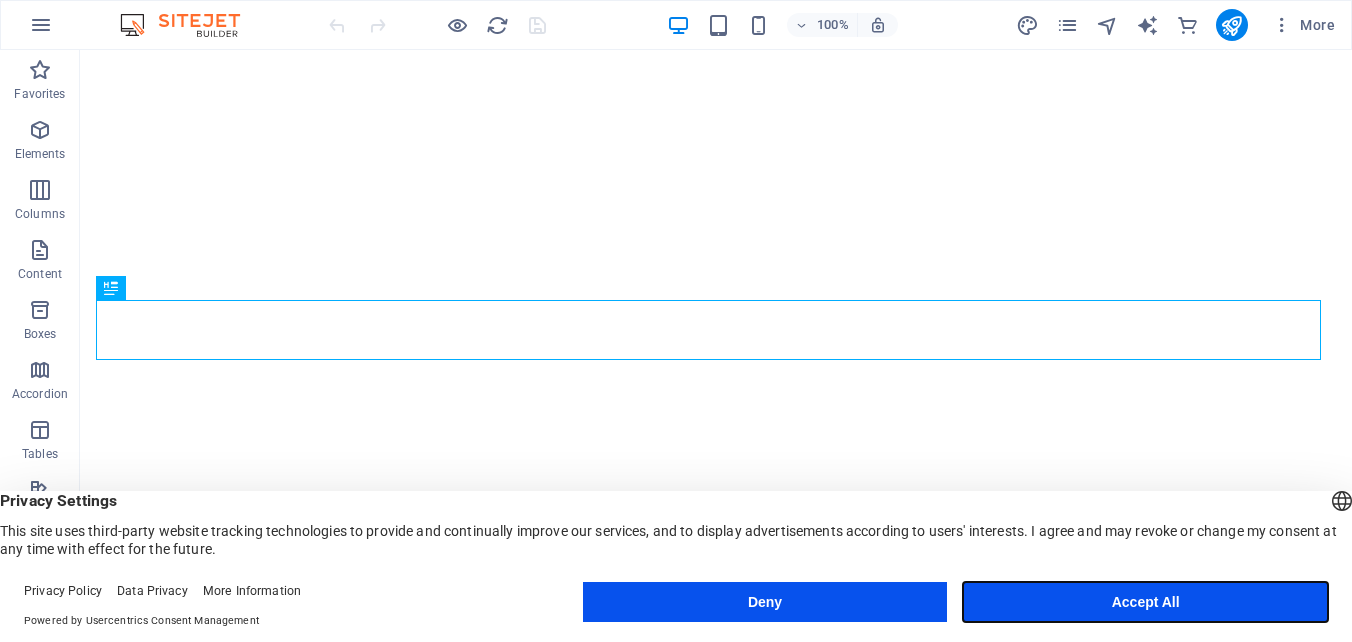 click on "Accept All" at bounding box center (1145, 602) 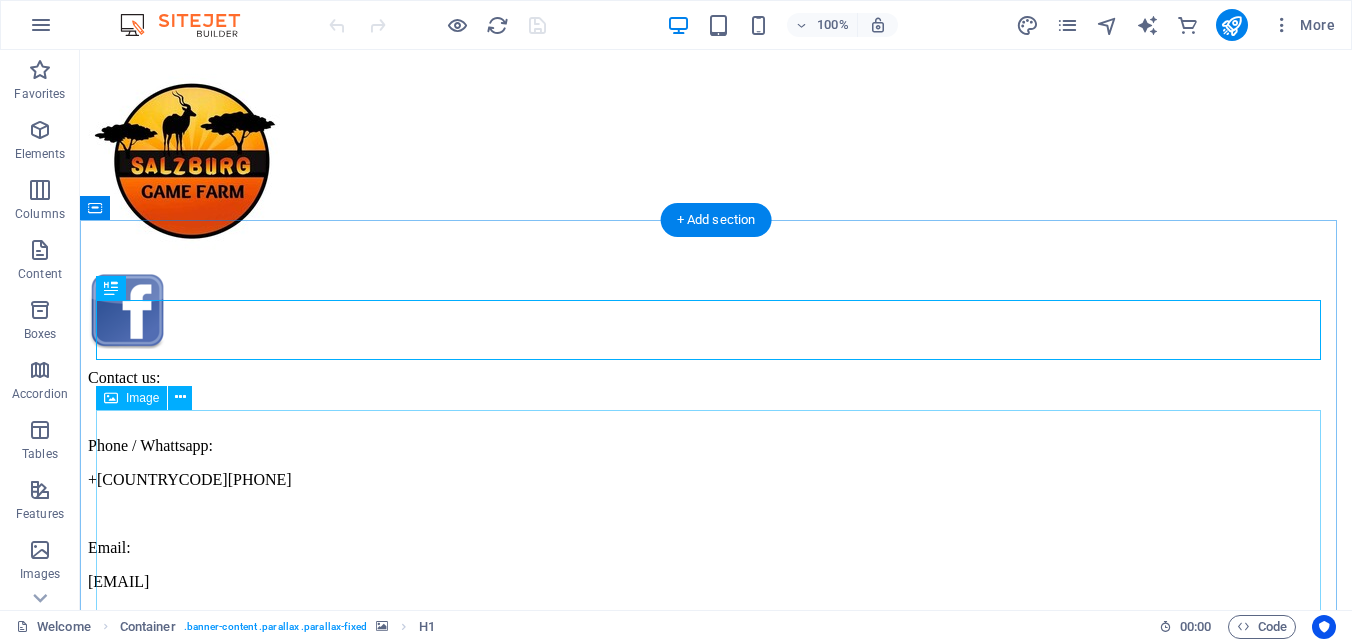 scroll, scrollTop: 320, scrollLeft: 0, axis: vertical 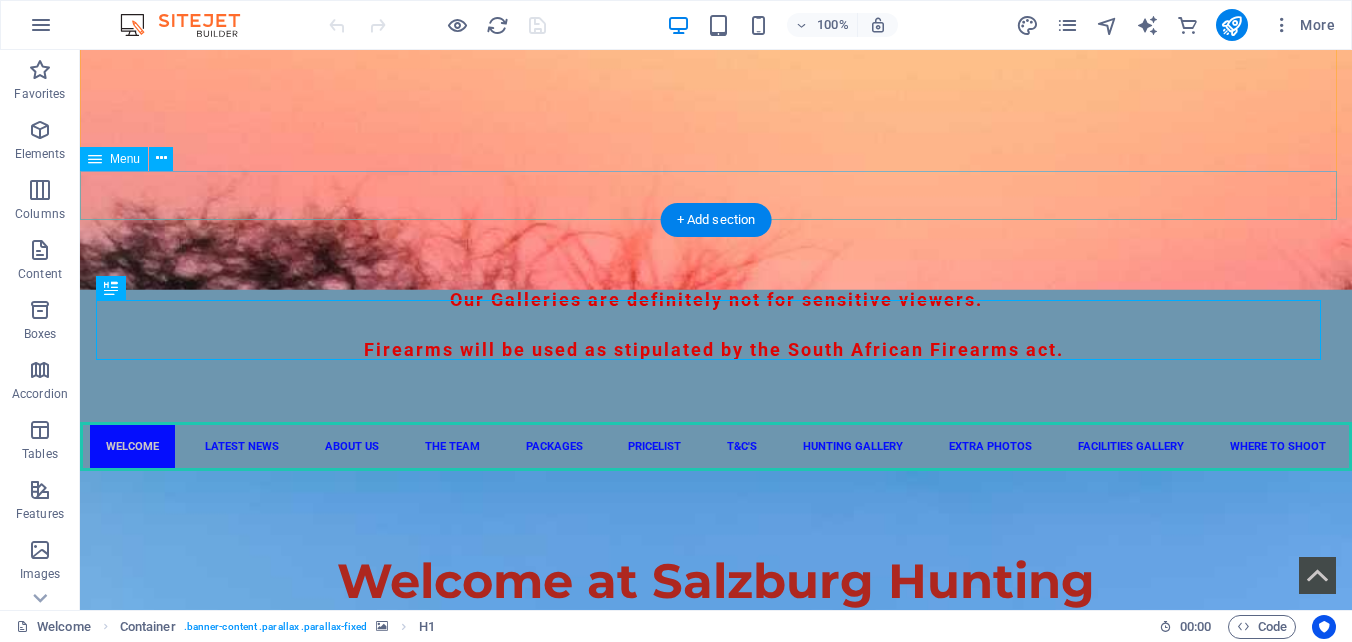 click on "Welcome Latest News About Us The Team Packages Pricelist T&C's Hunting Gallery Extra Photos Facilities Gallery Where to Shoot" at bounding box center [716, 446] 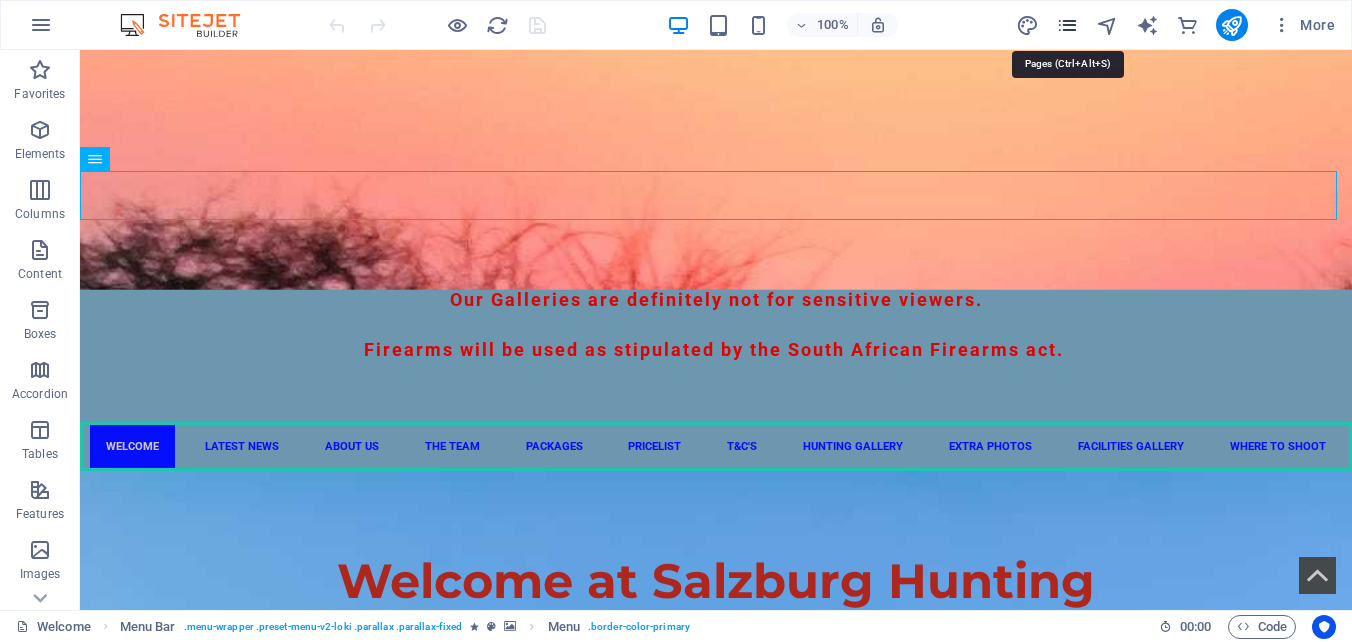 click at bounding box center [1067, 25] 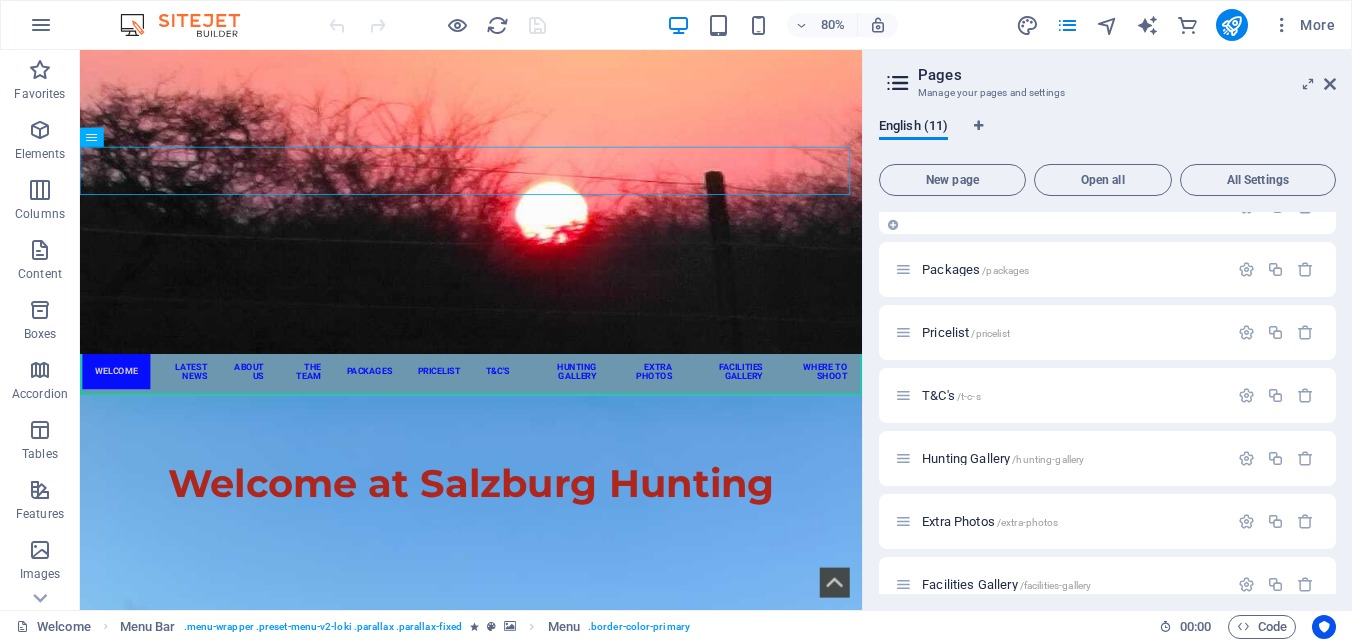 scroll, scrollTop: 311, scrollLeft: 0, axis: vertical 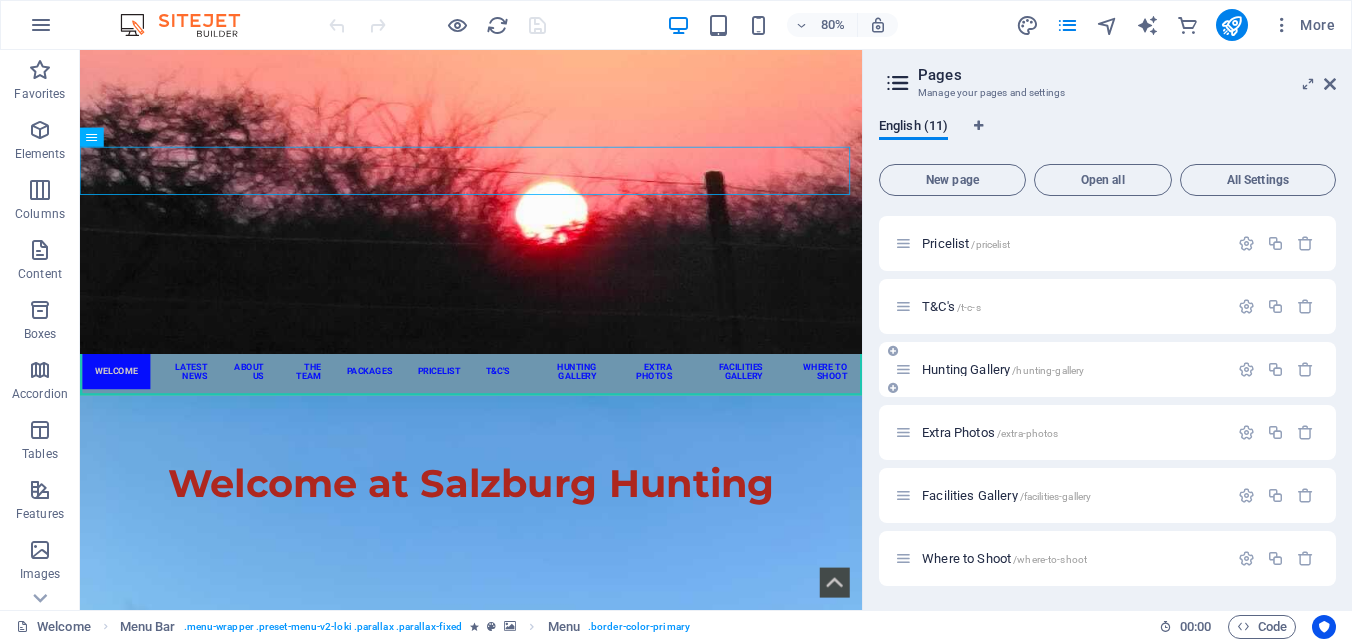 click on "Hunting Gallery /hunting-gallery" at bounding box center [1003, 369] 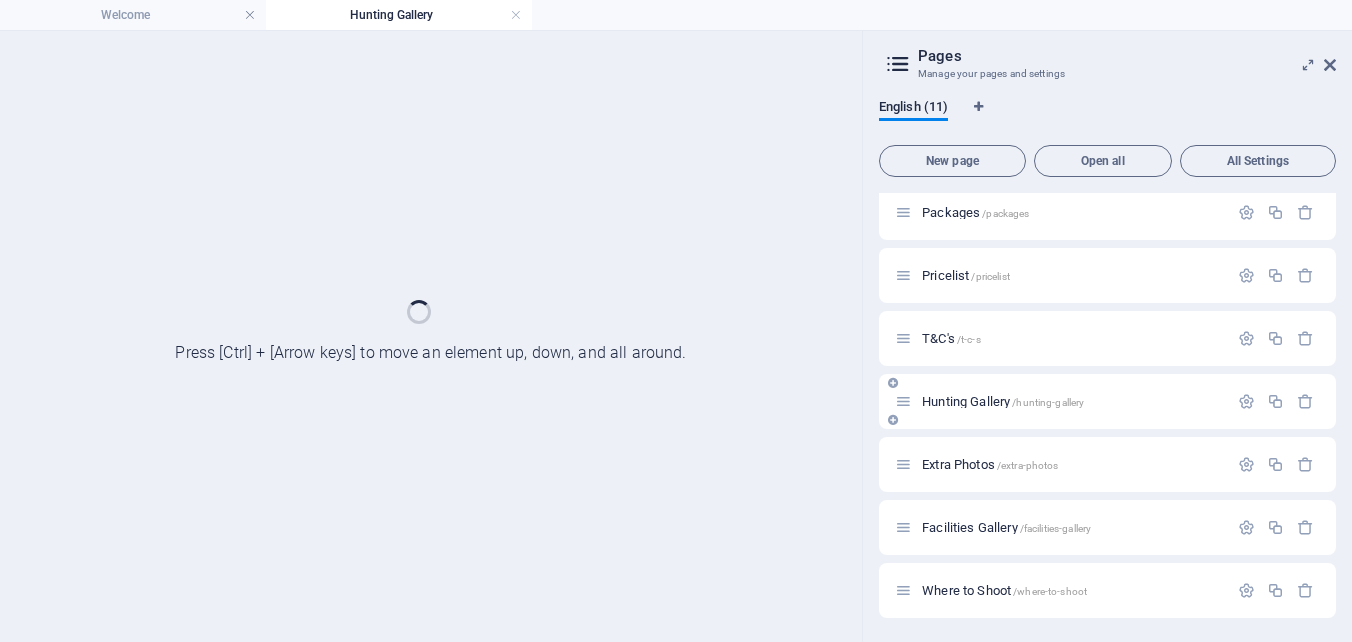 scroll, scrollTop: 0, scrollLeft: 0, axis: both 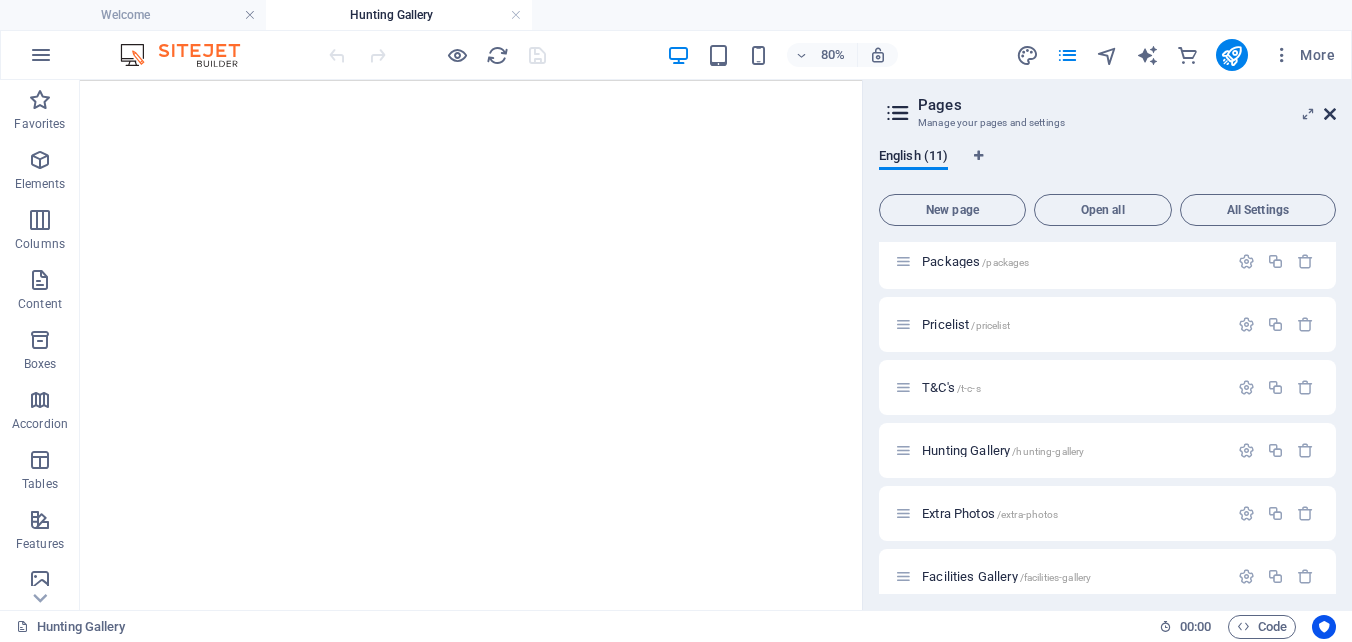 click at bounding box center [1330, 114] 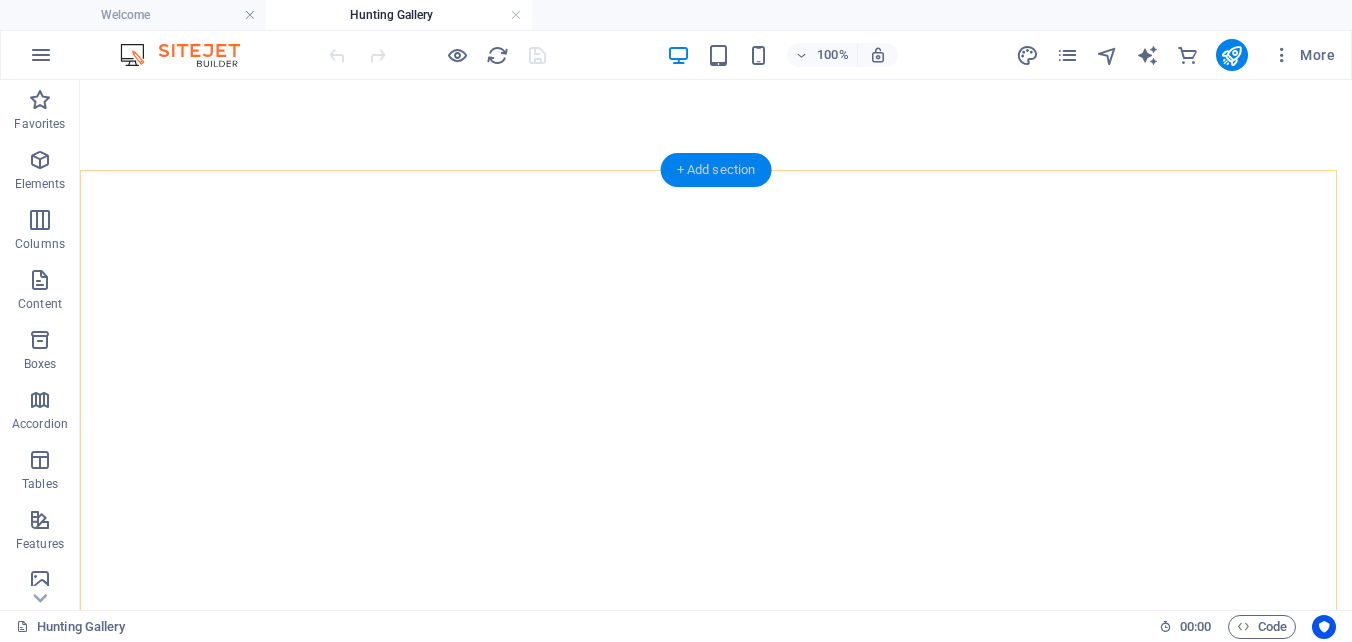 click on "+ Add section" at bounding box center (716, 170) 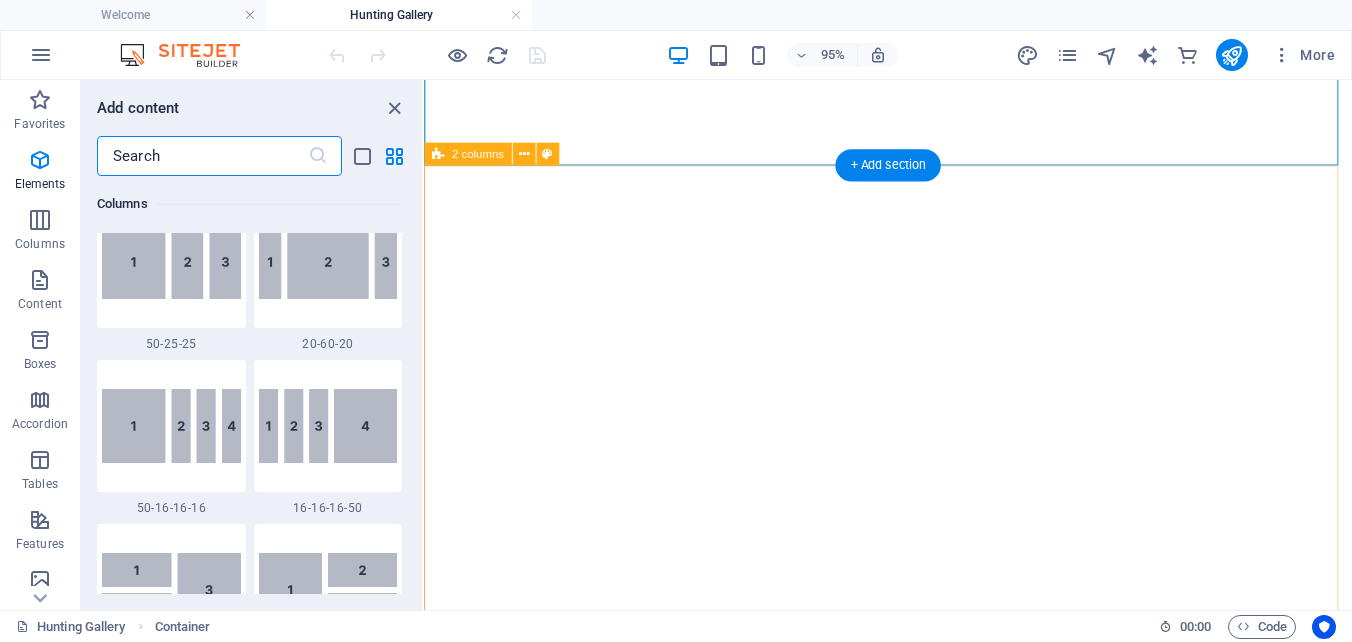 scroll, scrollTop: 3499, scrollLeft: 0, axis: vertical 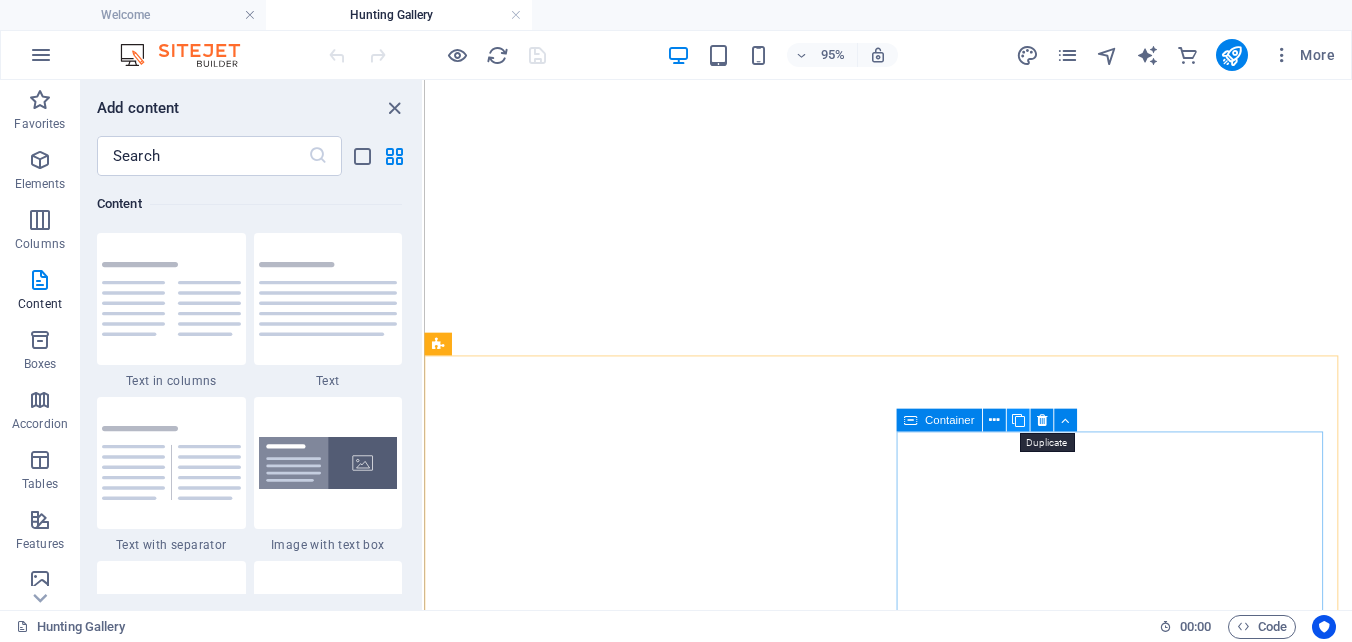 click at bounding box center (1017, 420) 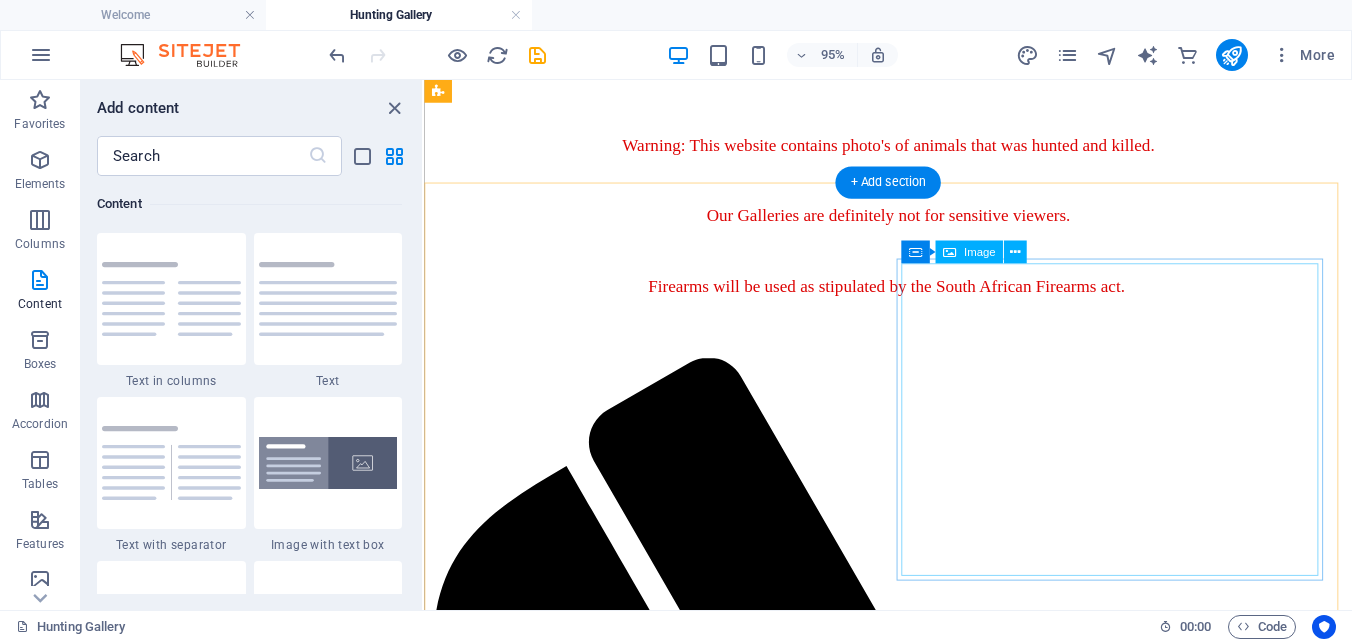 scroll, scrollTop: 417, scrollLeft: 0, axis: vertical 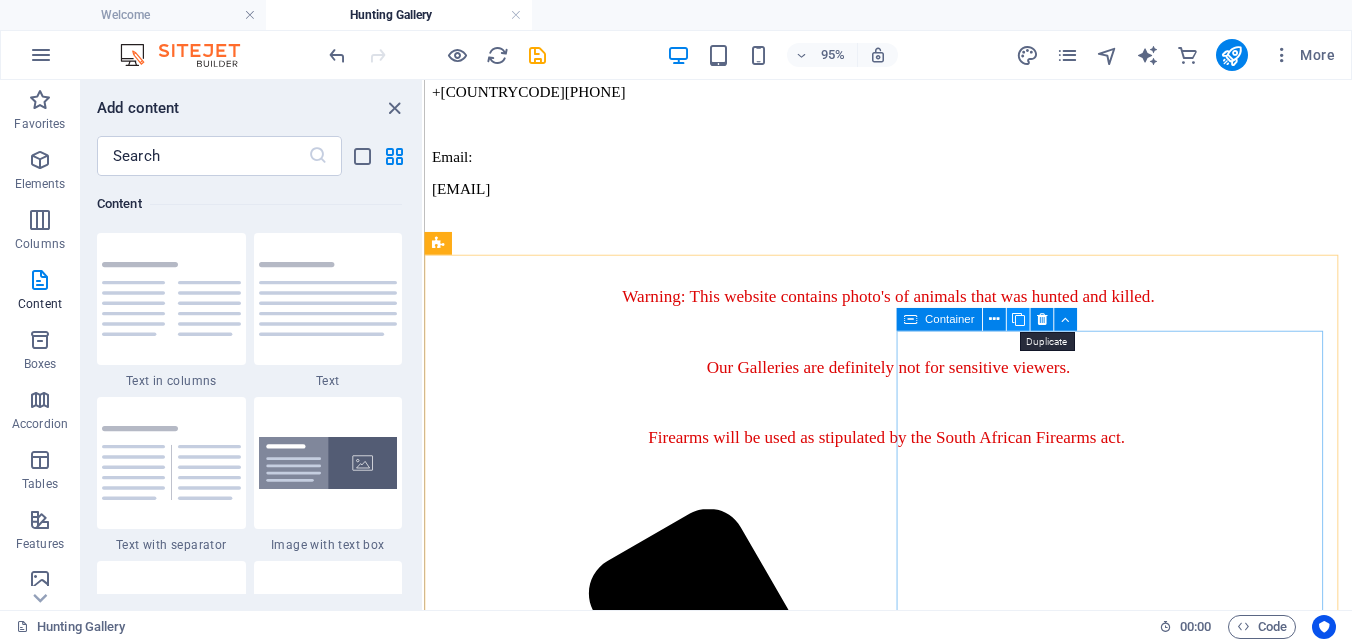 click at bounding box center [1017, 320] 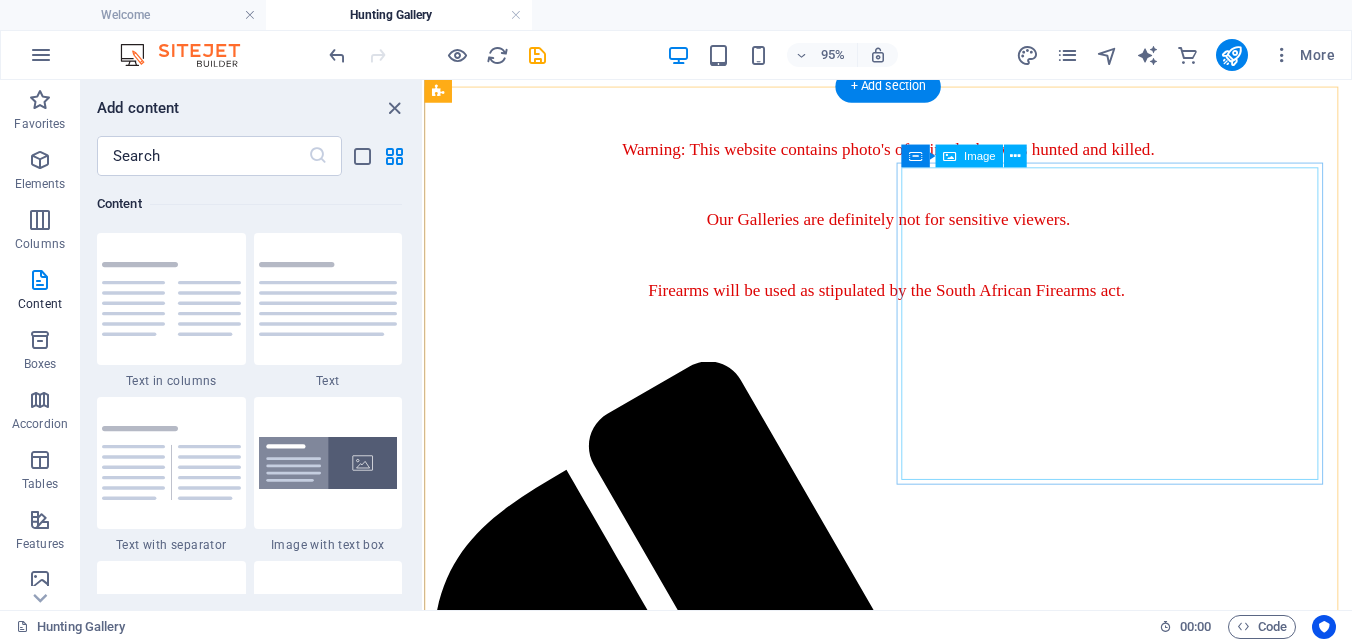 scroll, scrollTop: 543, scrollLeft: 0, axis: vertical 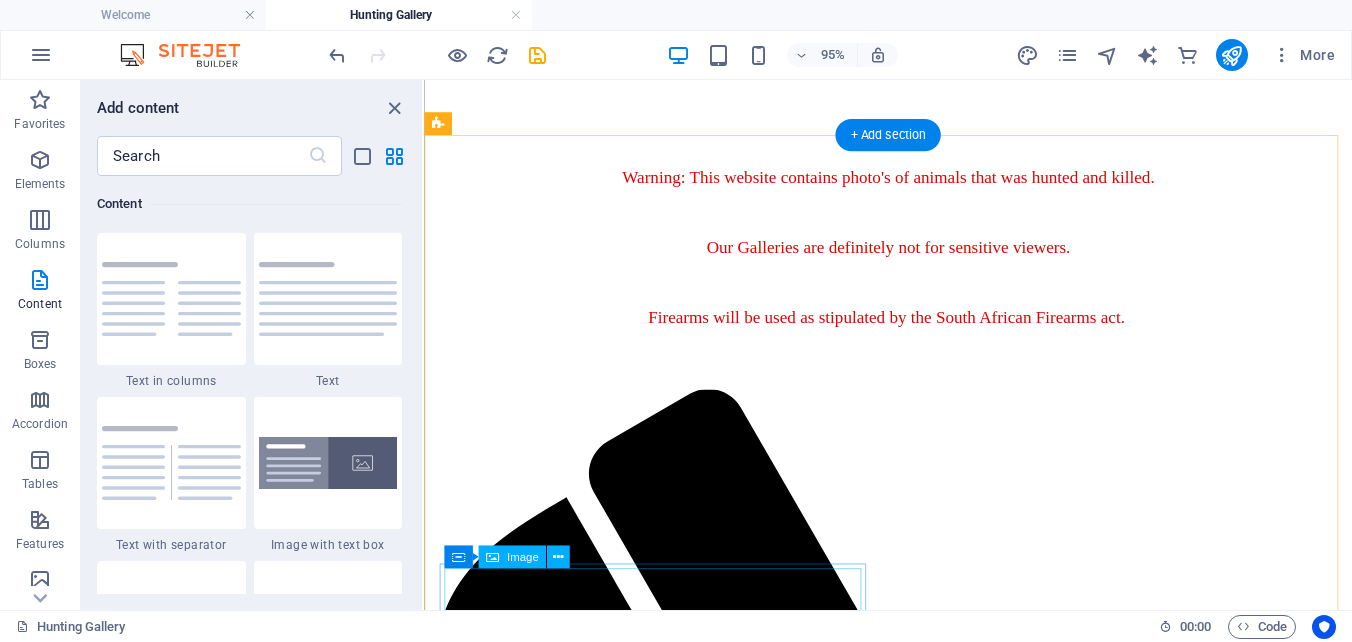 click at bounding box center (912, 3889) 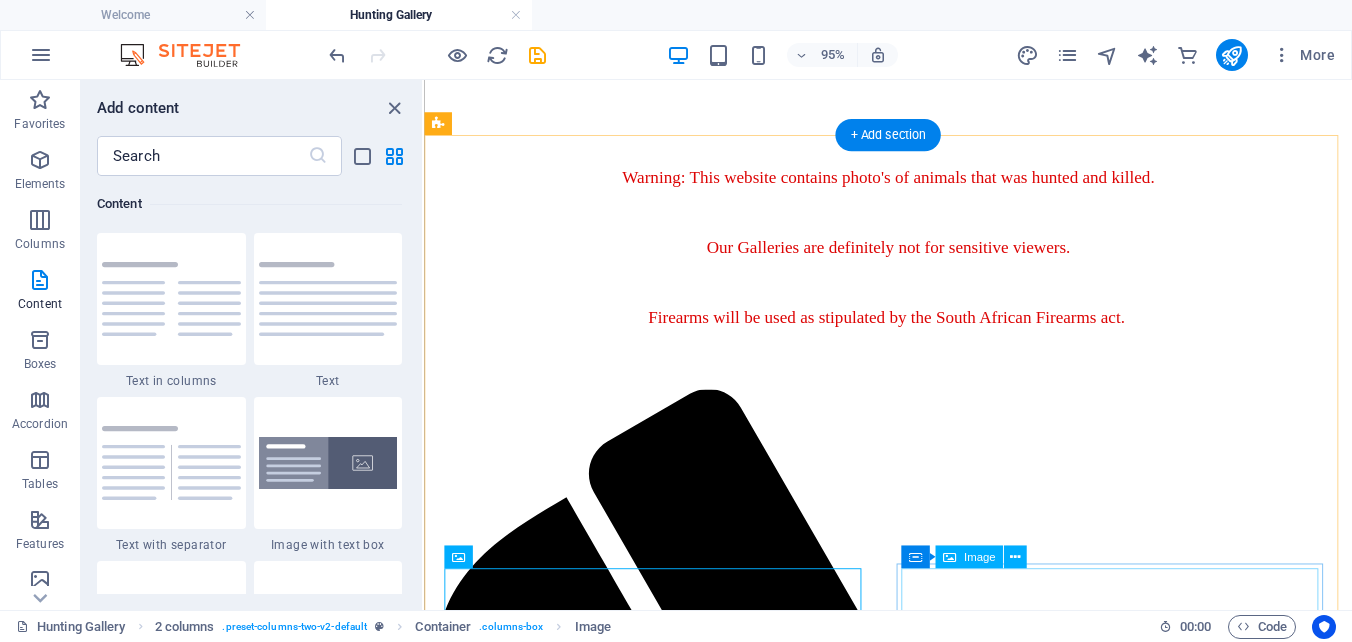 click at bounding box center [912, 4625] 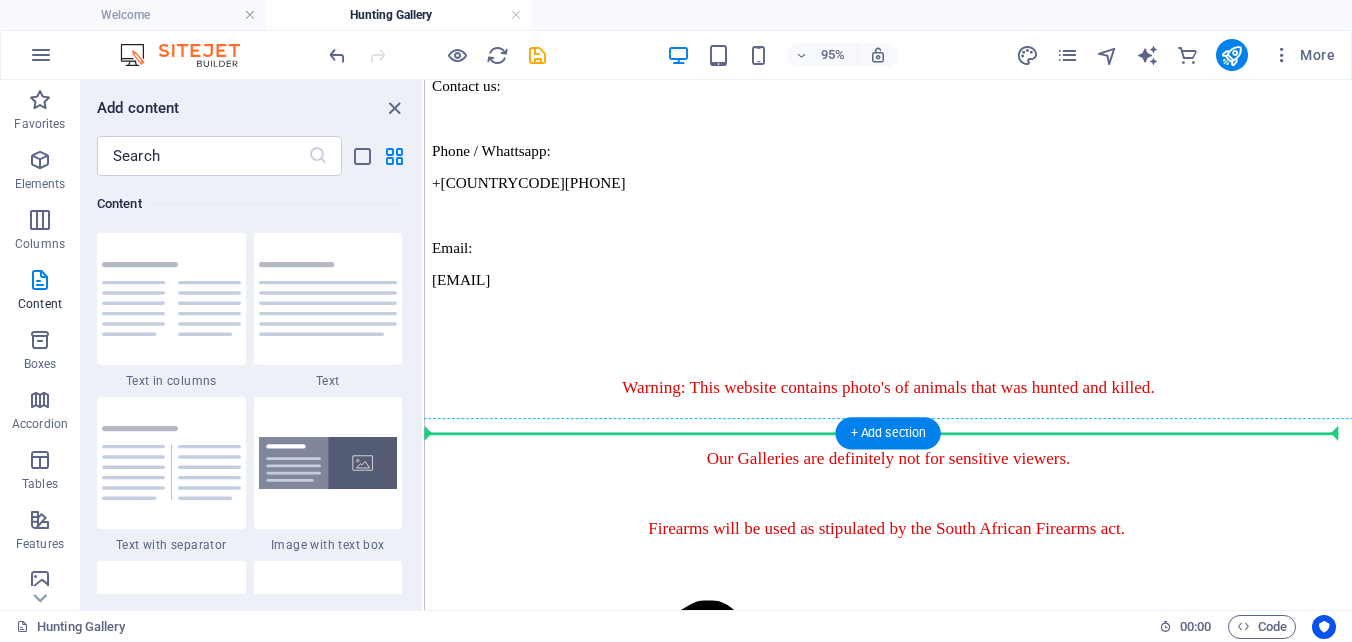 scroll, scrollTop: 385, scrollLeft: 0, axis: vertical 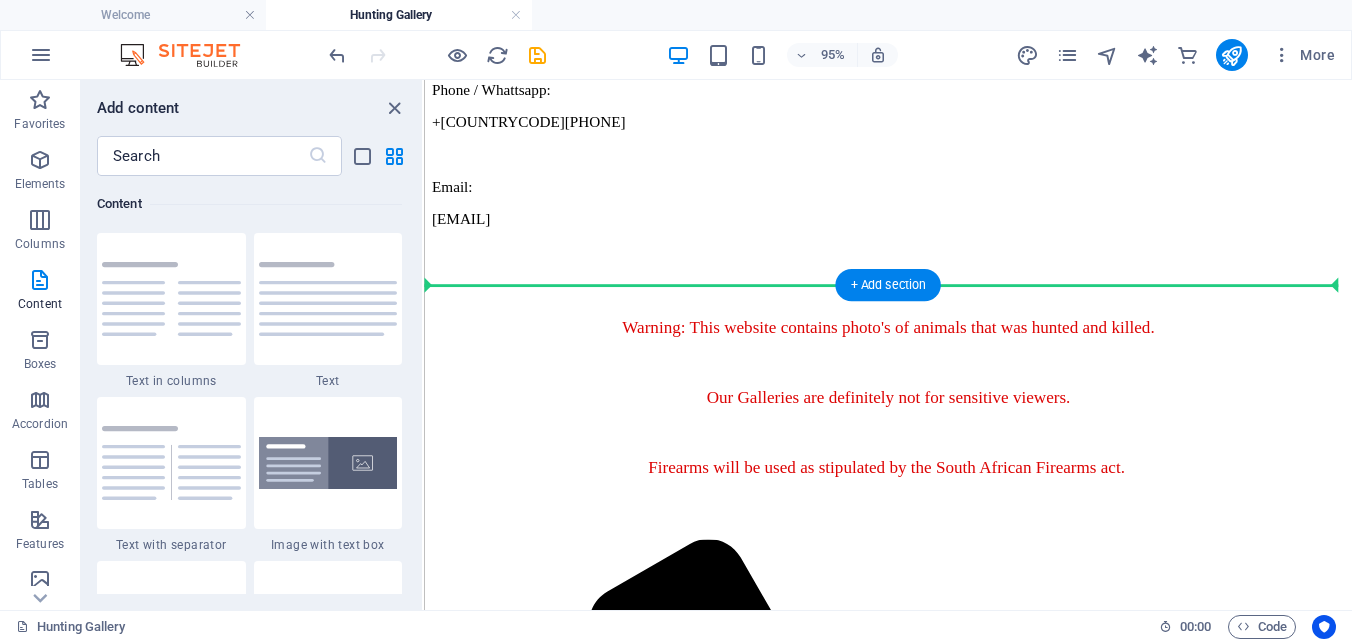 drag, startPoint x: 956, startPoint y: 619, endPoint x: 943, endPoint y: 374, distance: 245.34465 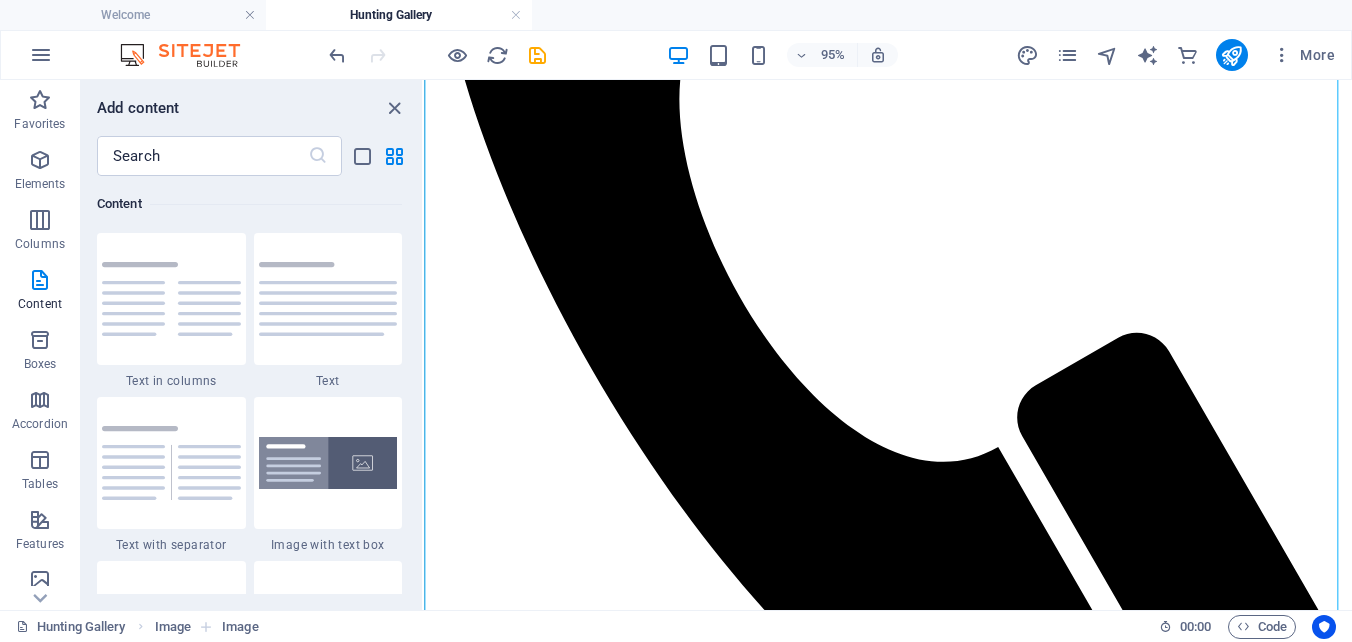 scroll, scrollTop: 1385, scrollLeft: 0, axis: vertical 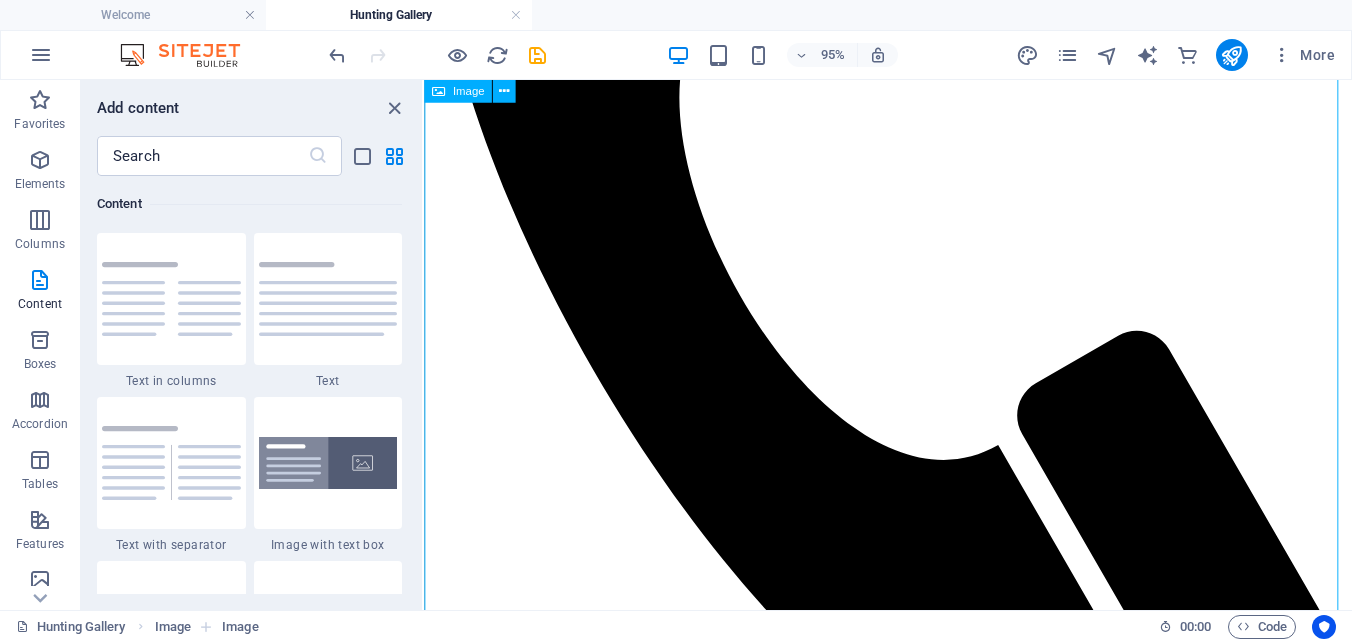 click at bounding box center (912, 2310) 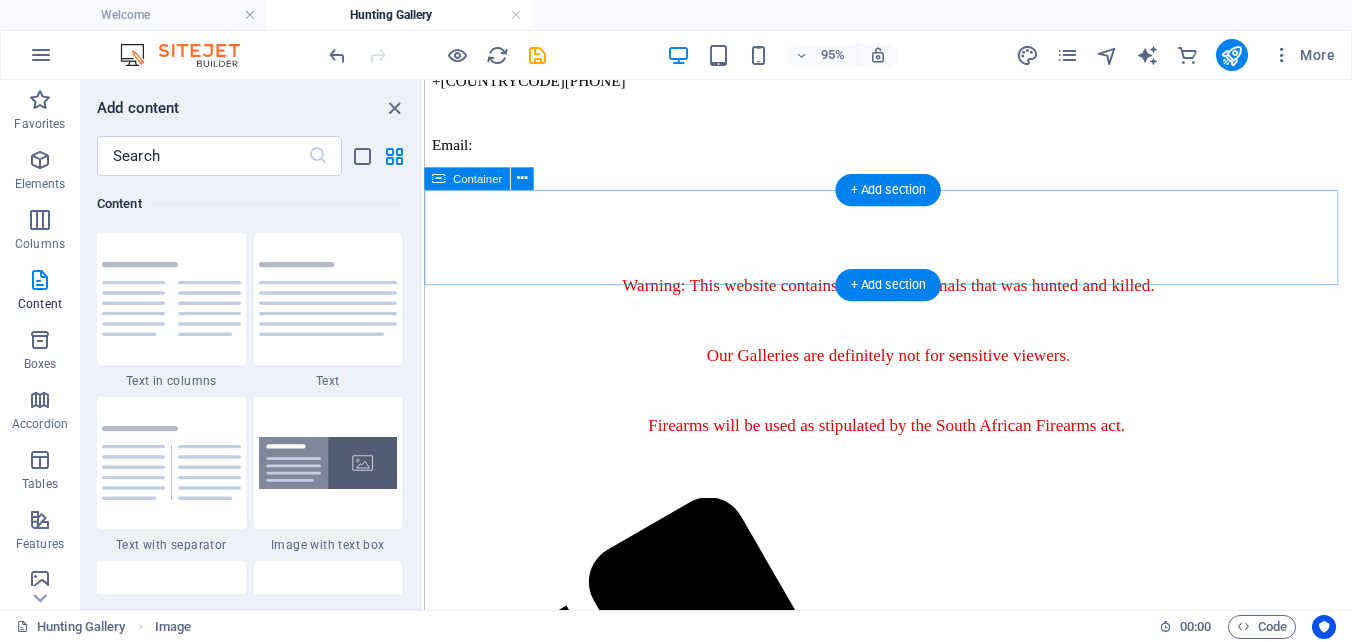 scroll, scrollTop: 385, scrollLeft: 0, axis: vertical 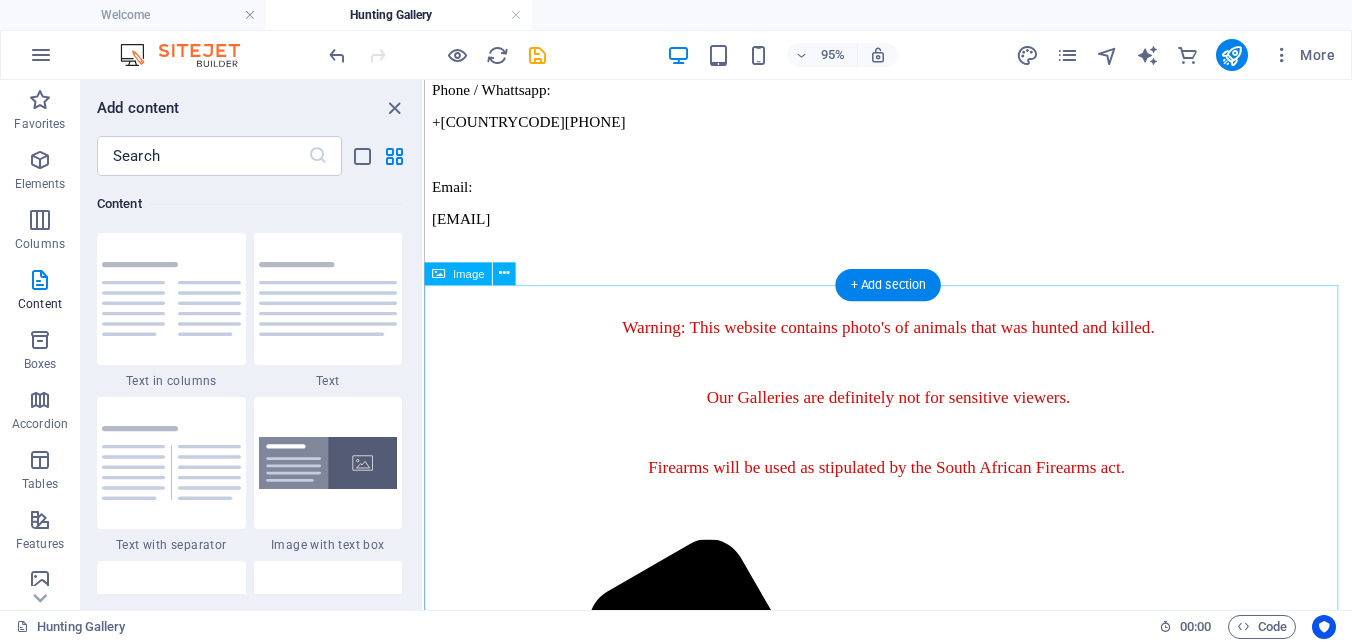 click at bounding box center [912, 2573] 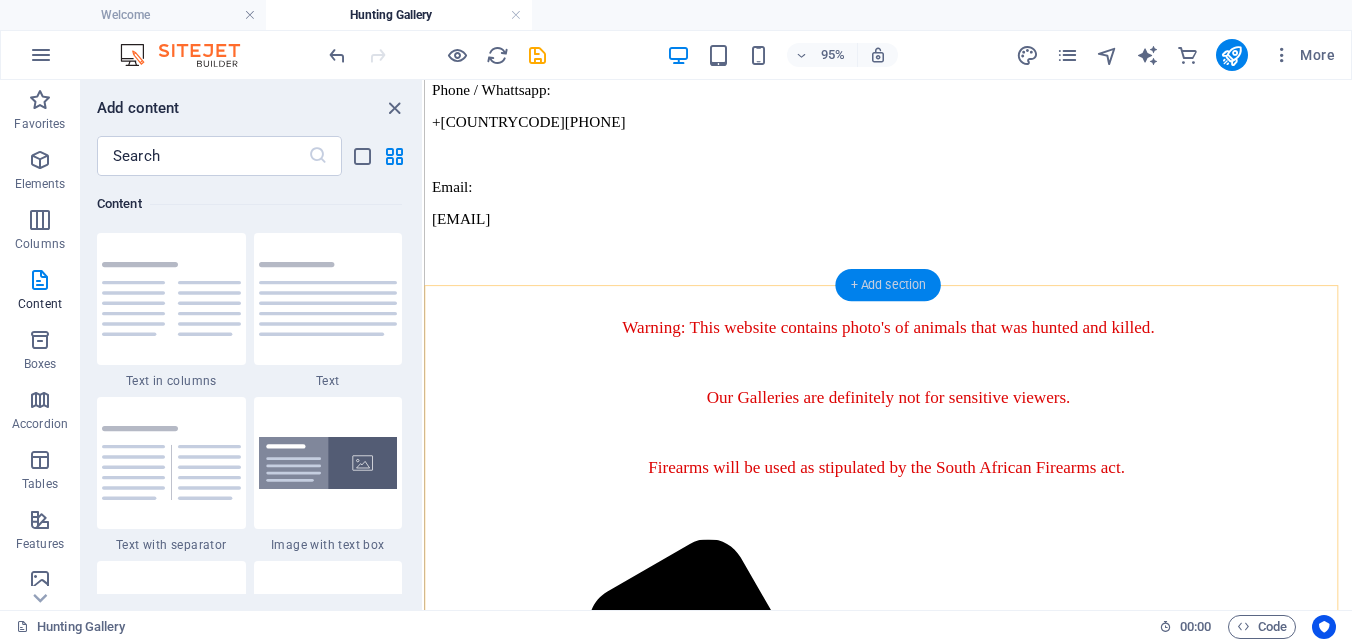 click on "+ Add section" at bounding box center (887, 285) 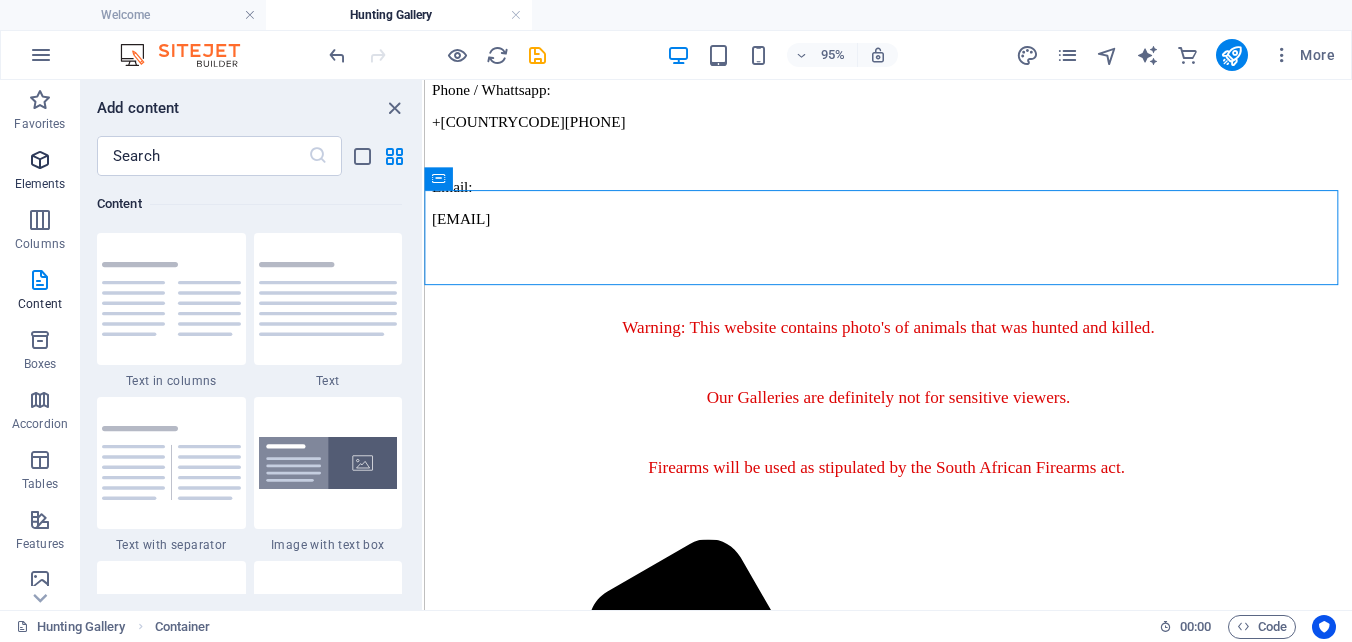 click on "Elements" at bounding box center [40, 184] 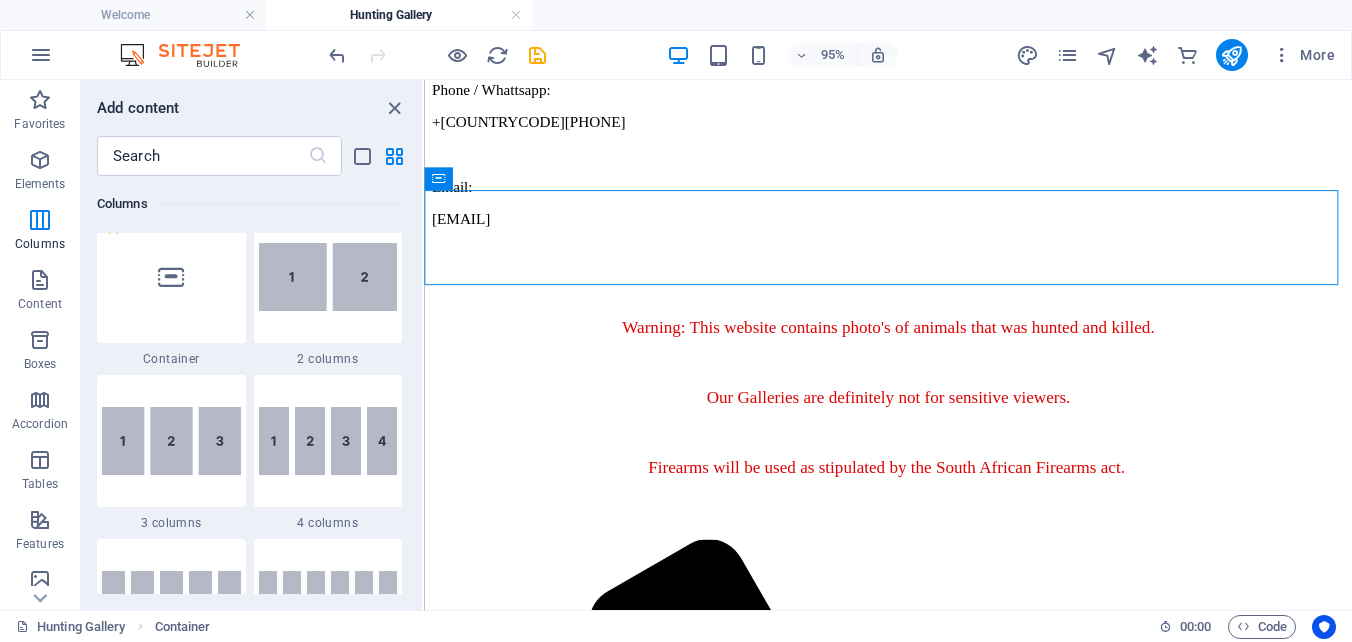 scroll, scrollTop: 1013, scrollLeft: 0, axis: vertical 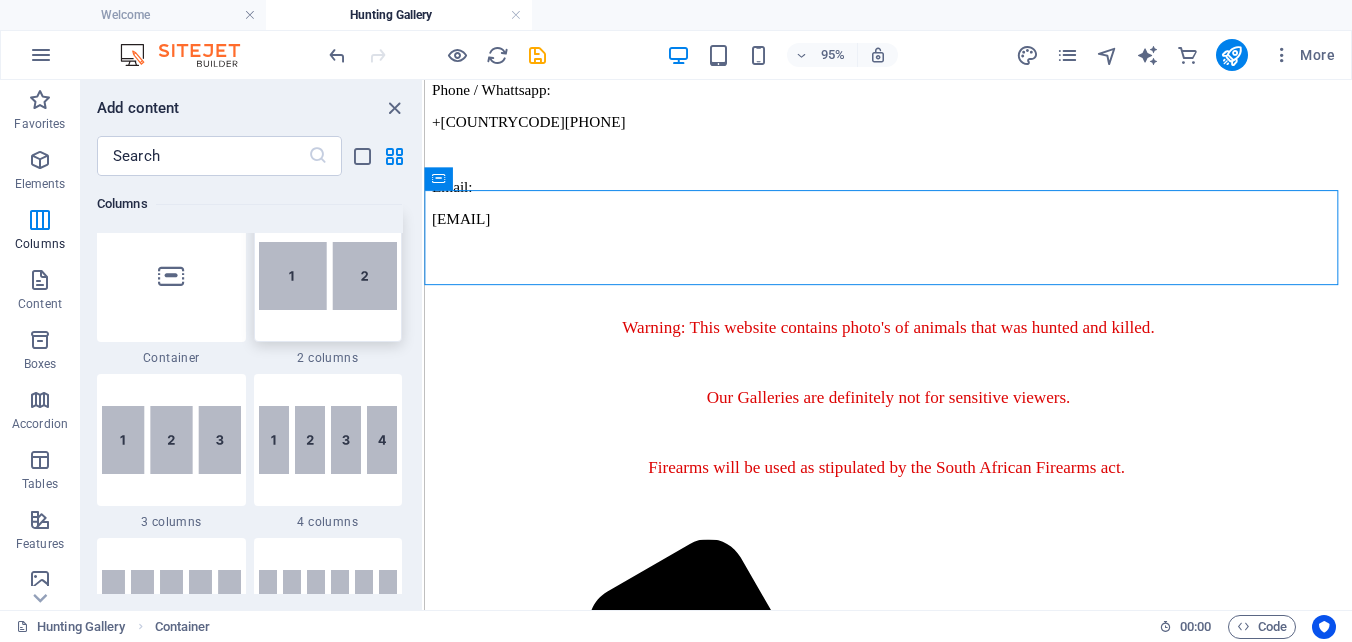 click at bounding box center (328, 276) 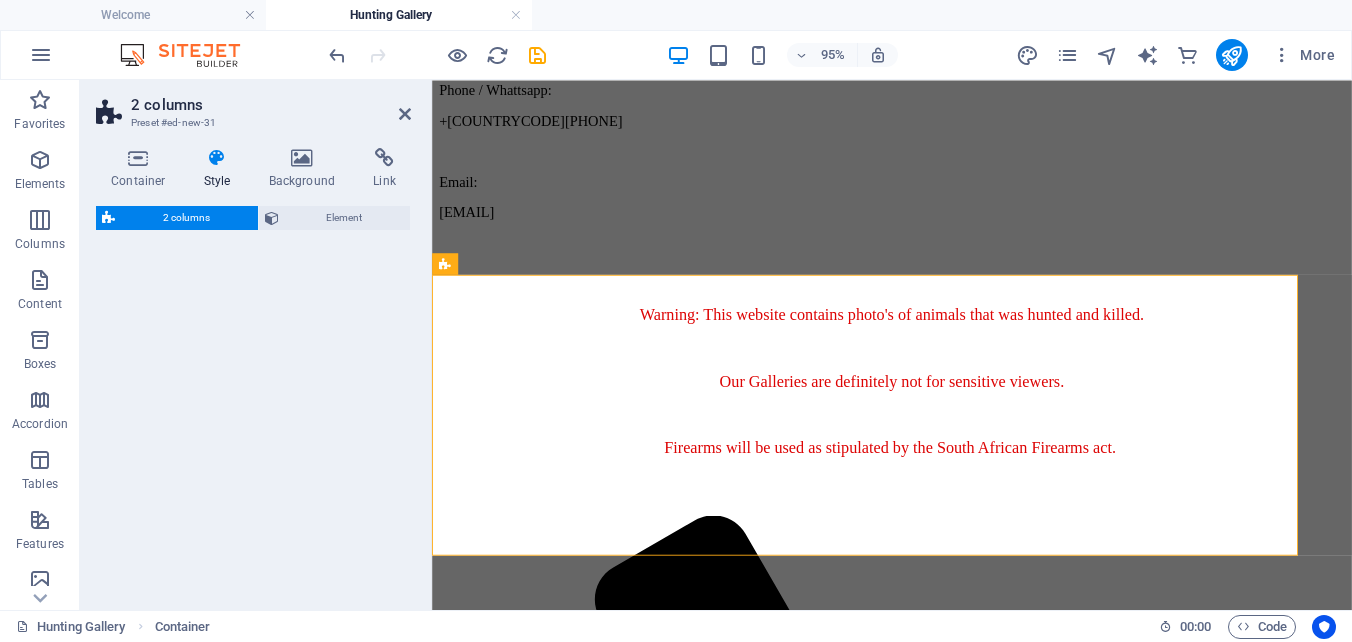 select on "rem" 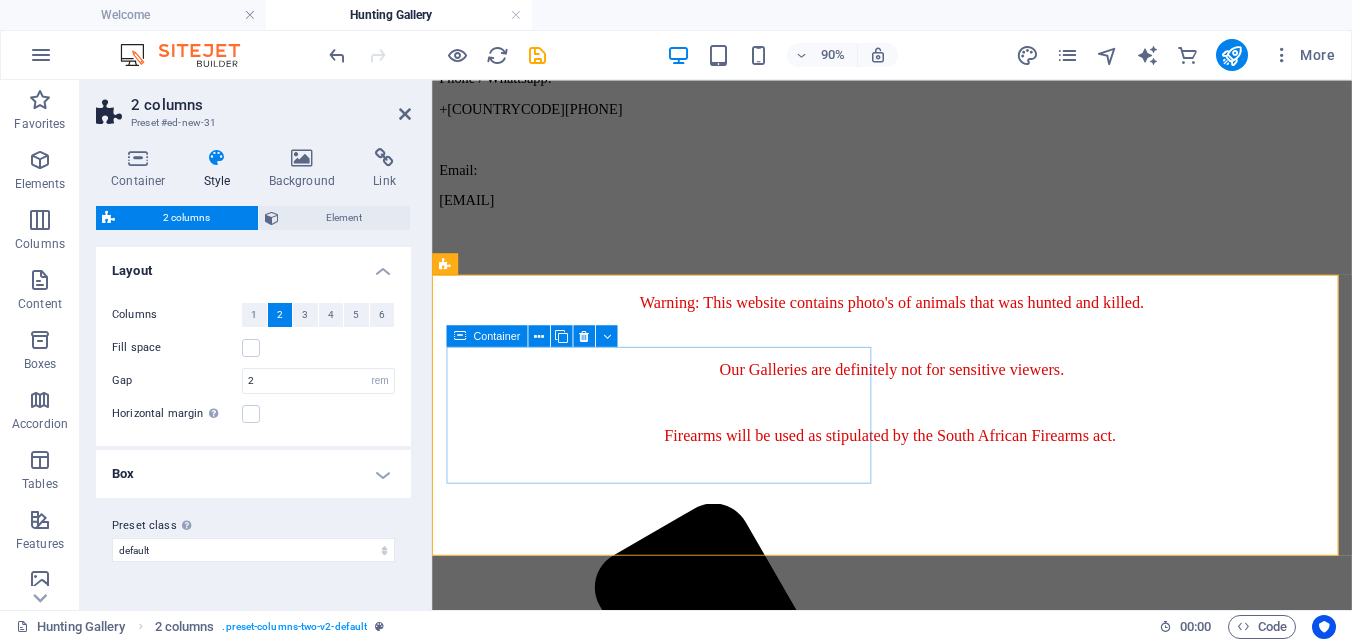 scroll, scrollTop: 385, scrollLeft: 0, axis: vertical 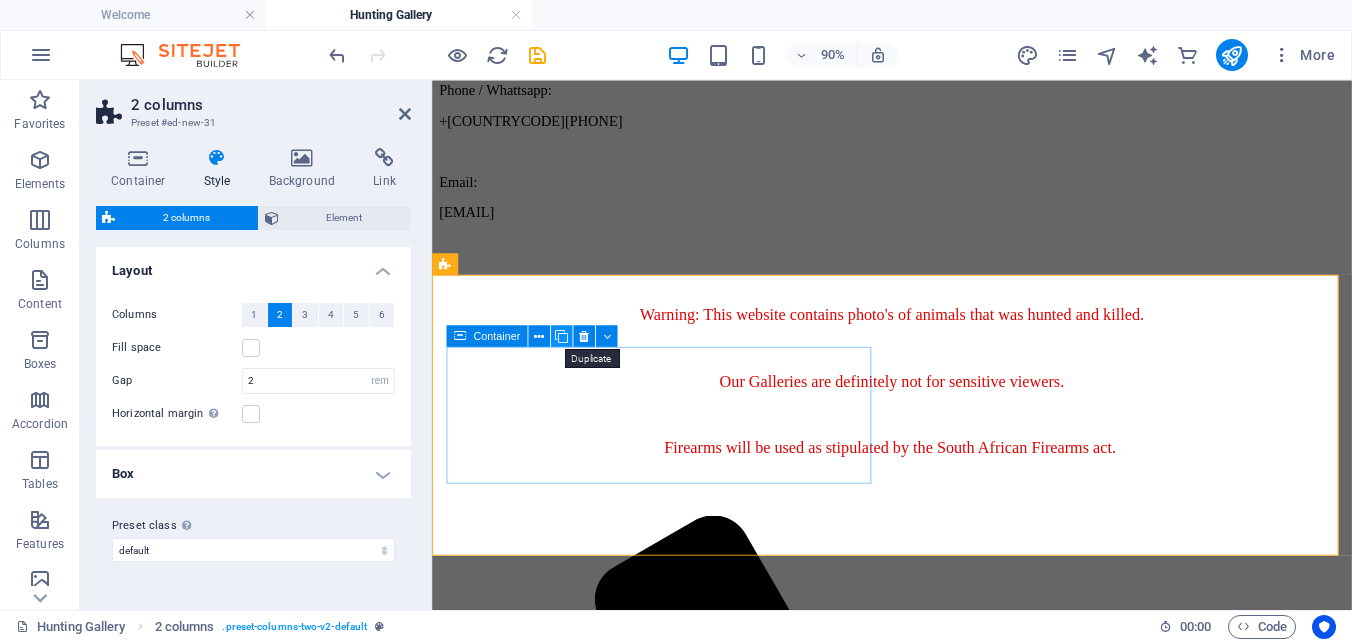 click at bounding box center (561, 335) 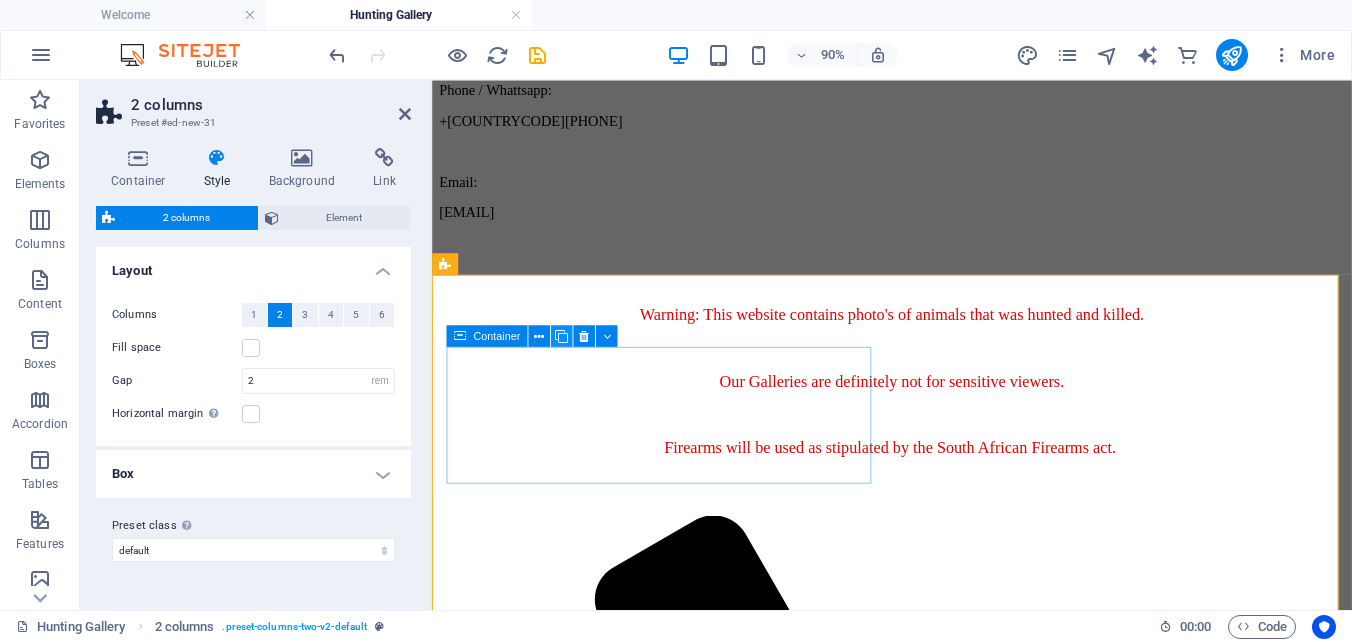 click at bounding box center (561, 335) 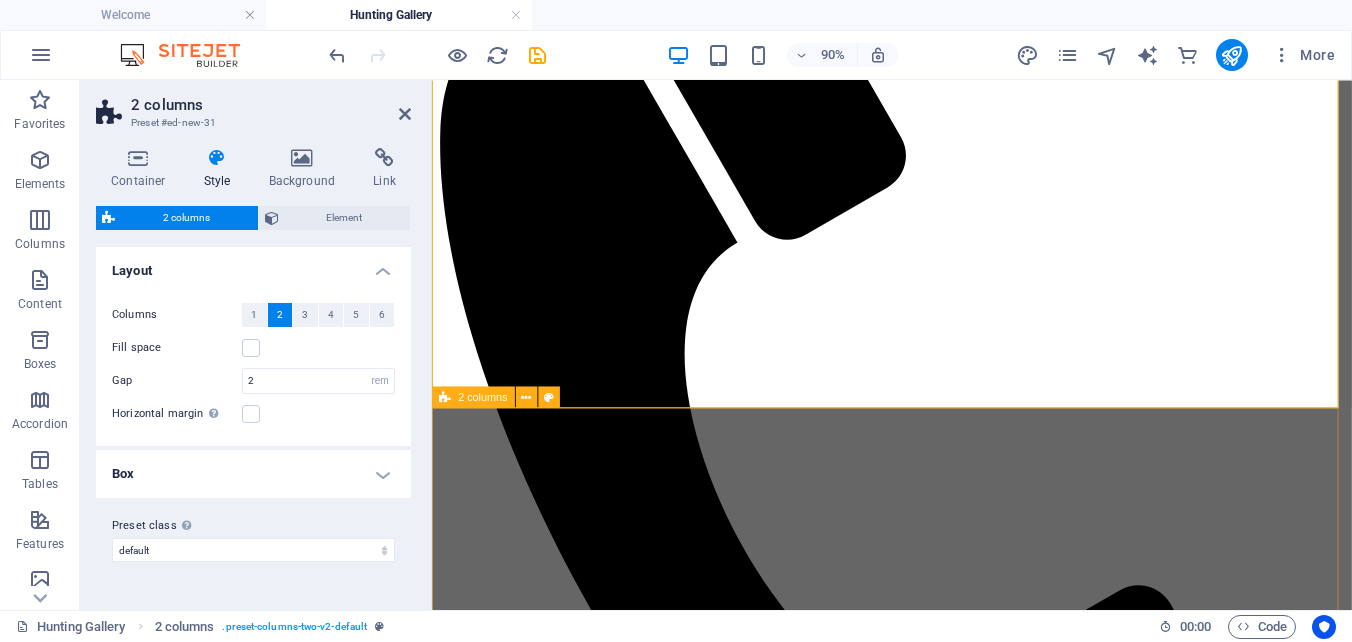 scroll, scrollTop: 1185, scrollLeft: 0, axis: vertical 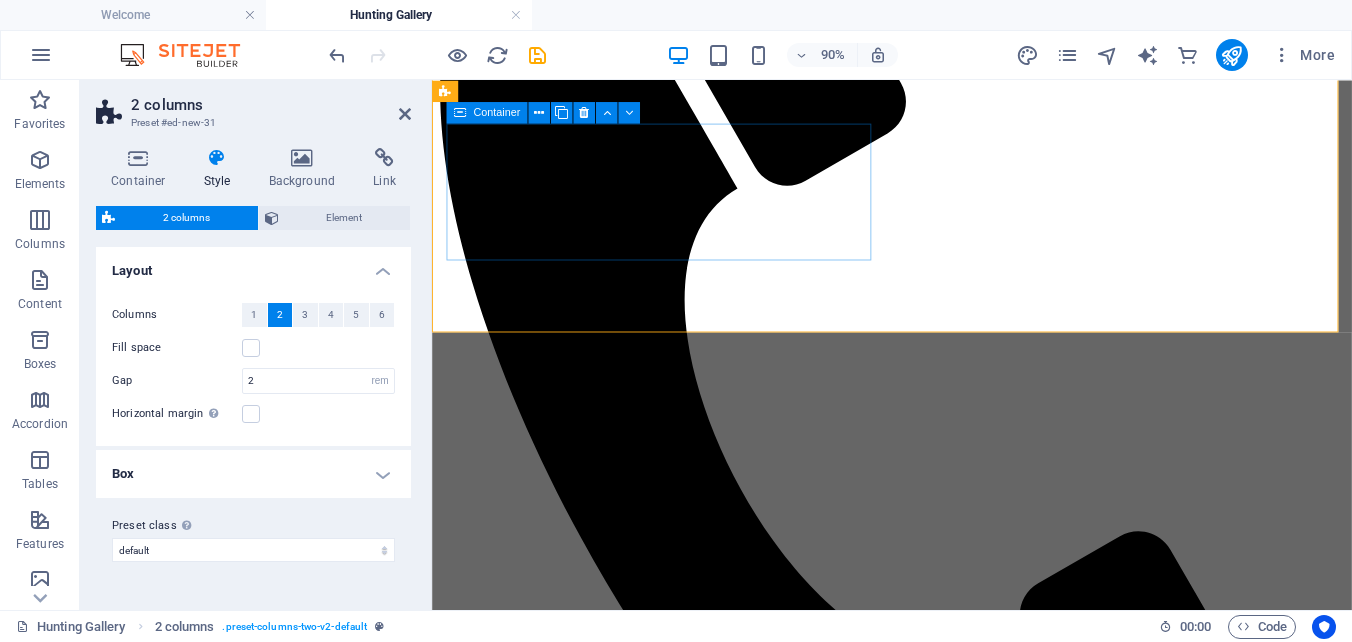 click on "Add elements" at bounding box center [884, 2418] 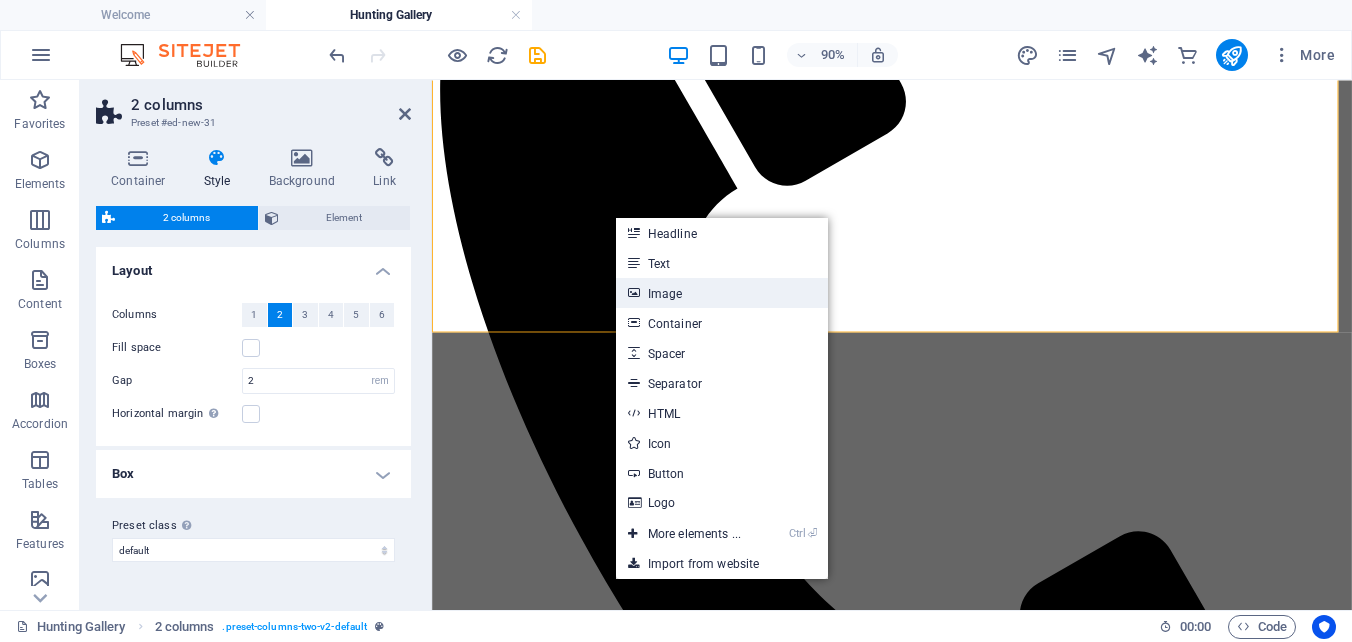 click on "Image" at bounding box center [722, 293] 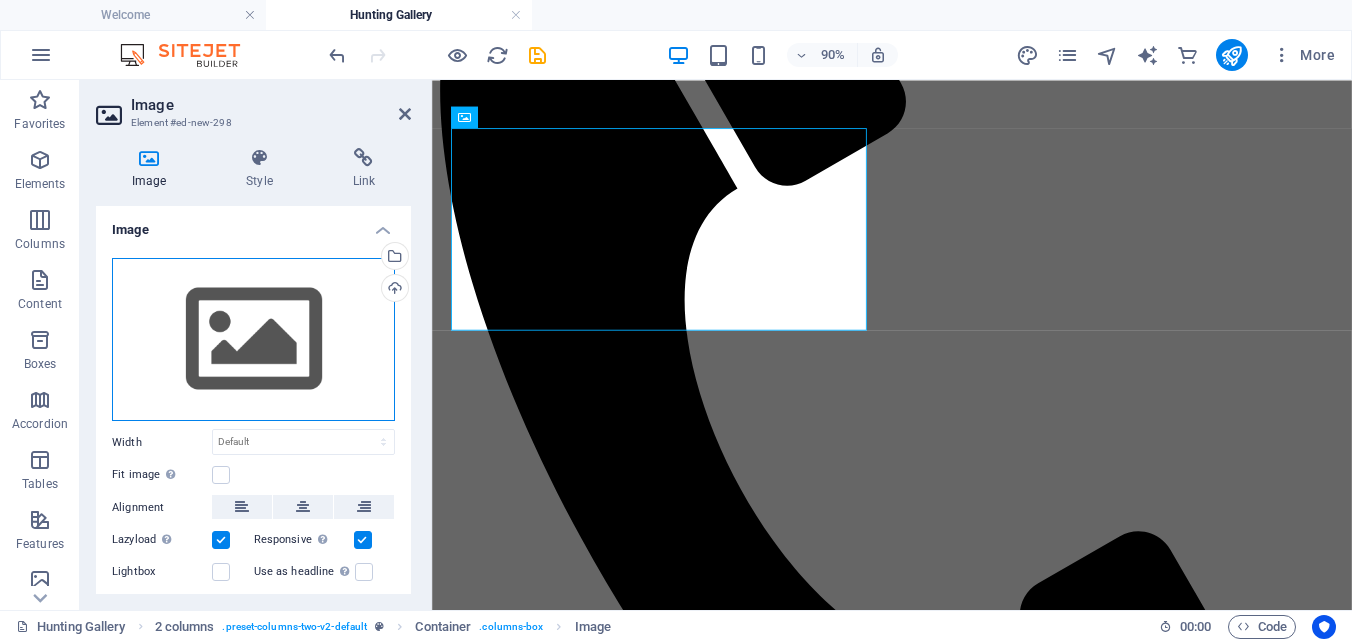 click on "Drag files here, click to choose files or select files from Files or our free stock photos & videos" at bounding box center (253, 340) 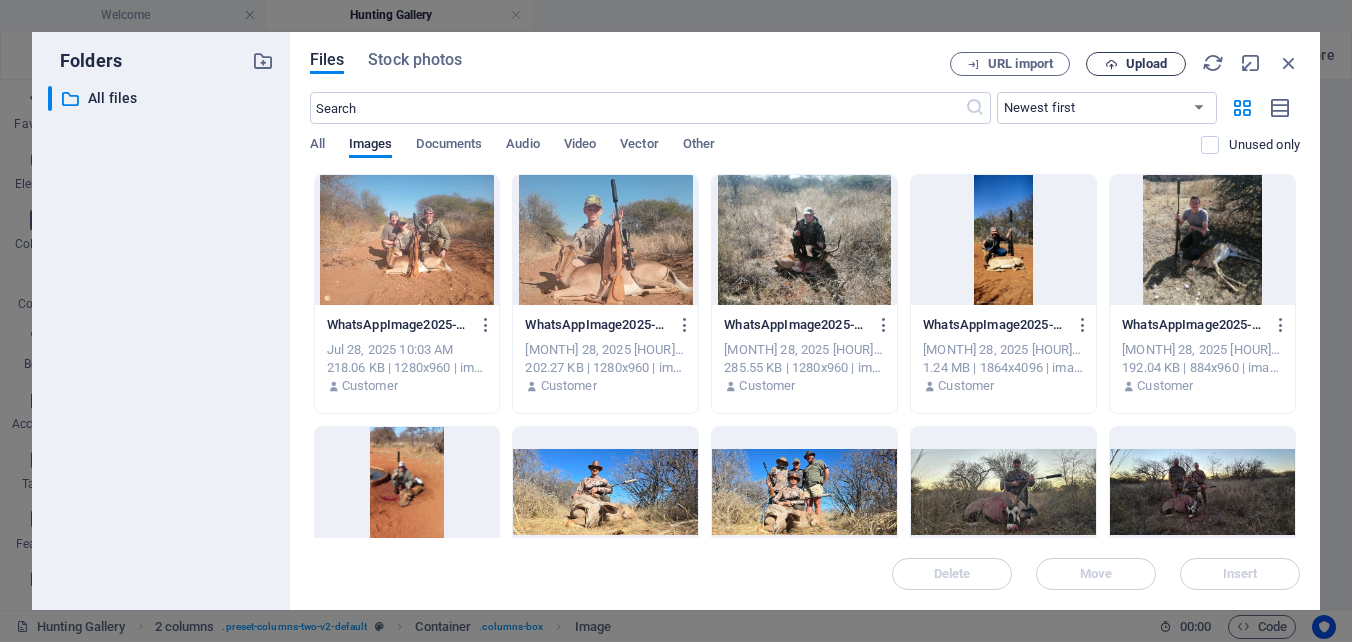 click on "Upload" at bounding box center (1146, 64) 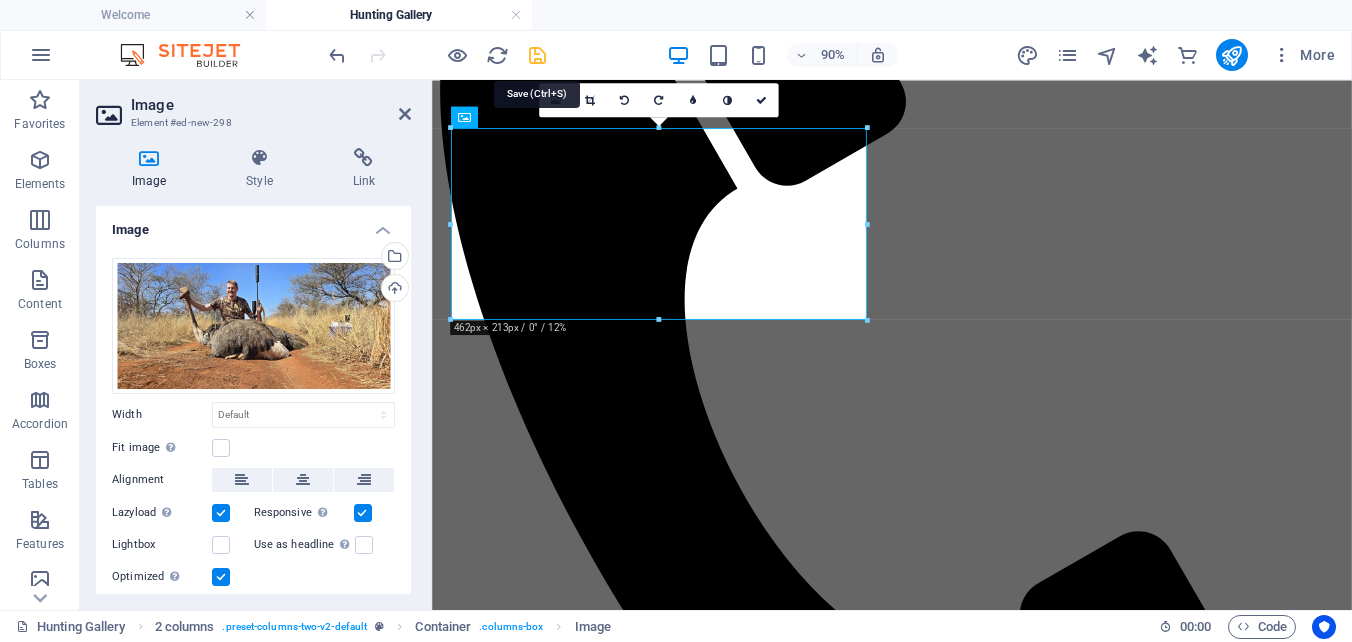 click at bounding box center [537, 55] 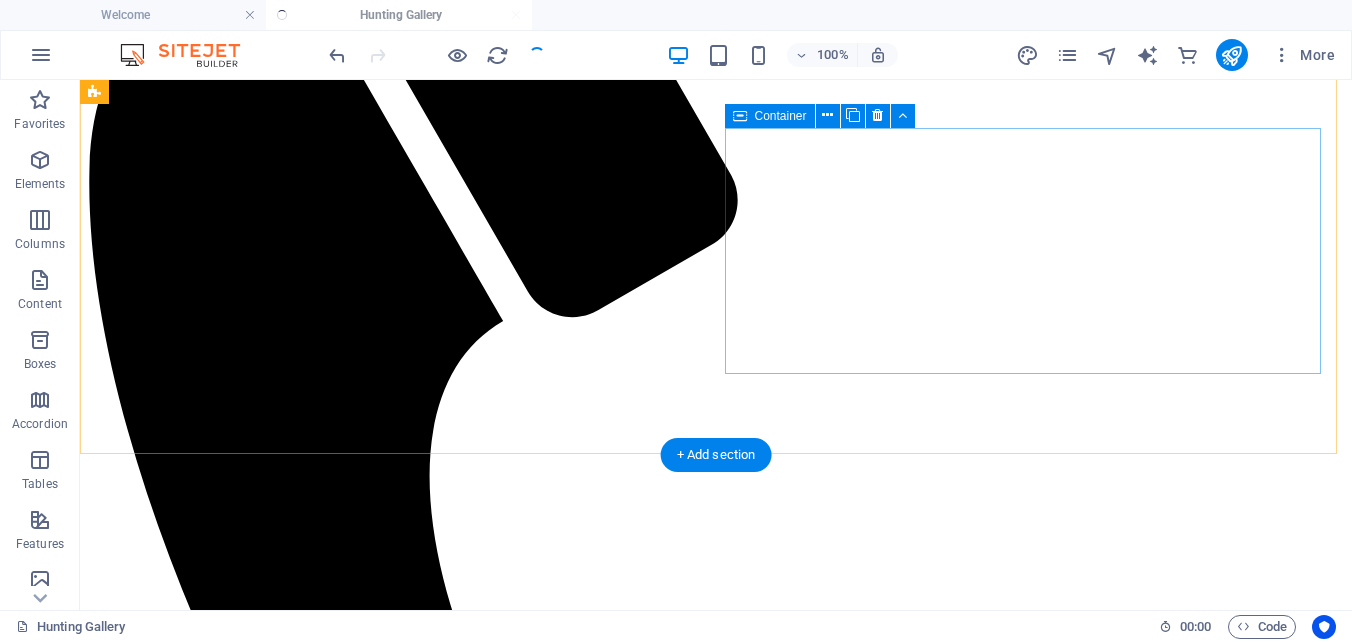 click on "Add elements" at bounding box center [657, 3238] 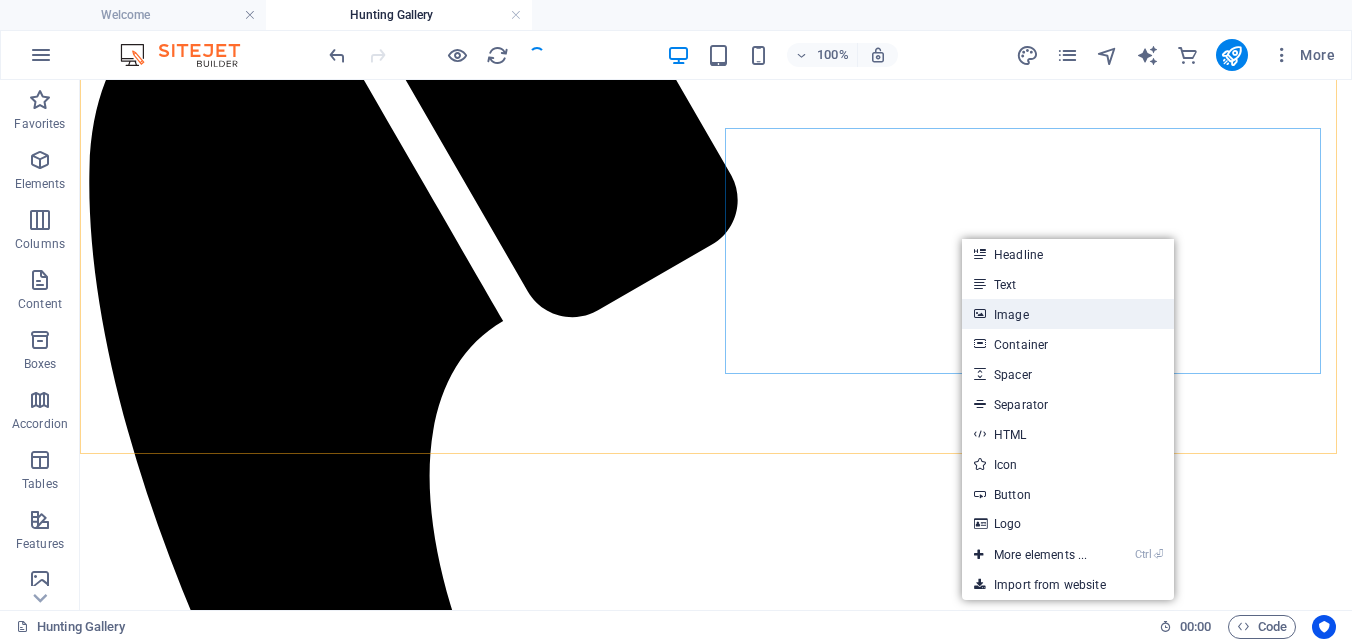 click on "Image" at bounding box center (1068, 314) 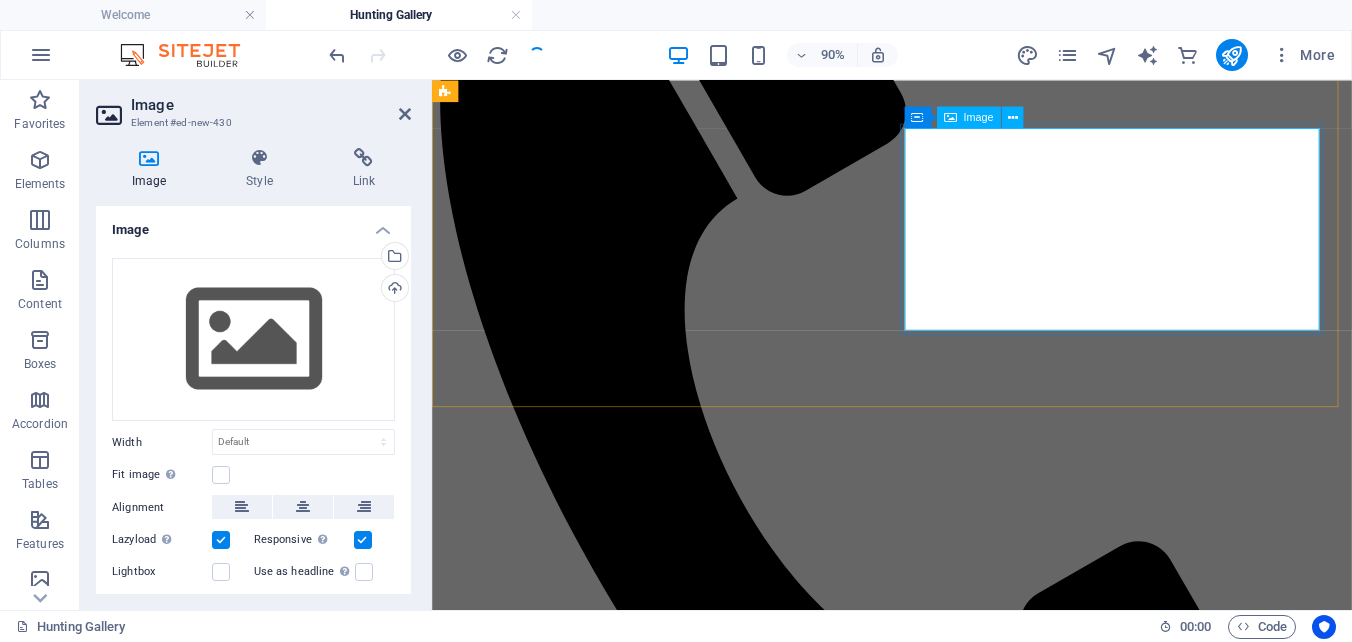 scroll, scrollTop: 1185, scrollLeft: 0, axis: vertical 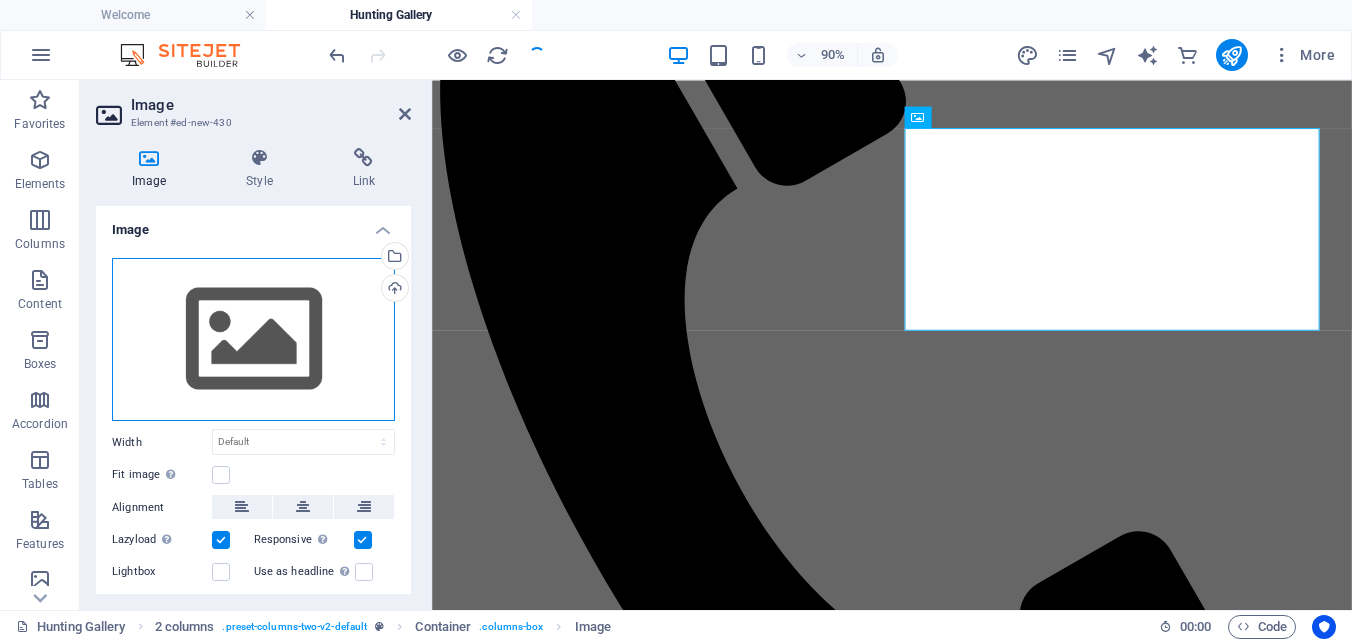 click on "Drag files here, click to choose files or select files from Files or our free stock photos & videos" at bounding box center (253, 340) 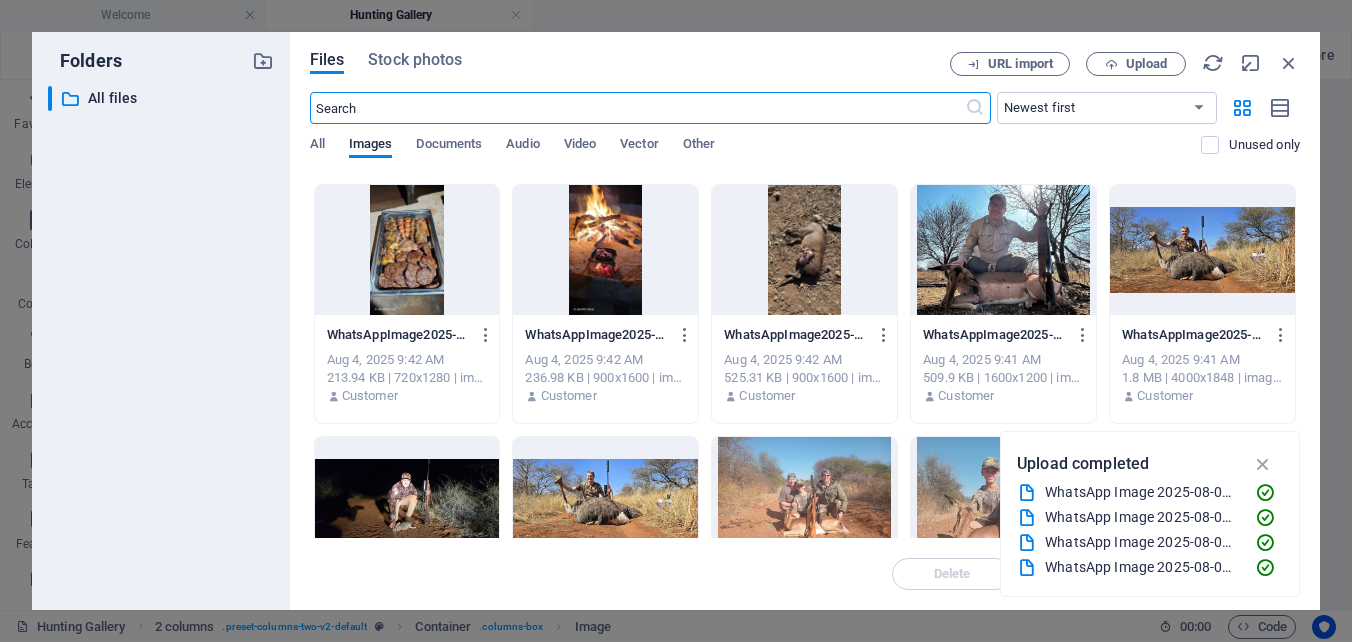 scroll, scrollTop: 300, scrollLeft: 0, axis: vertical 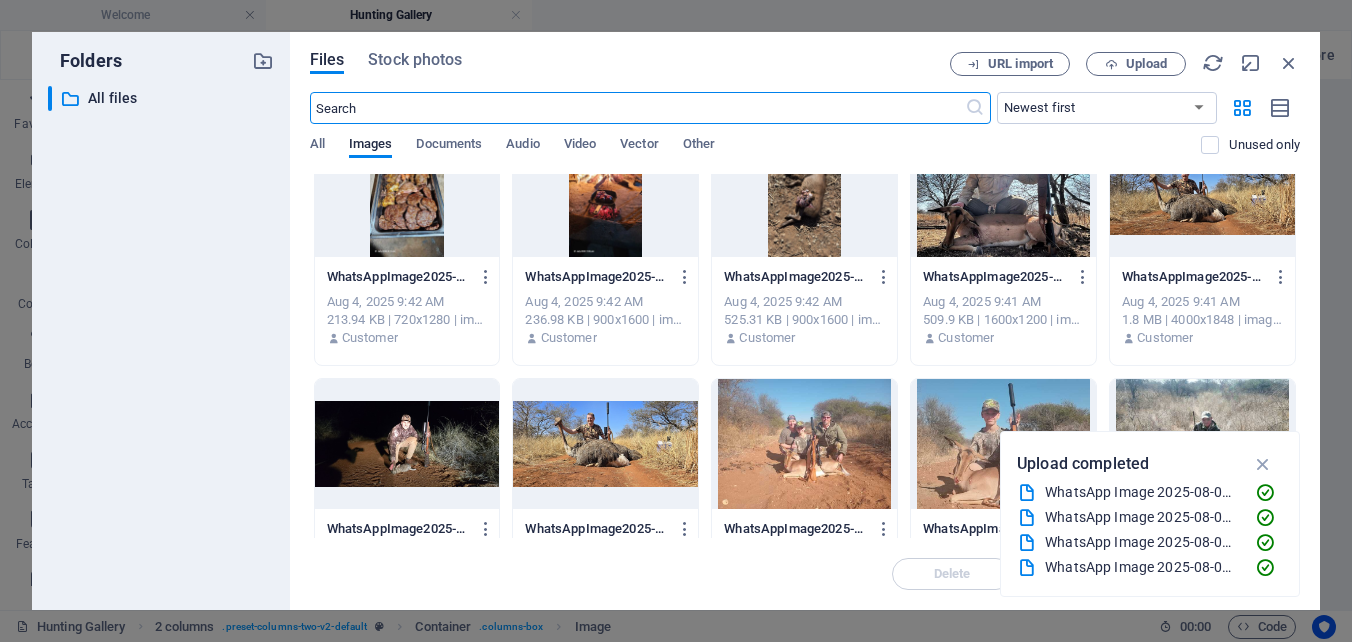 click at bounding box center [407, 444] 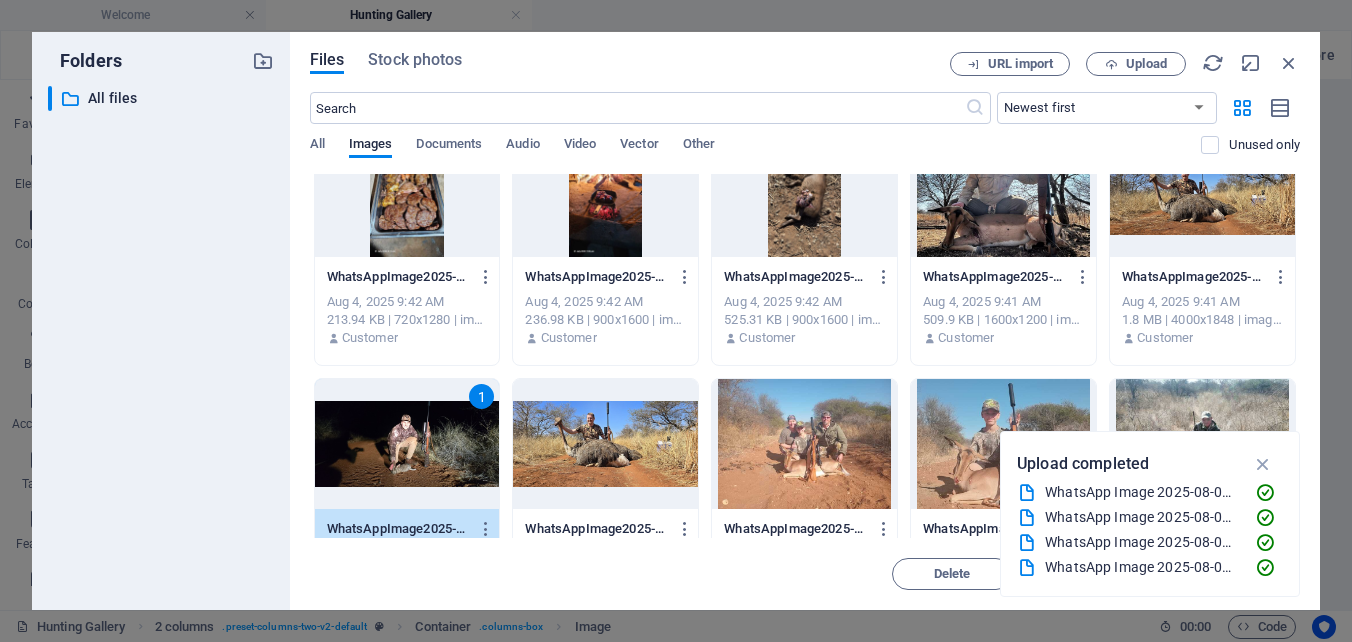 click on "1" at bounding box center (407, 444) 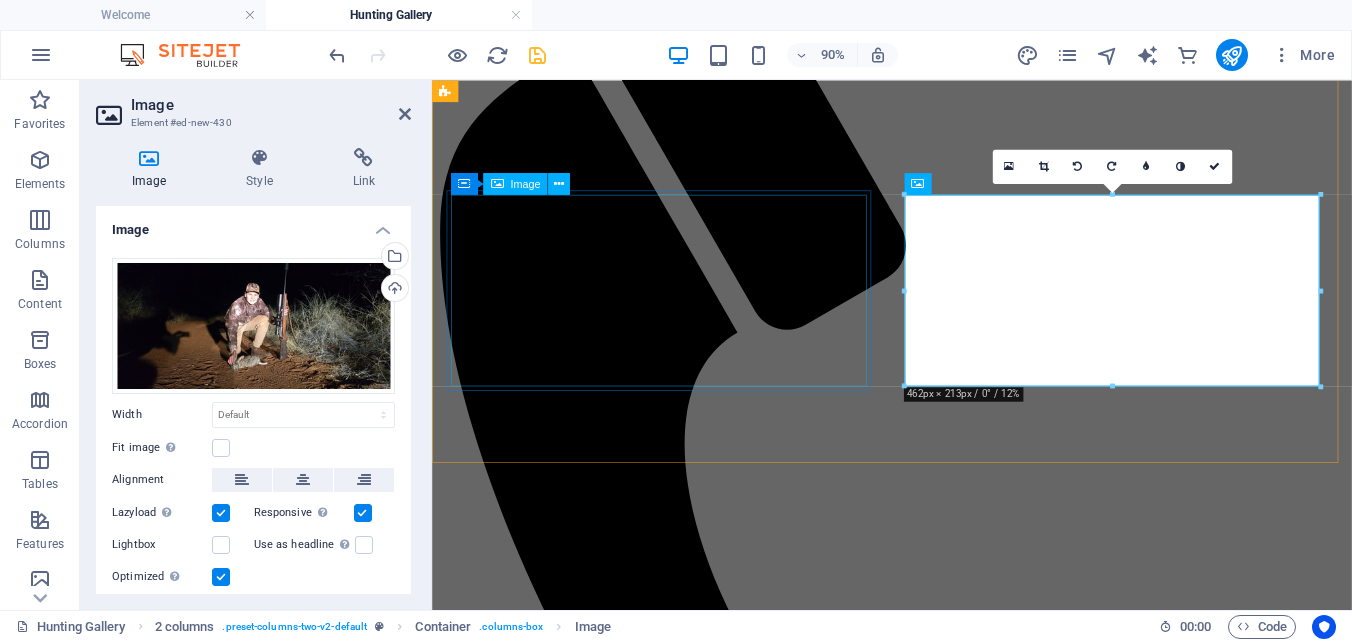 scroll, scrollTop: 985, scrollLeft: 0, axis: vertical 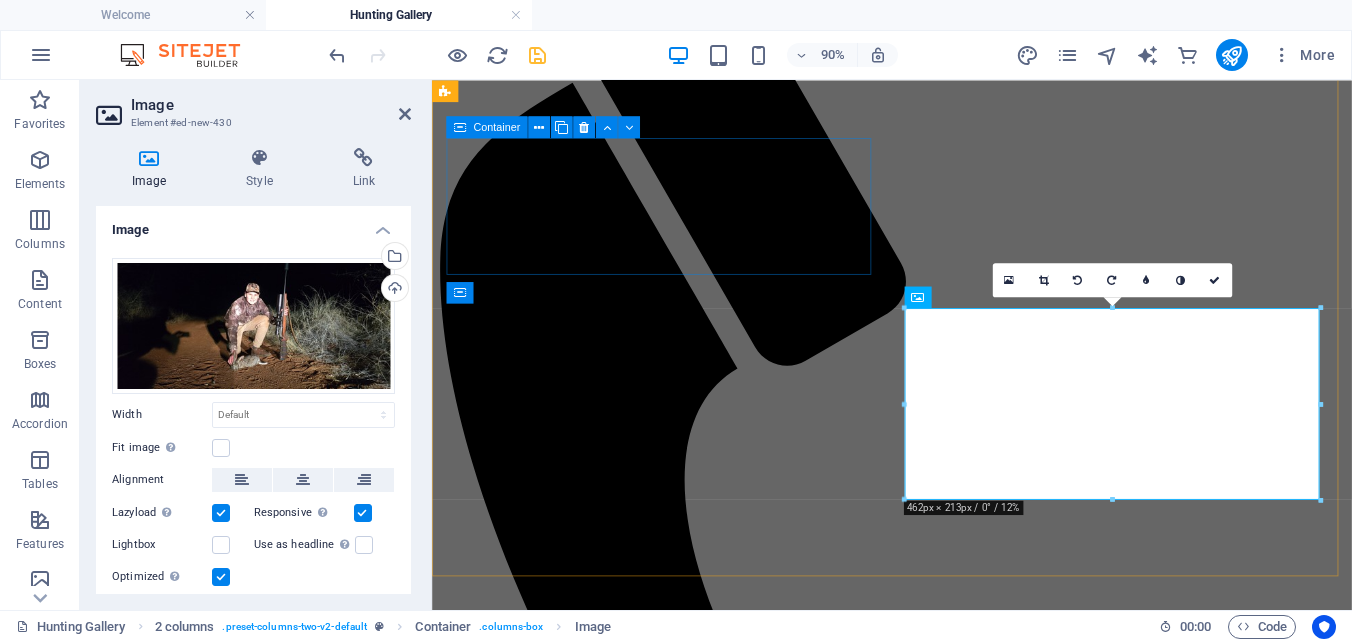 click on "Add elements" at bounding box center (884, 2334) 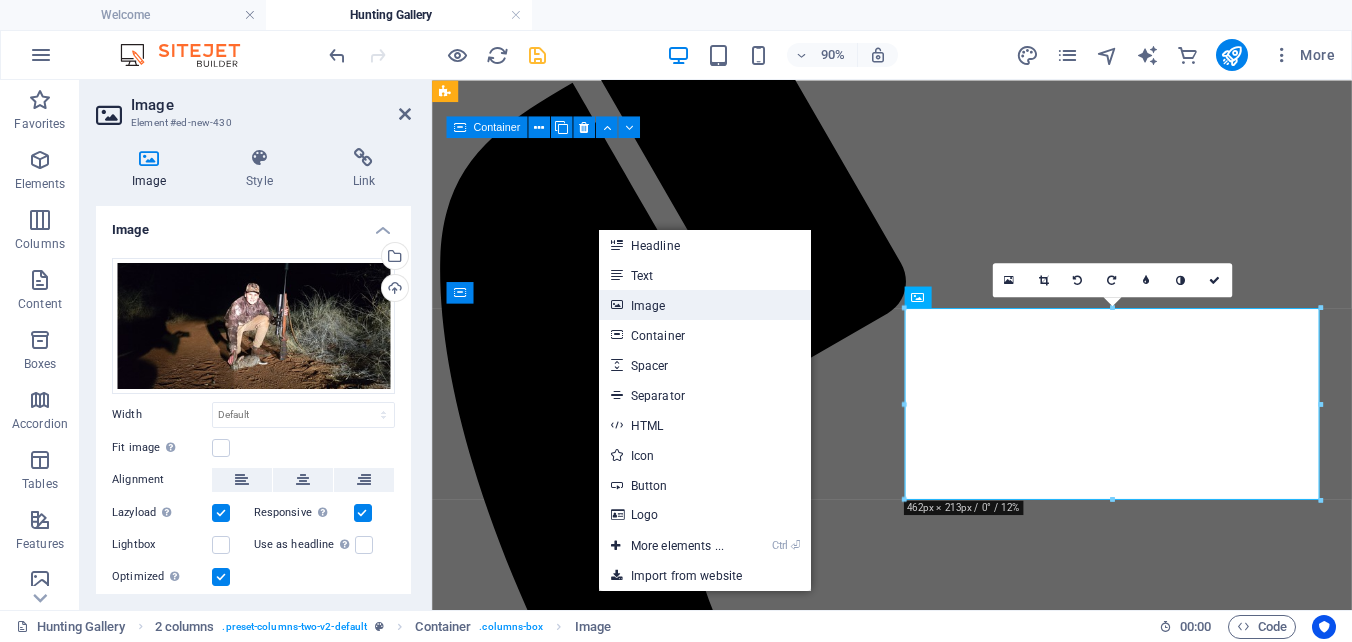 click on "Image" at bounding box center [705, 305] 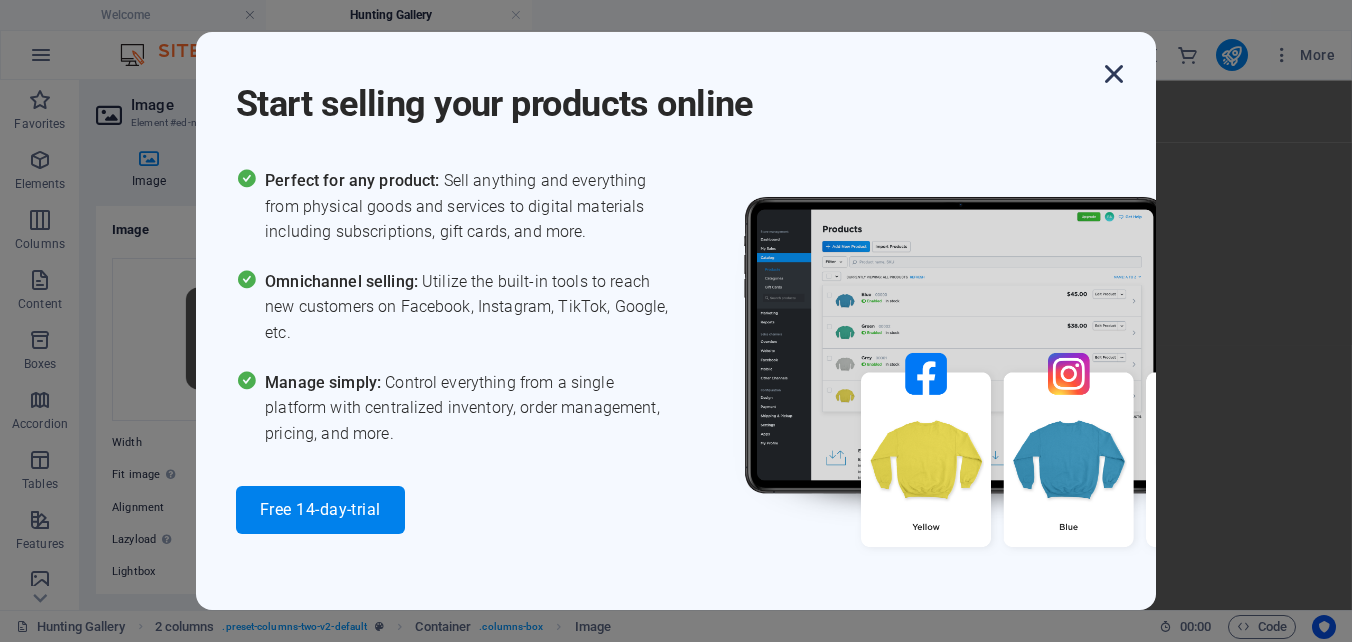 click at bounding box center (1114, 74) 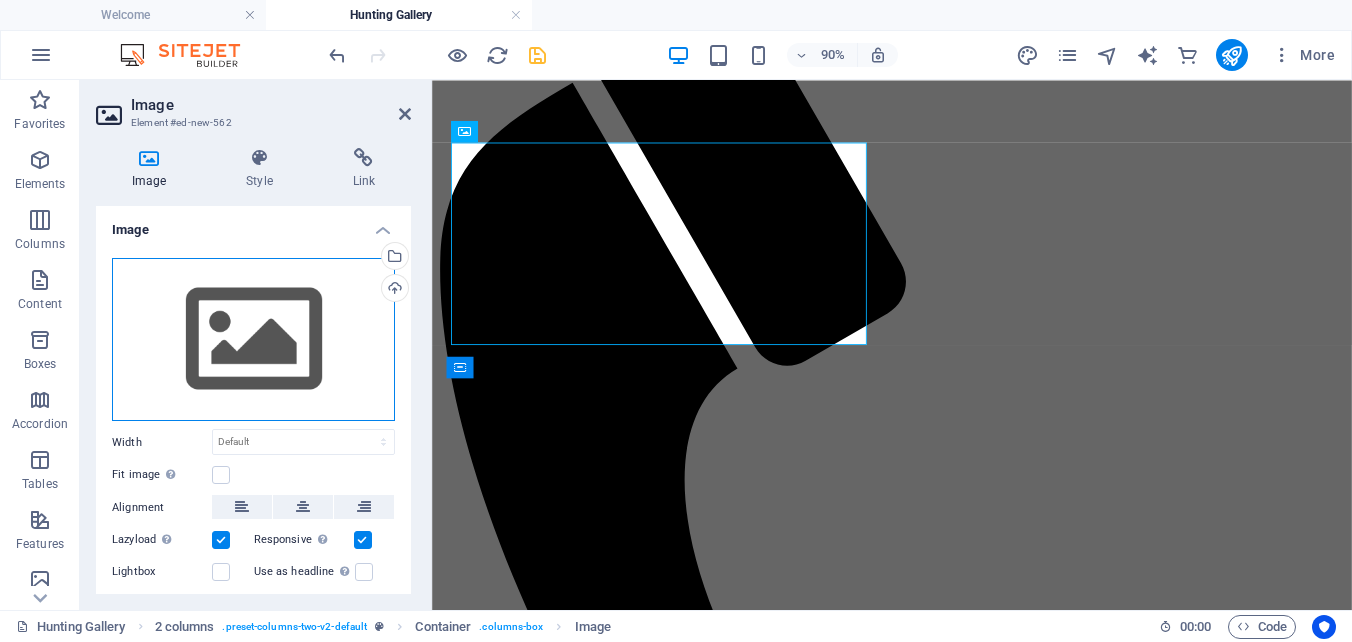 click on "Drag files here, click to choose files or select files from Files or our free stock photos & videos" at bounding box center [253, 340] 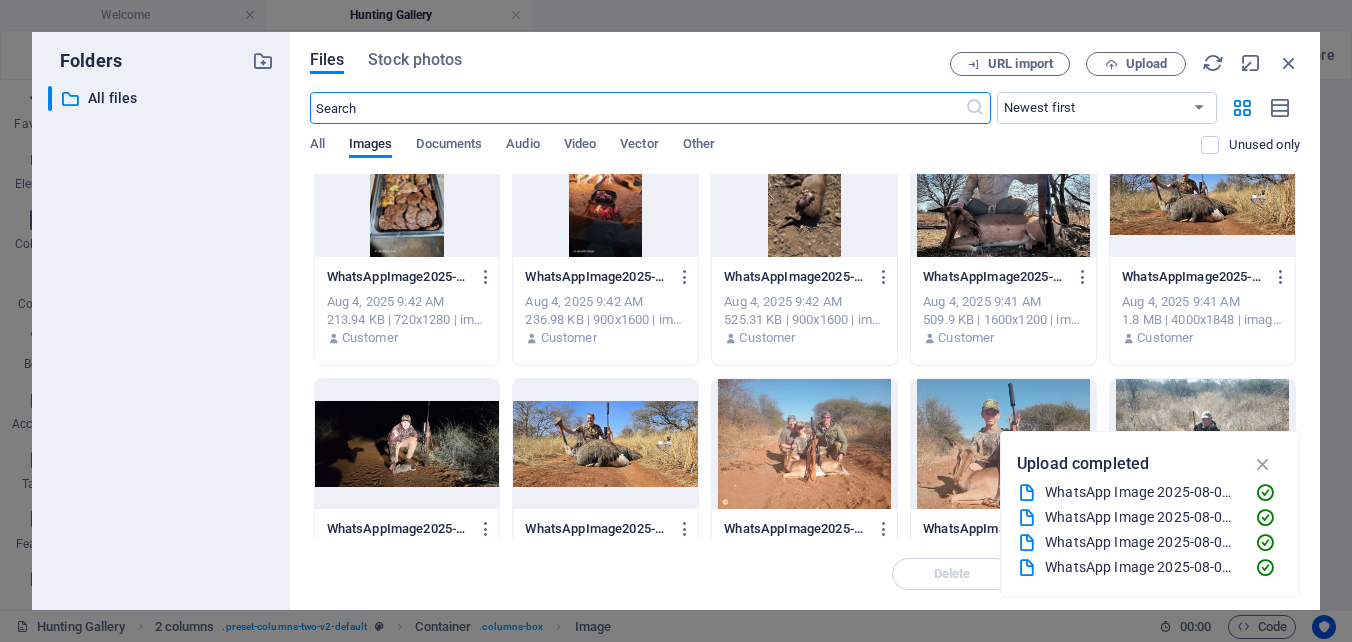 scroll, scrollTop: 200, scrollLeft: 0, axis: vertical 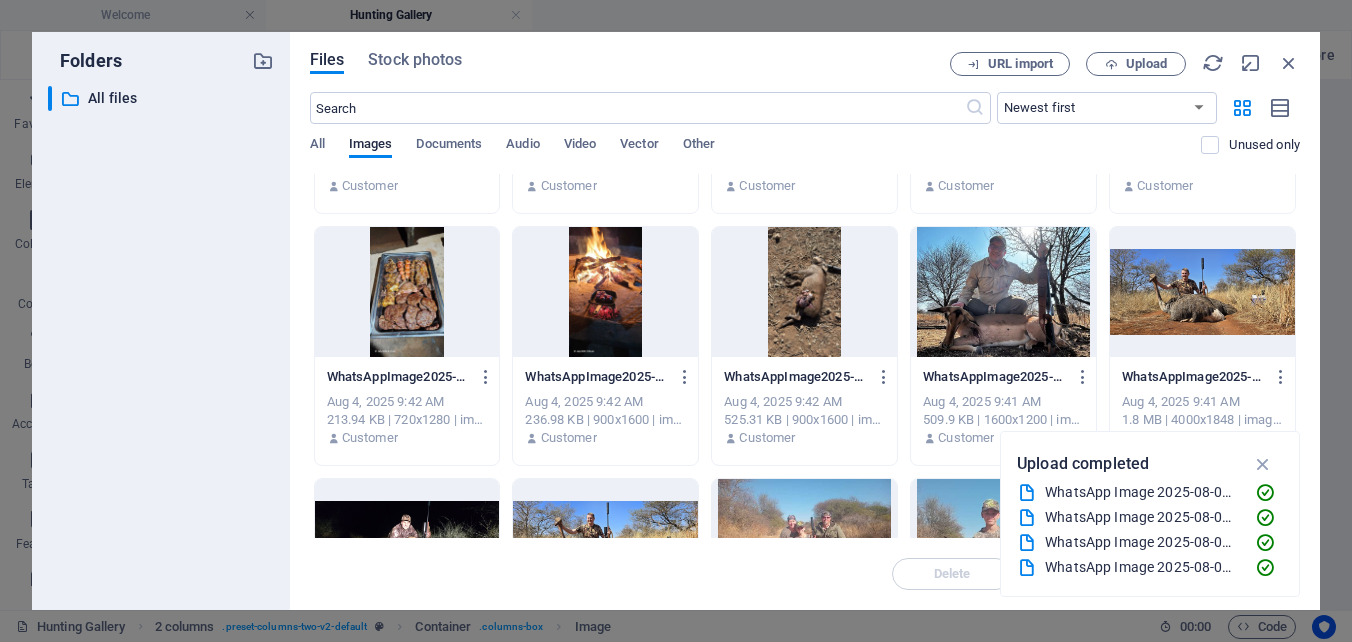 click at bounding box center (1003, 292) 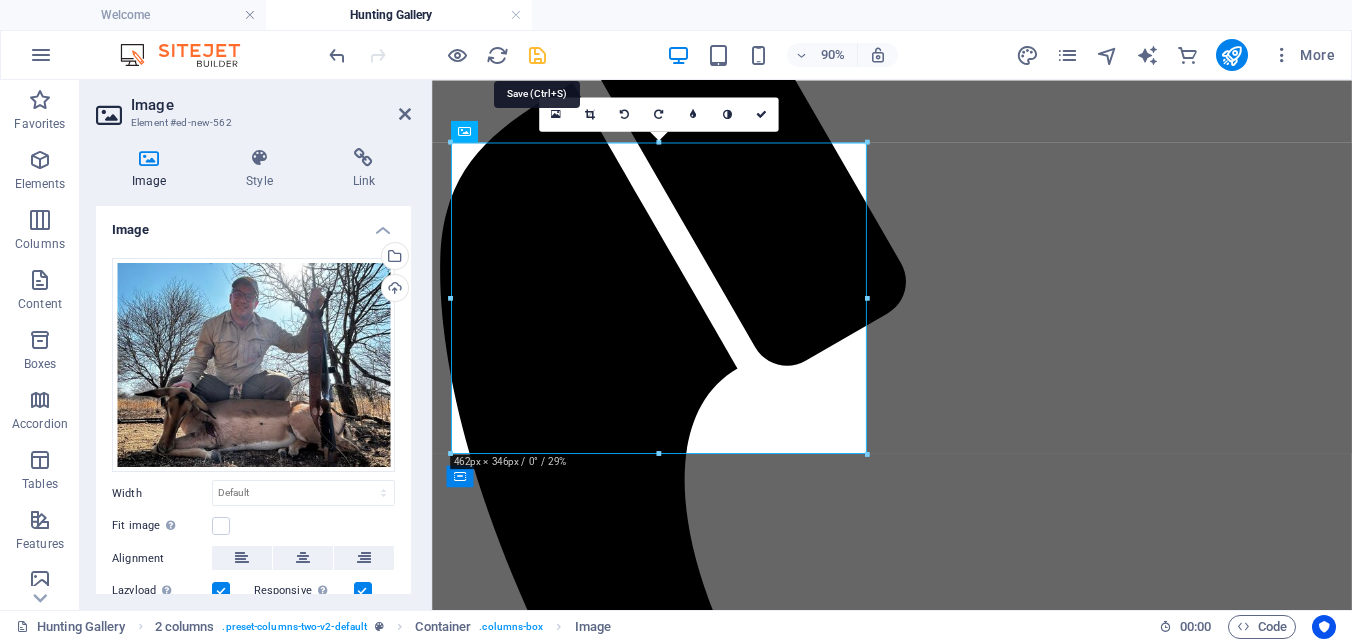 click at bounding box center (537, 55) 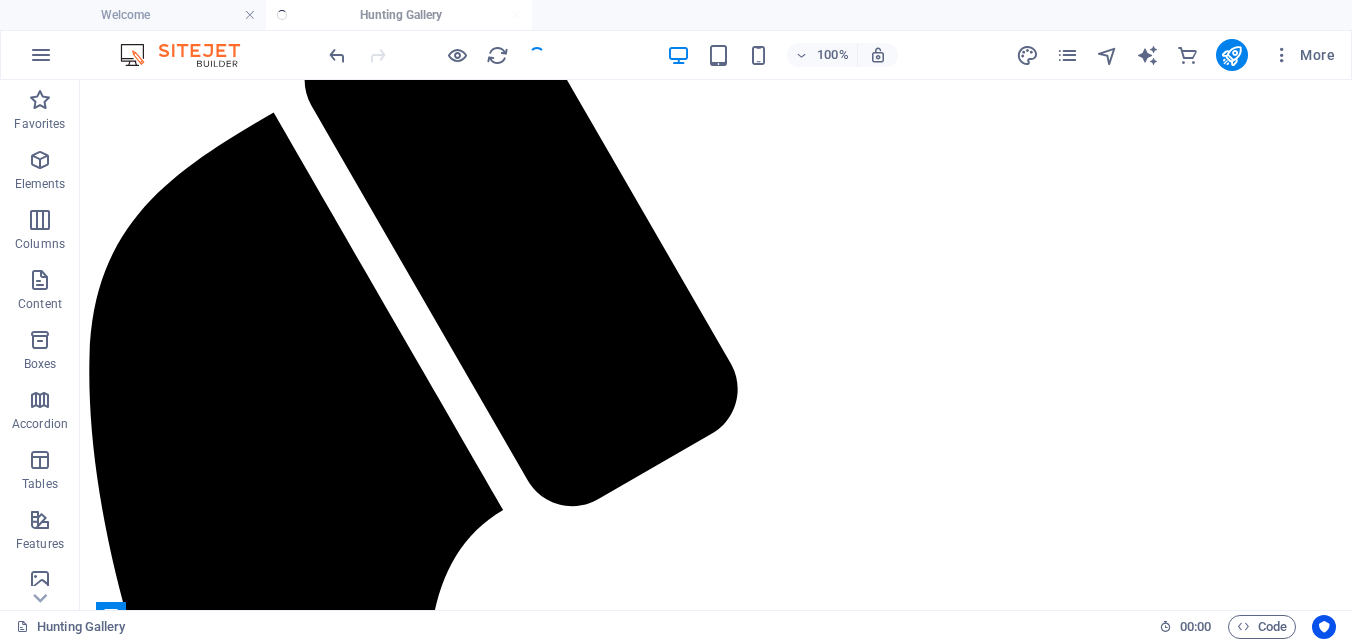 scroll, scrollTop: 974, scrollLeft: 0, axis: vertical 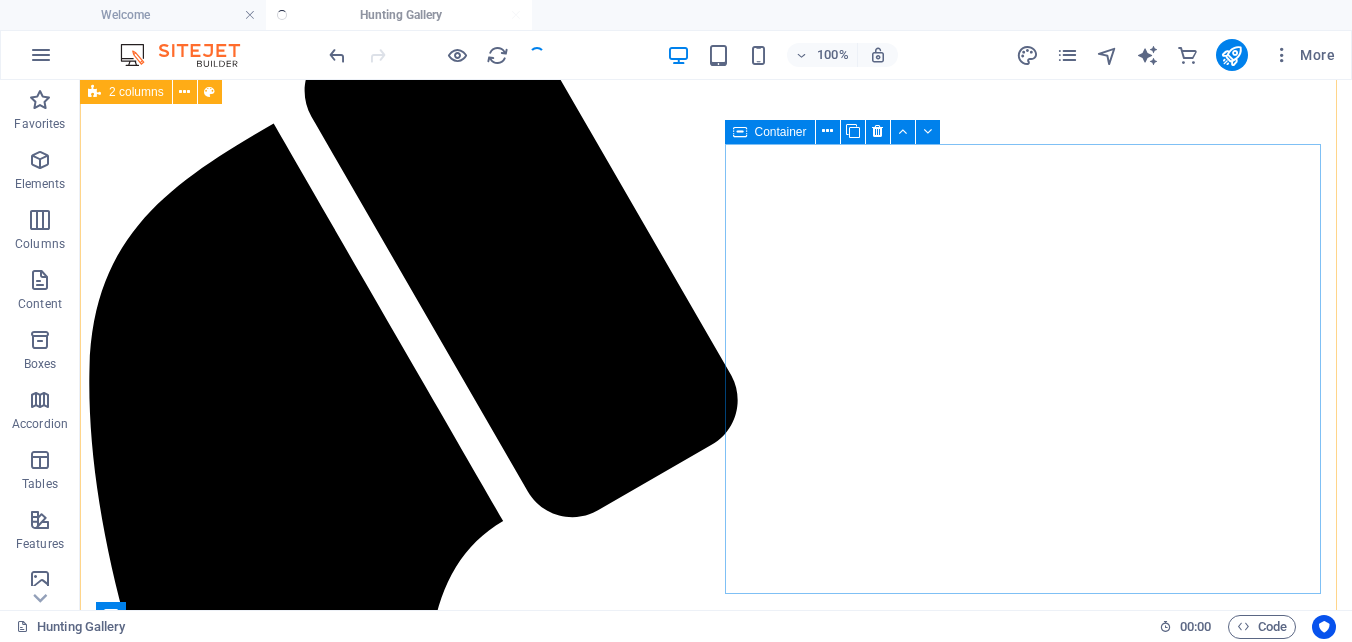 click on "Add elements" at bounding box center (657, 3635) 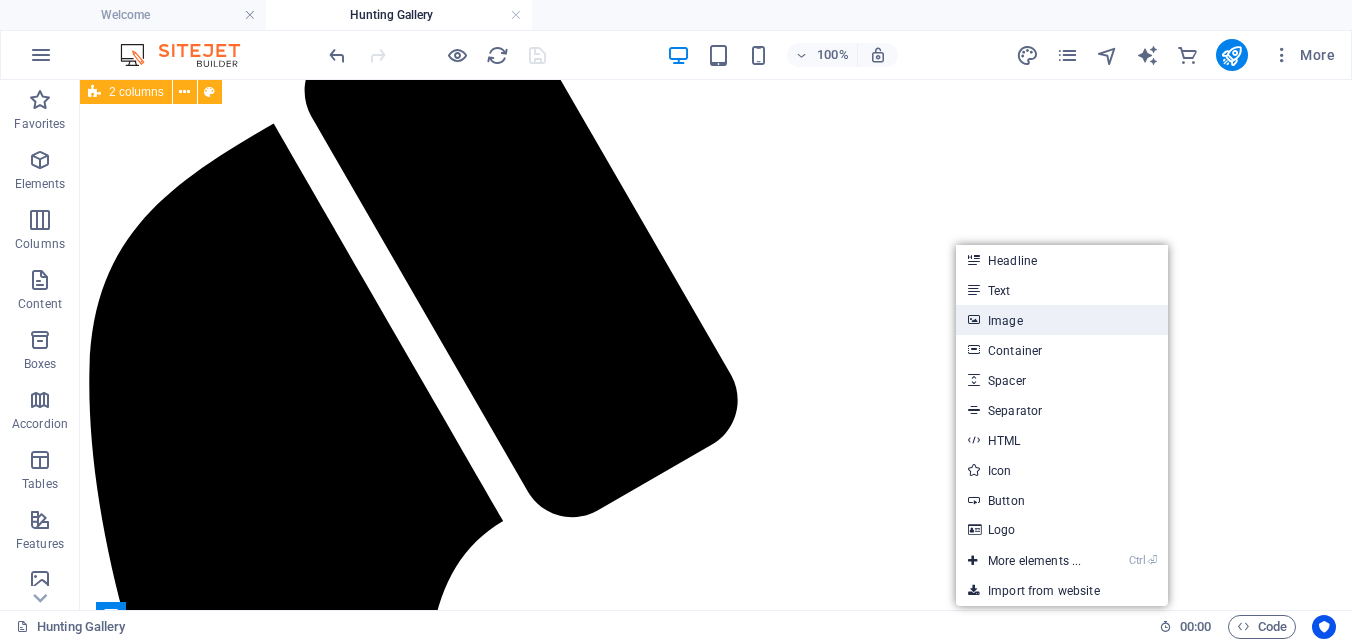 click on "Image" at bounding box center (1062, 320) 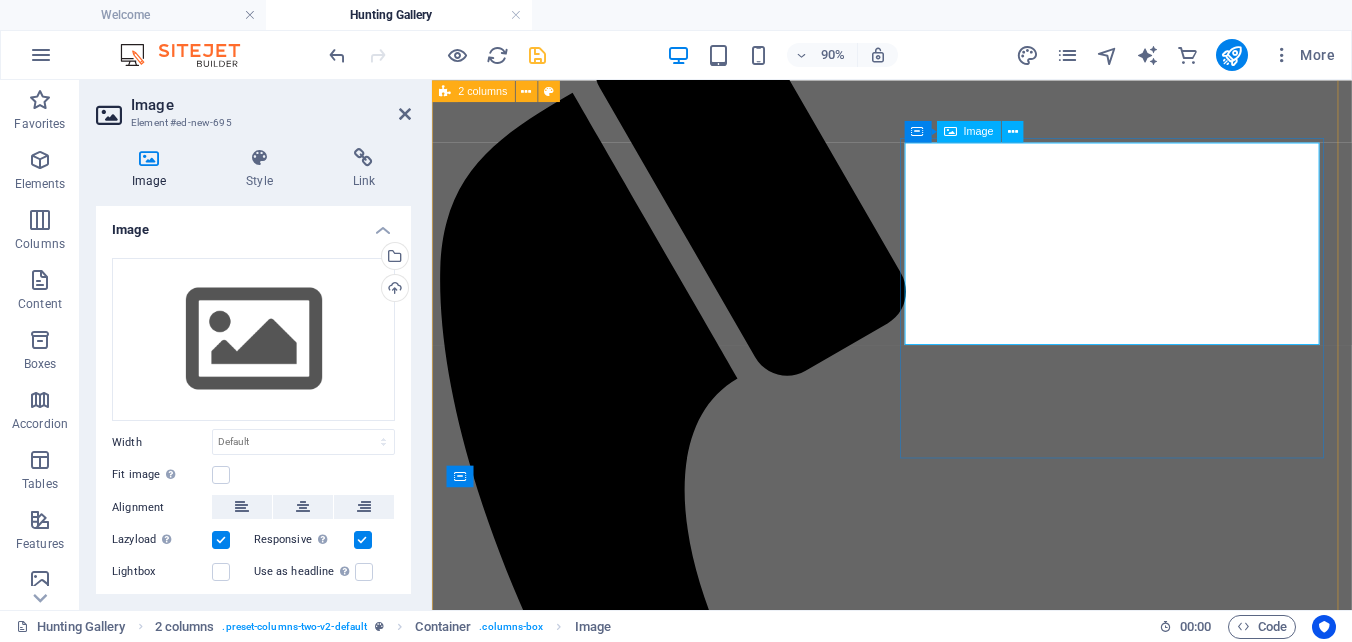 scroll, scrollTop: 985, scrollLeft: 0, axis: vertical 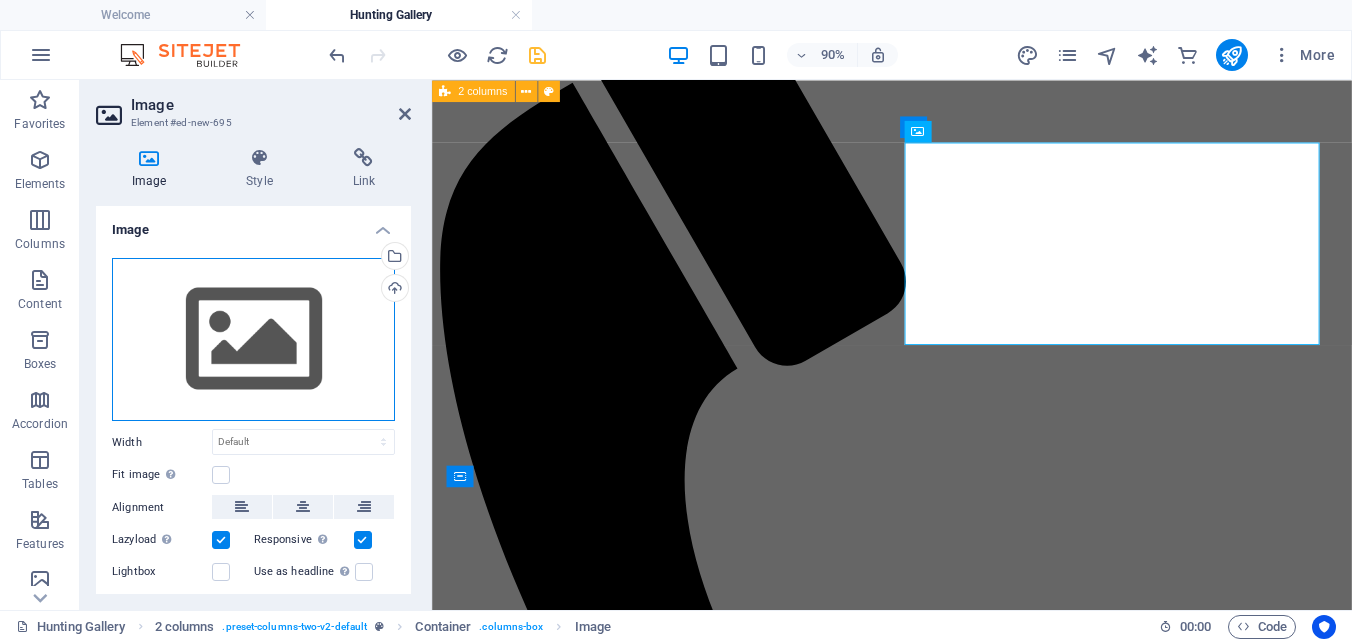 click on "Drag files here, click to choose files or select files from Files or our free stock photos & videos" at bounding box center [253, 340] 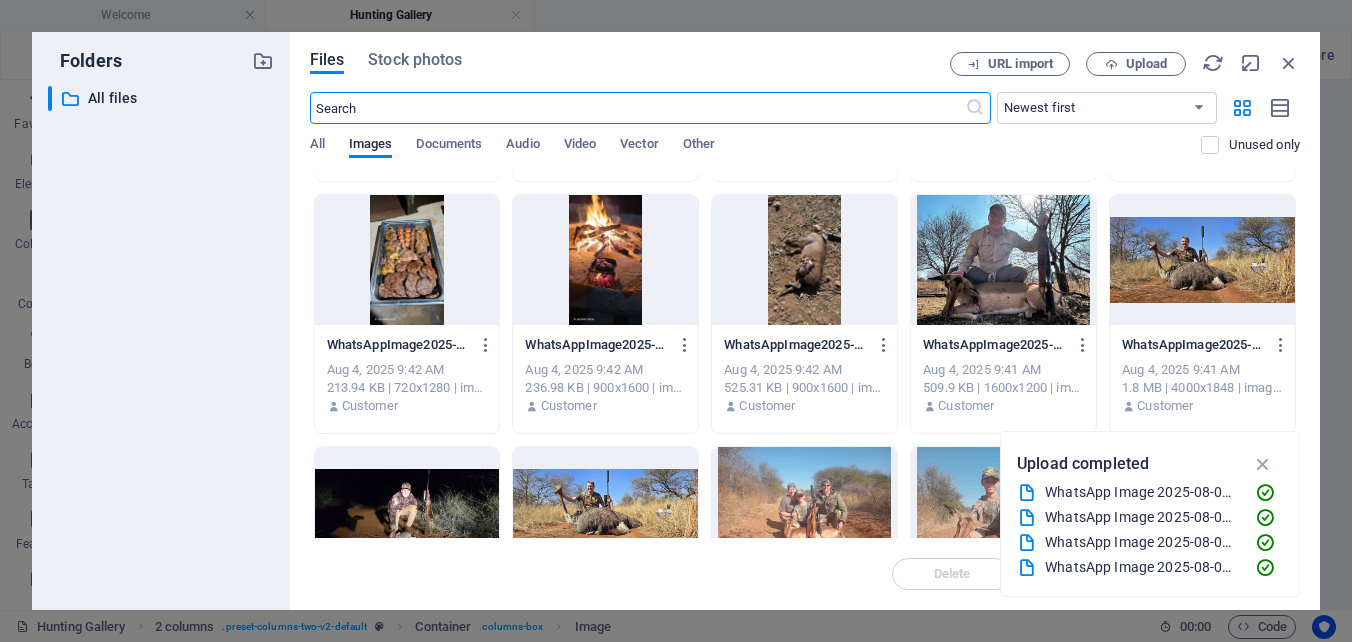 scroll, scrollTop: 200, scrollLeft: 0, axis: vertical 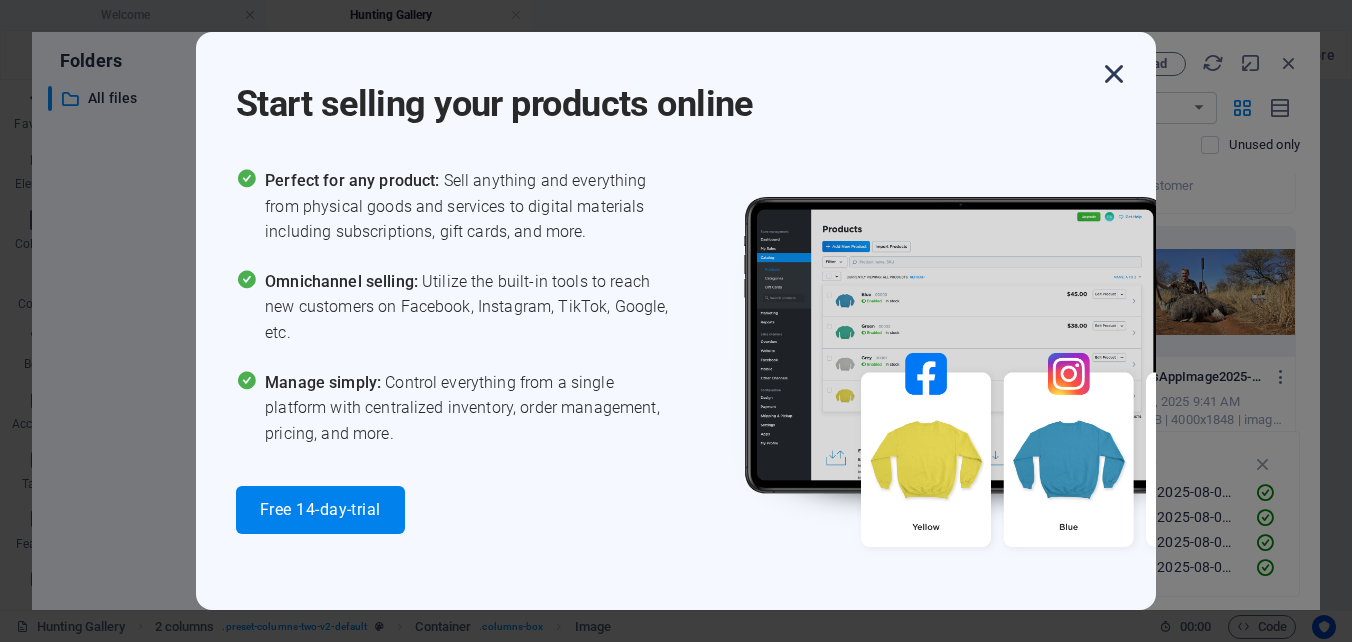 click at bounding box center [1114, 74] 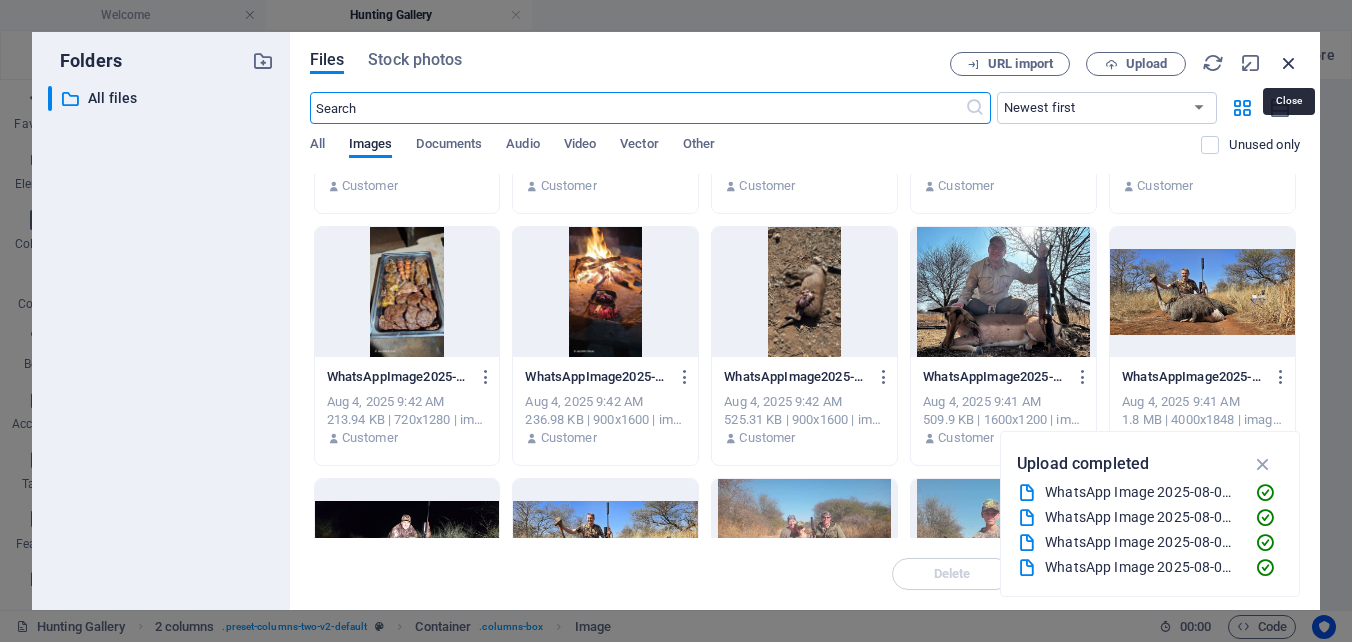 click at bounding box center (1289, 63) 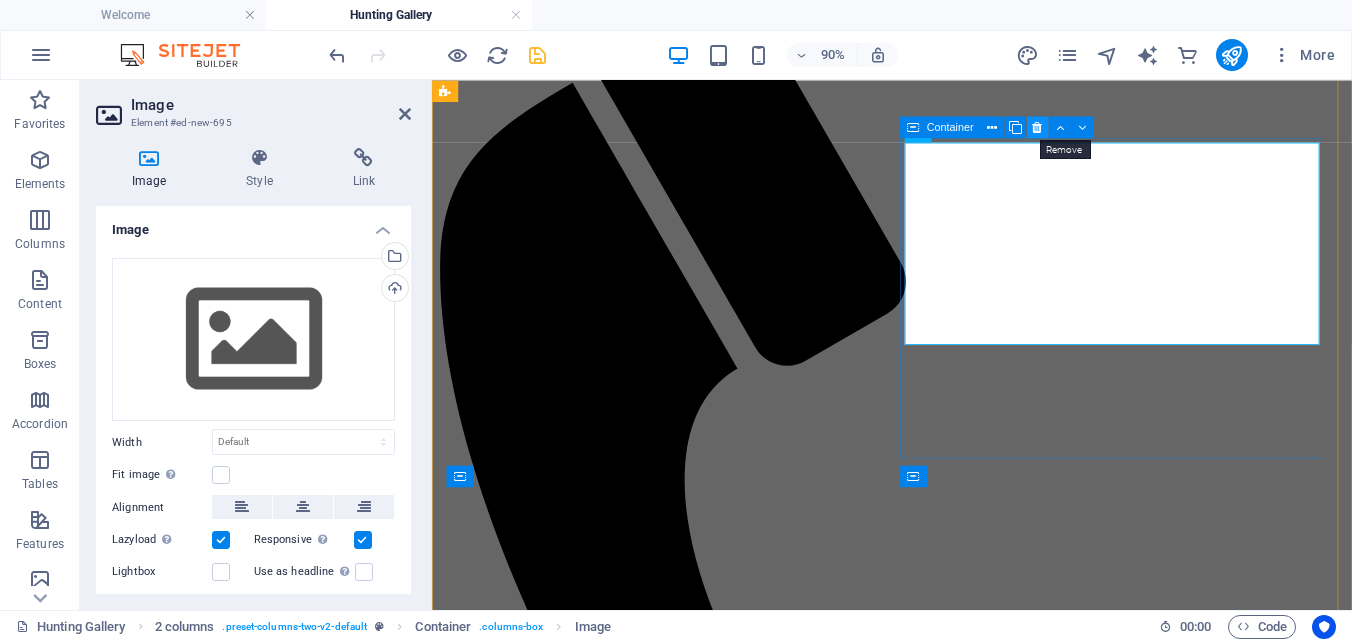 click at bounding box center (1037, 126) 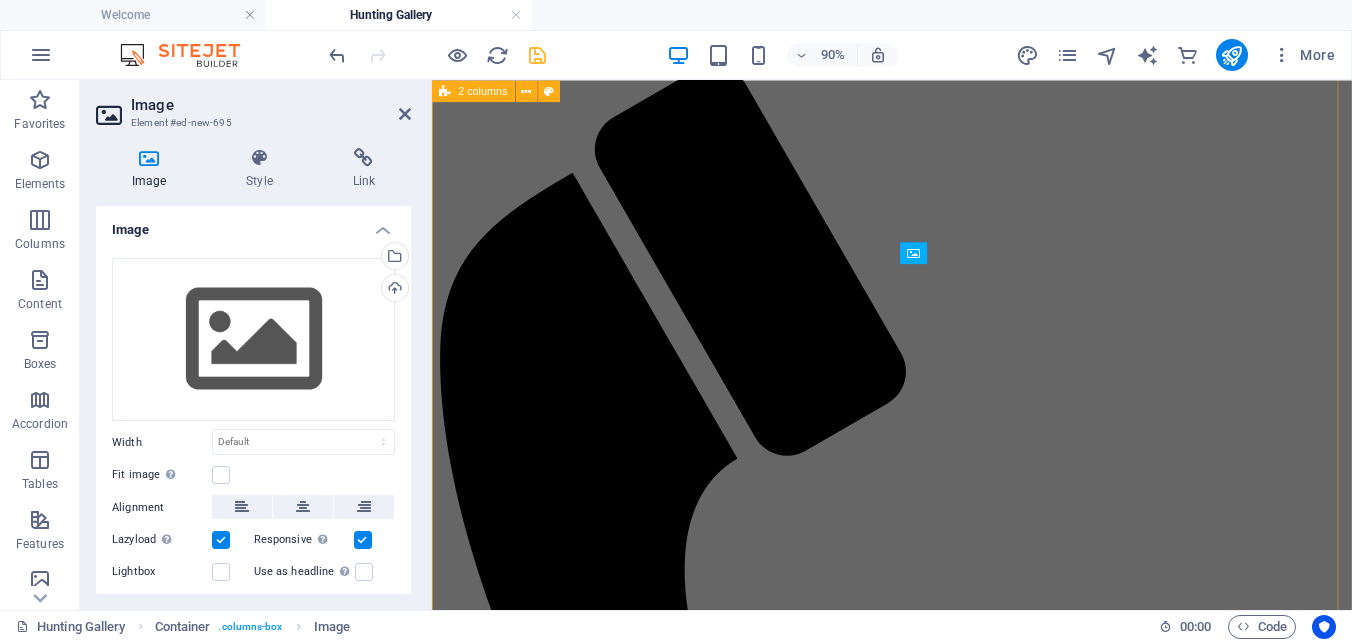scroll, scrollTop: 585, scrollLeft: 0, axis: vertical 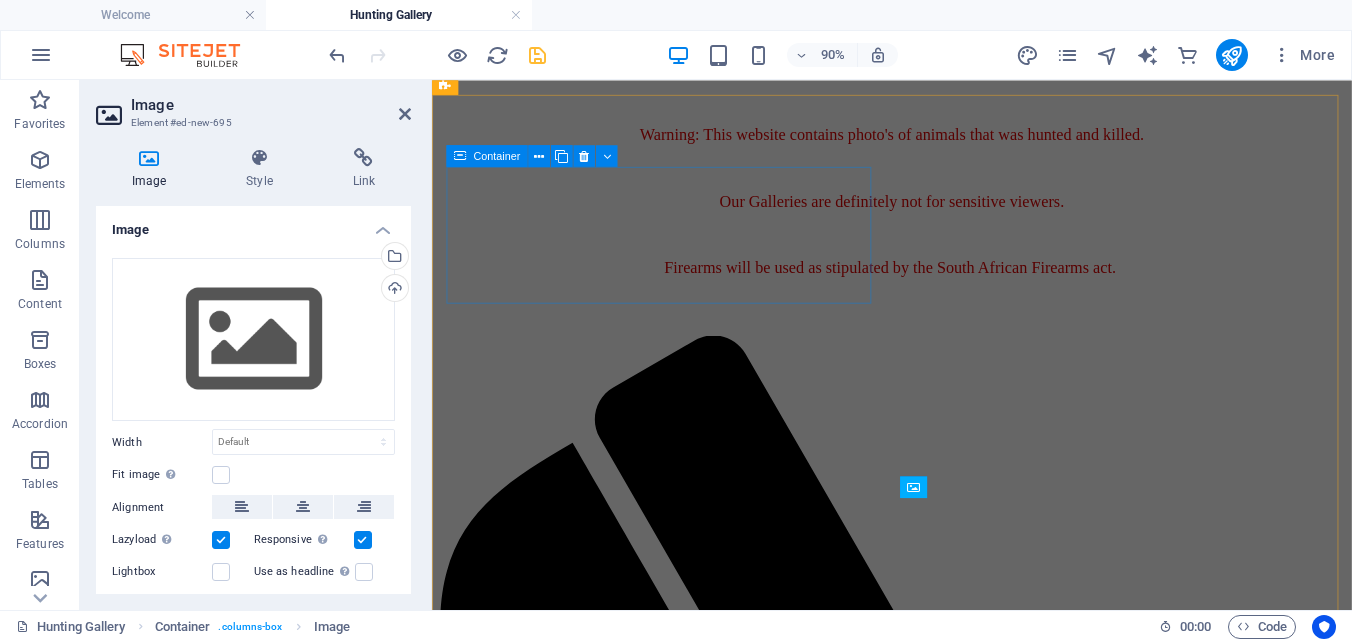 click on "Drop content here or  Add elements  Paste clipboard" at bounding box center [943, 2136] 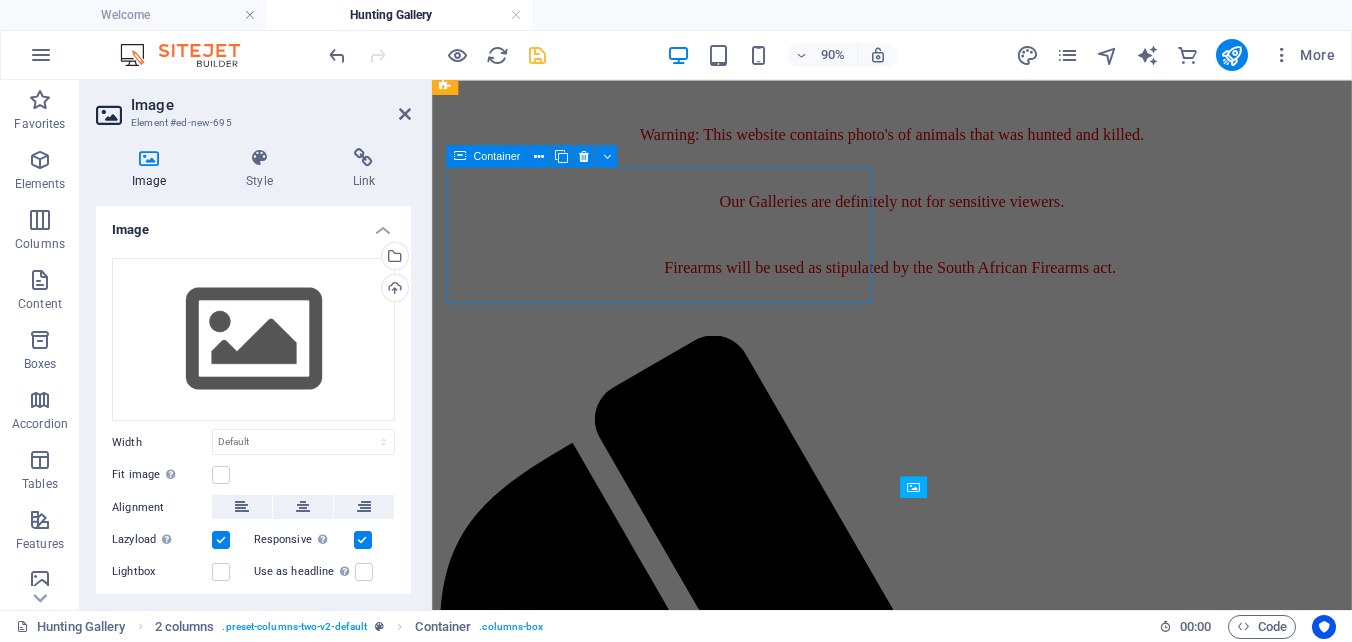 scroll, scrollTop: 574, scrollLeft: 0, axis: vertical 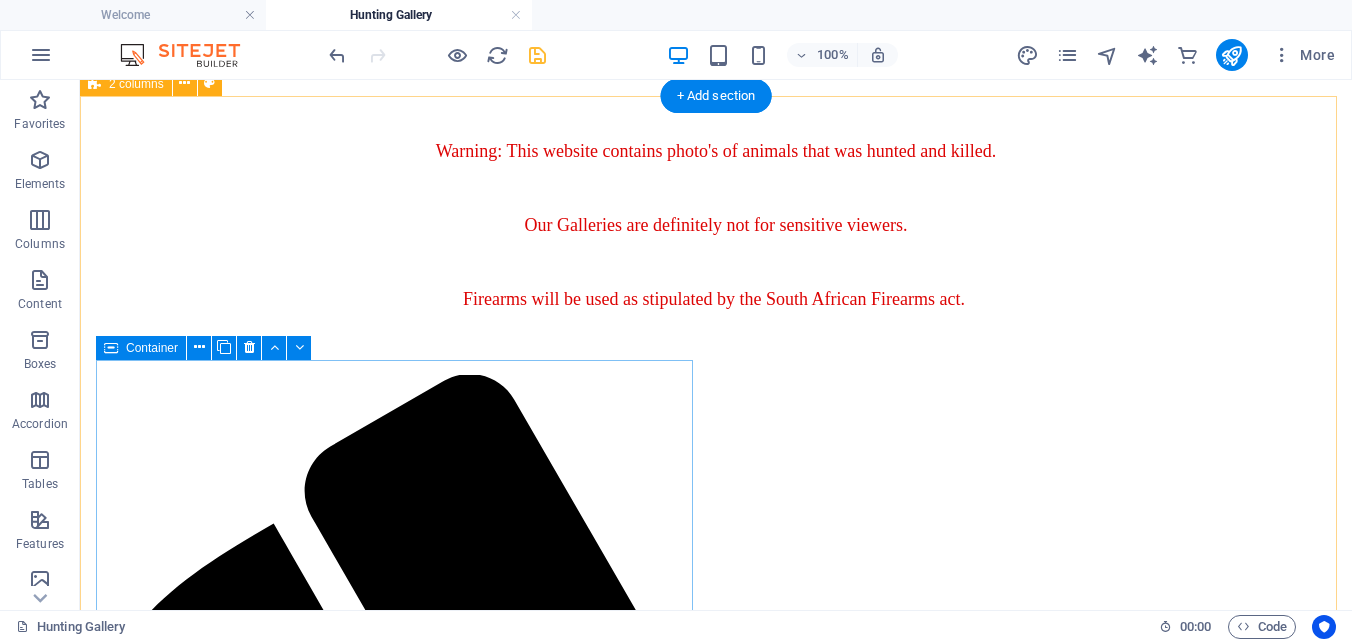 click on "Drop content here or  Add elements  Paste clipboard" at bounding box center [716, 2763] 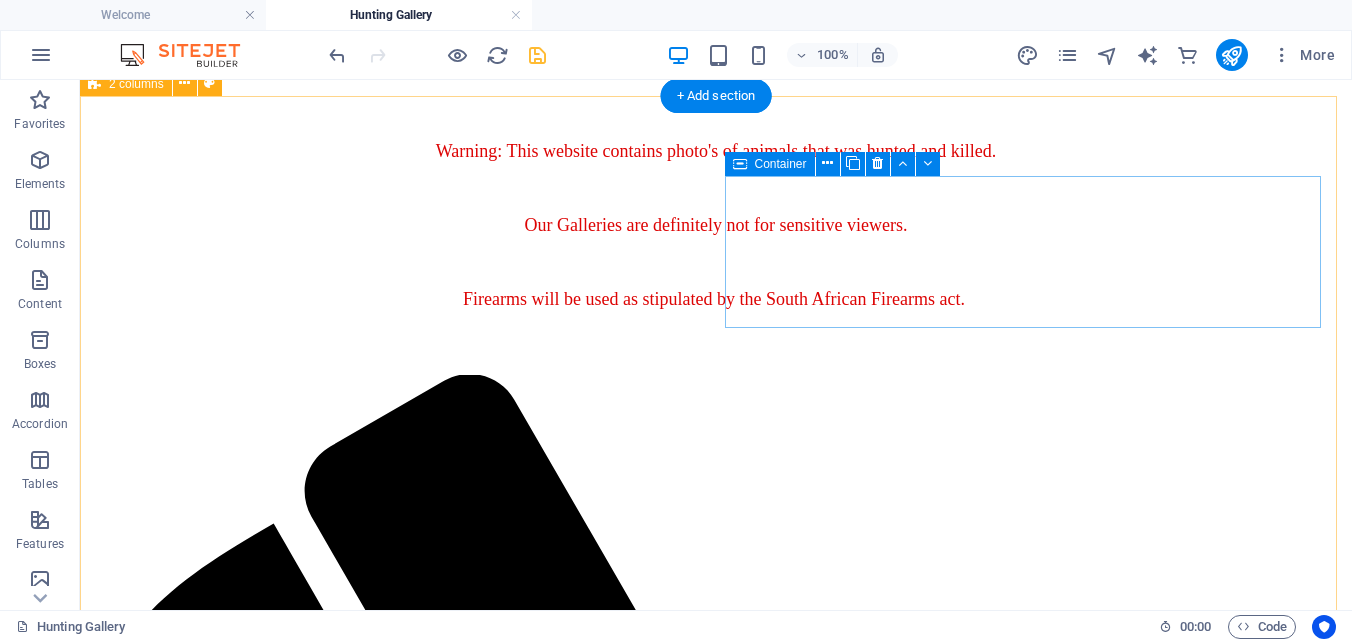 click on "Drop content here or  Add elements  Paste clipboard" at bounding box center [716, 2621] 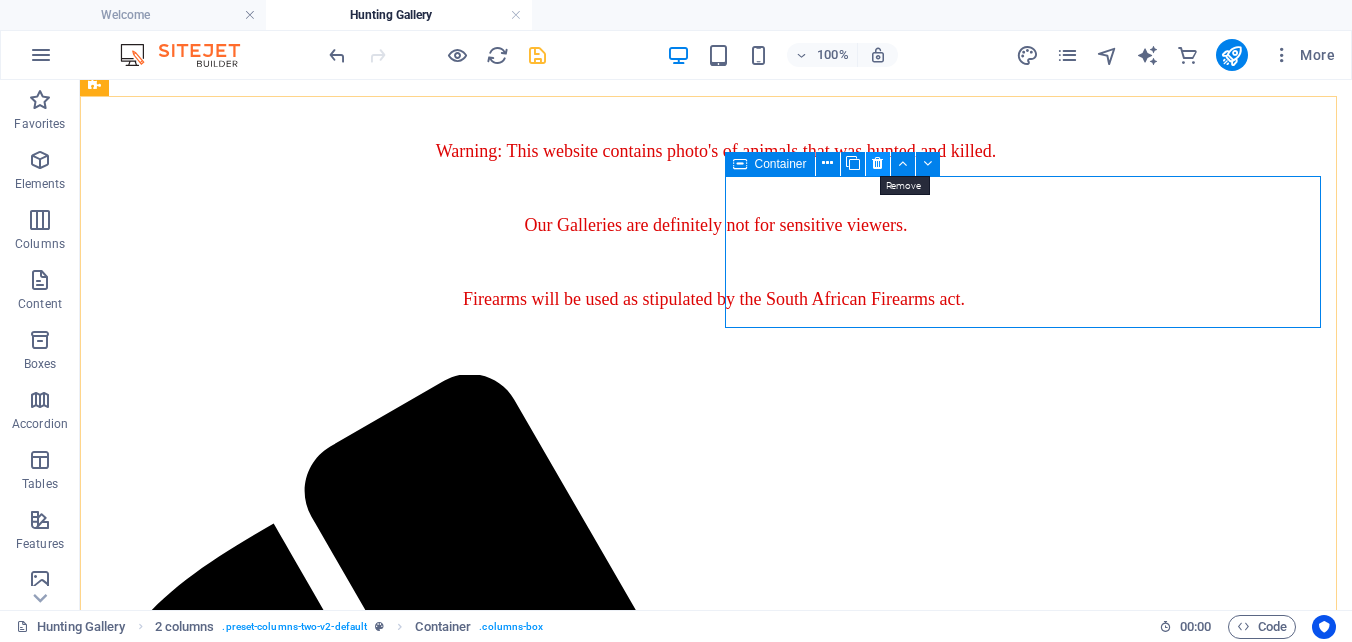 click at bounding box center [877, 163] 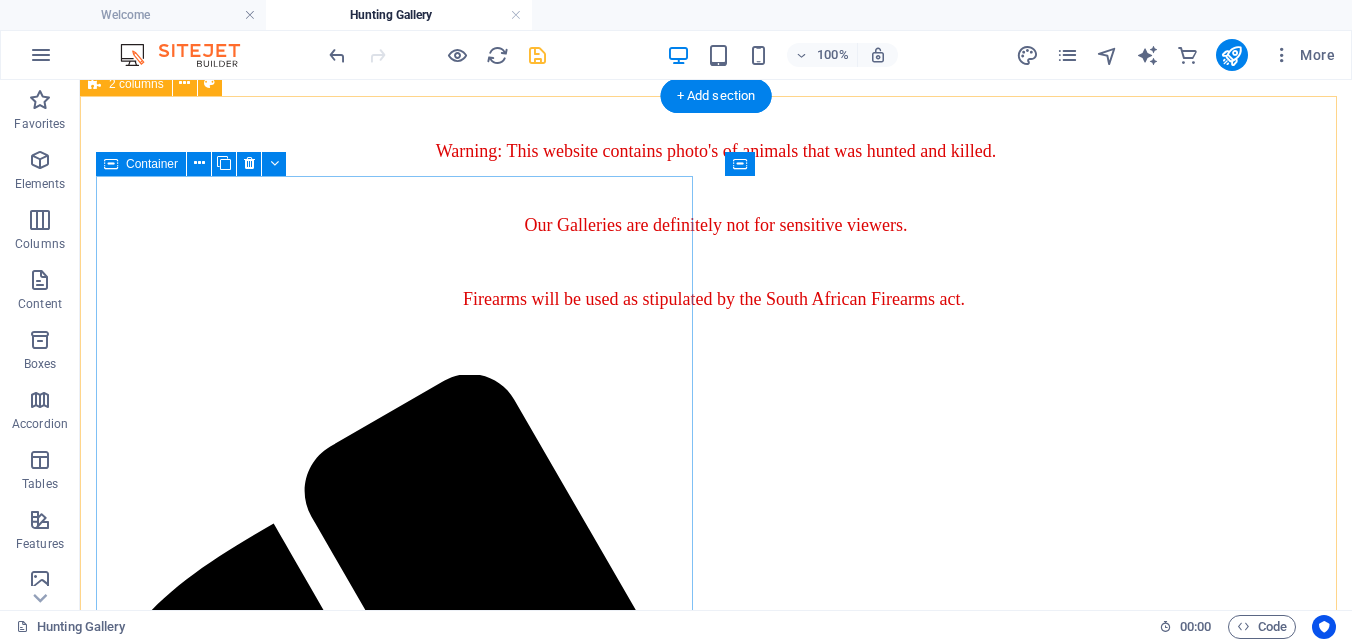 click on "Drop content here or  Add elements  Paste clipboard" at bounding box center [716, 2479] 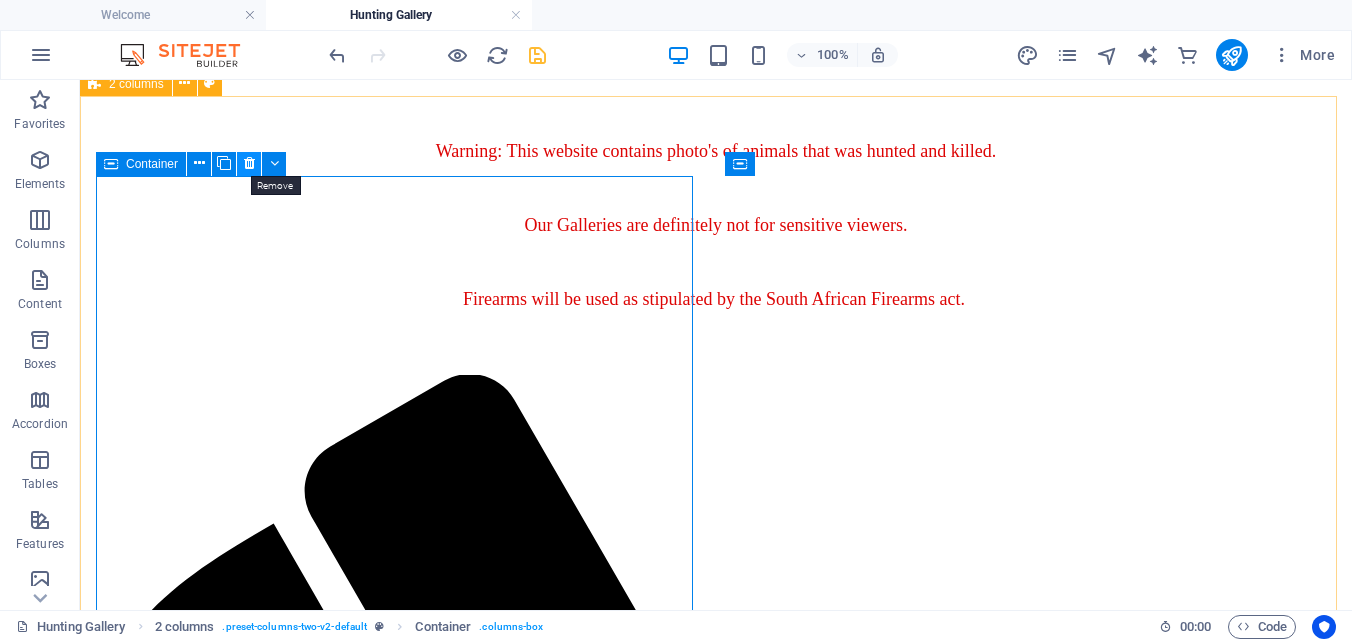 click at bounding box center (249, 164) 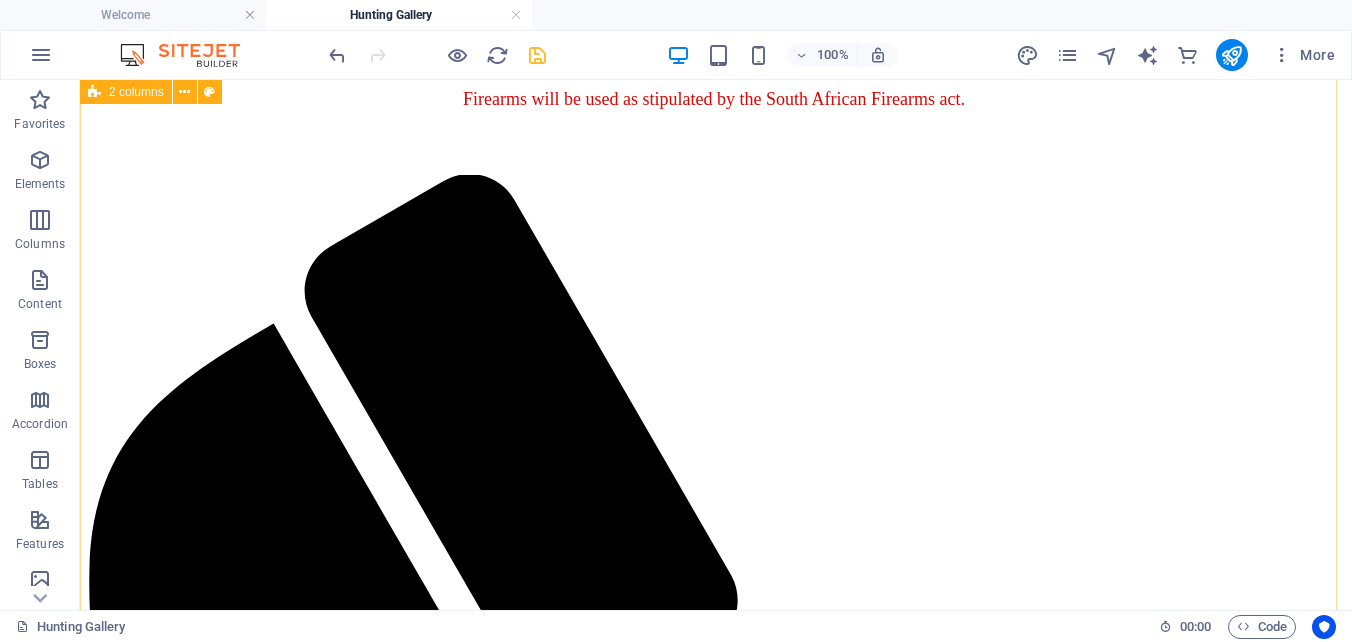 scroll, scrollTop: 474, scrollLeft: 0, axis: vertical 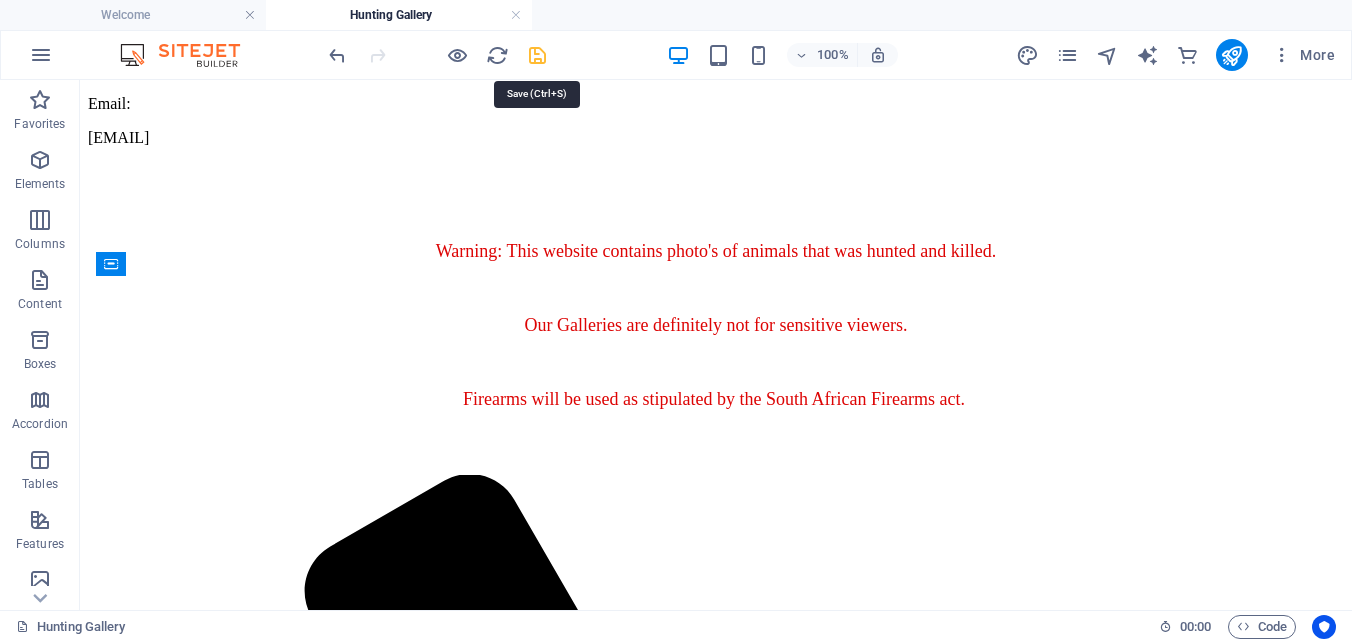 click at bounding box center (537, 55) 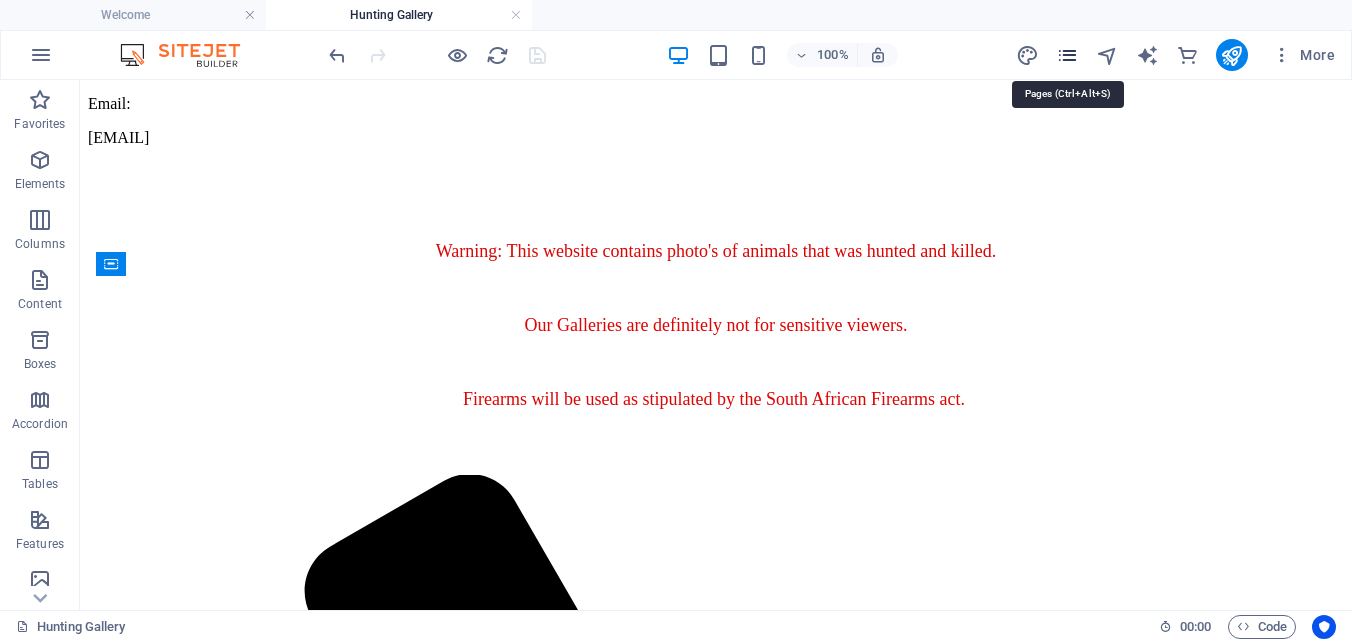 click at bounding box center (1067, 55) 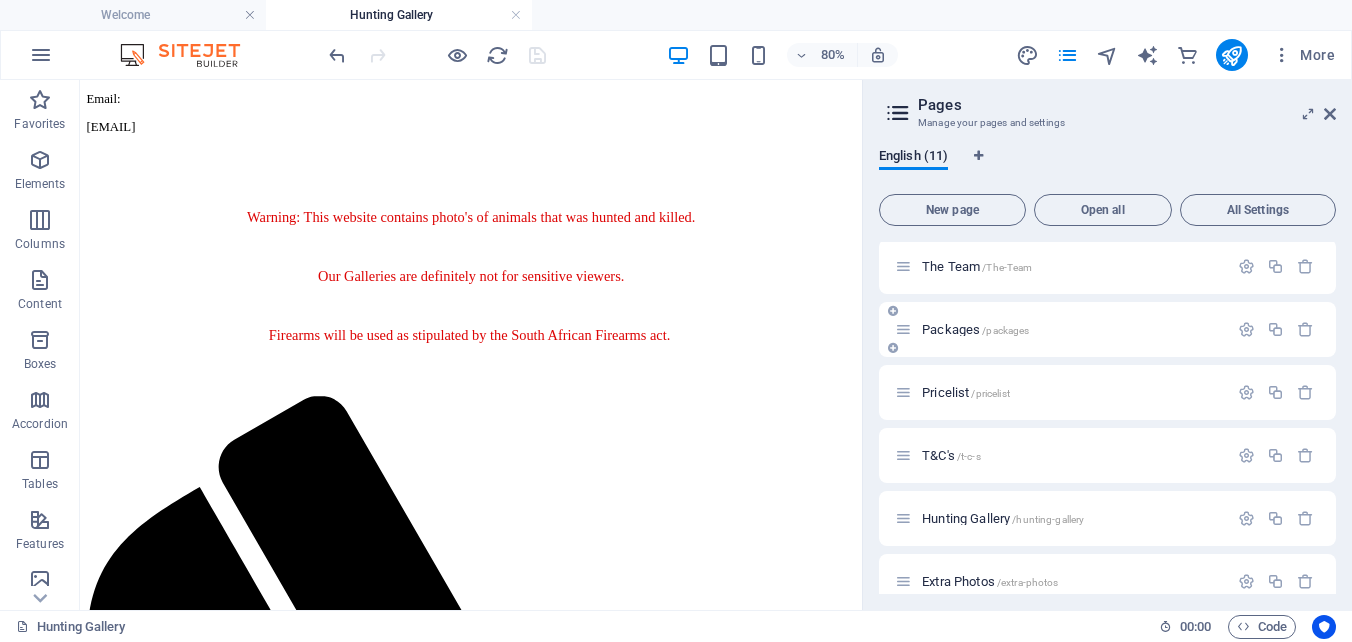scroll, scrollTop: 200, scrollLeft: 0, axis: vertical 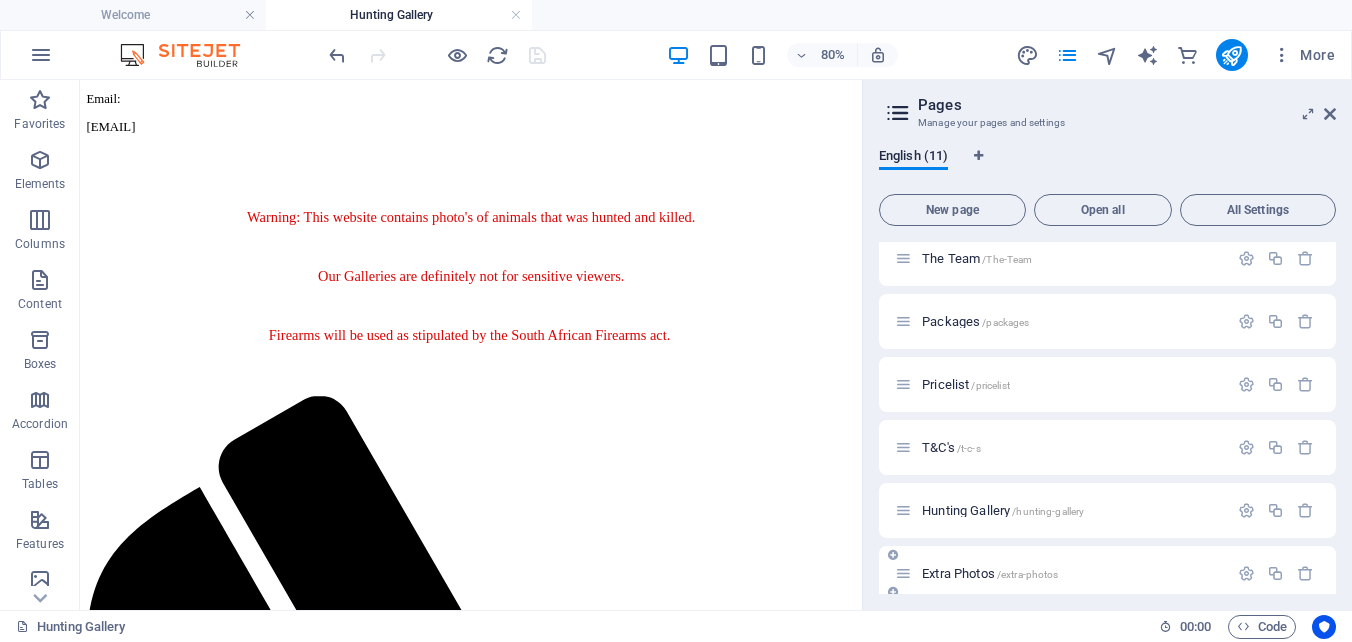 click on "Extra Photos /extra-photos" at bounding box center [990, 573] 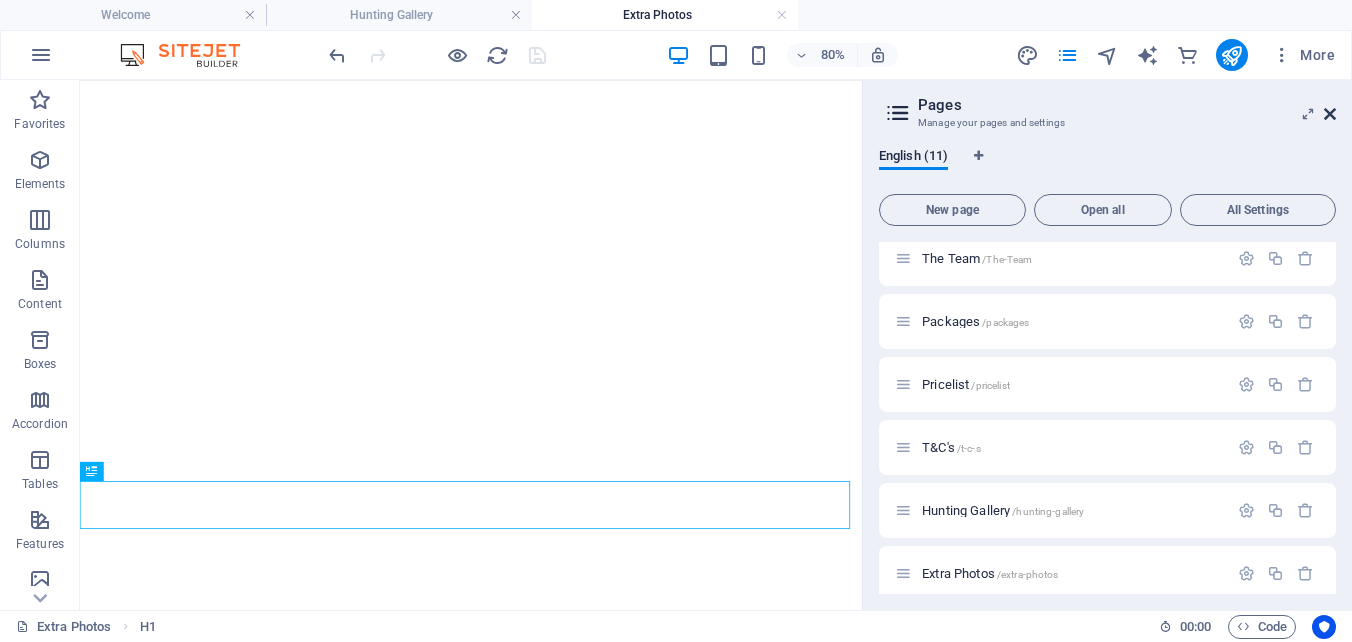 click at bounding box center (1330, 114) 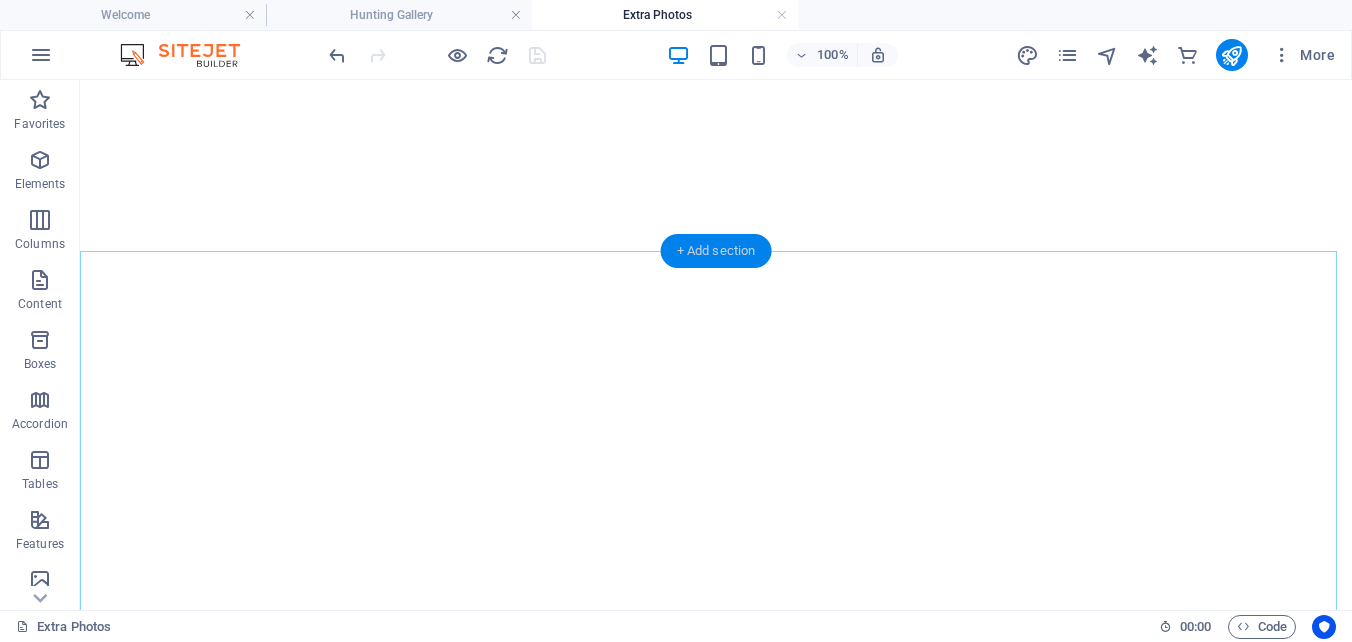 click on "+ Add section" at bounding box center (716, 251) 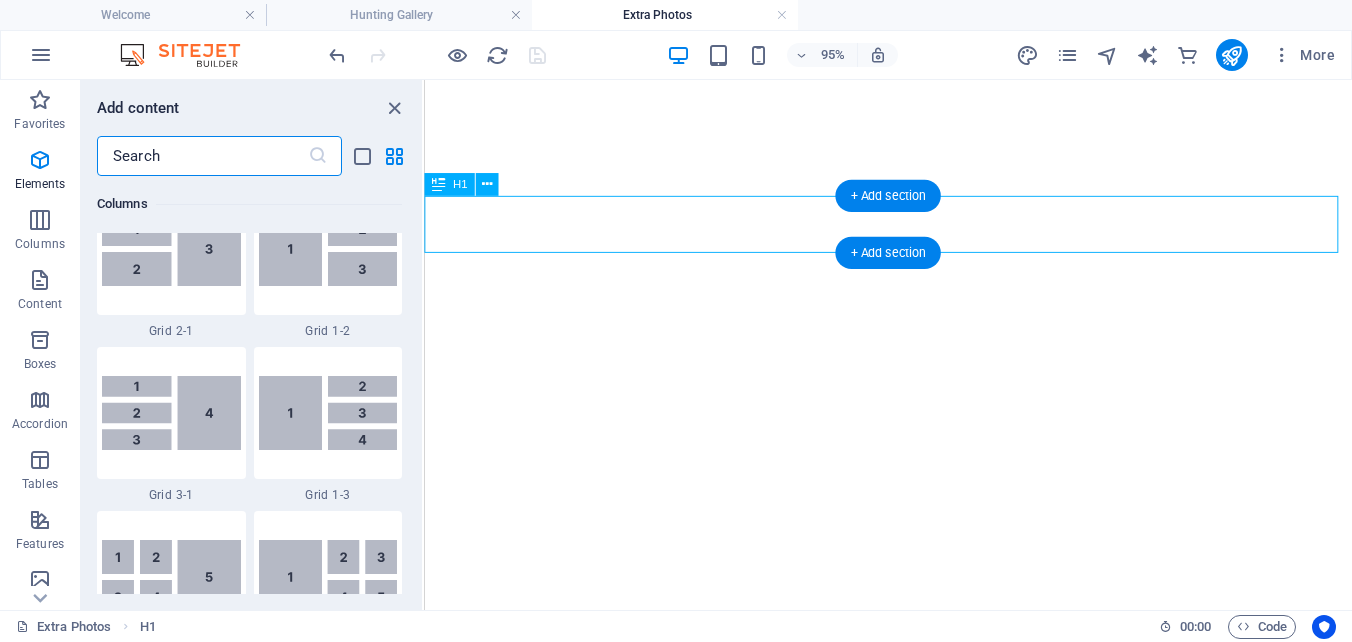 scroll, scrollTop: 3499, scrollLeft: 0, axis: vertical 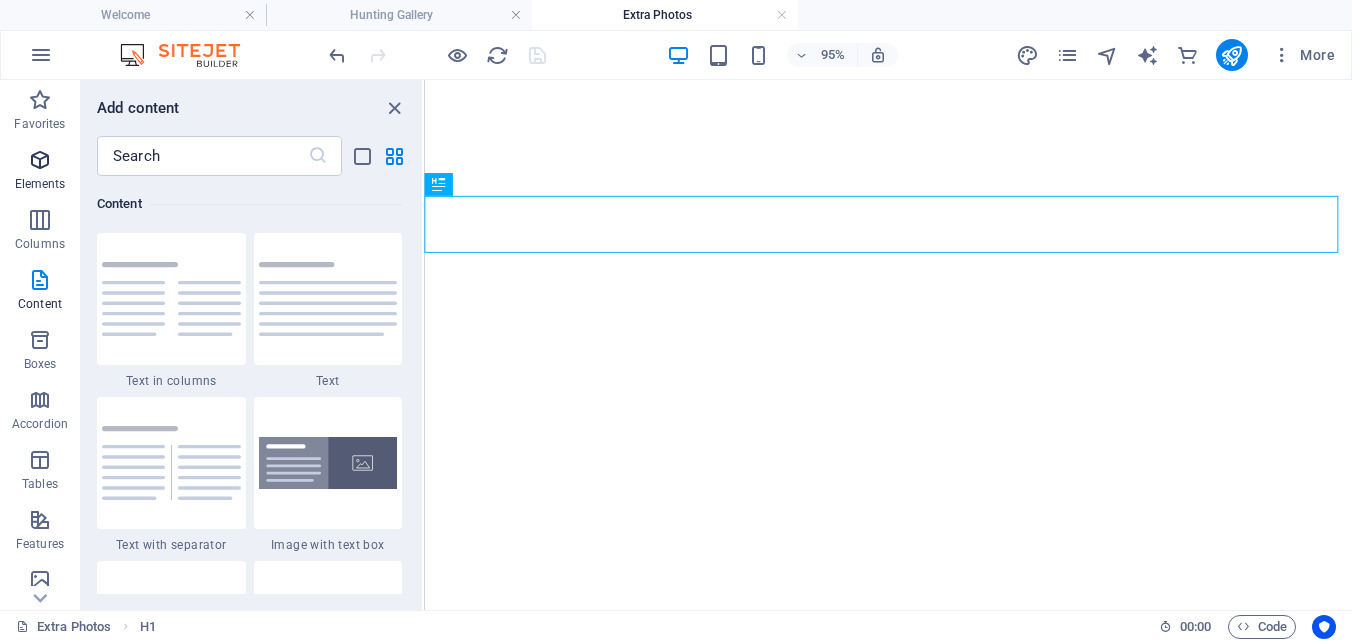 click on "Elements" at bounding box center [40, 184] 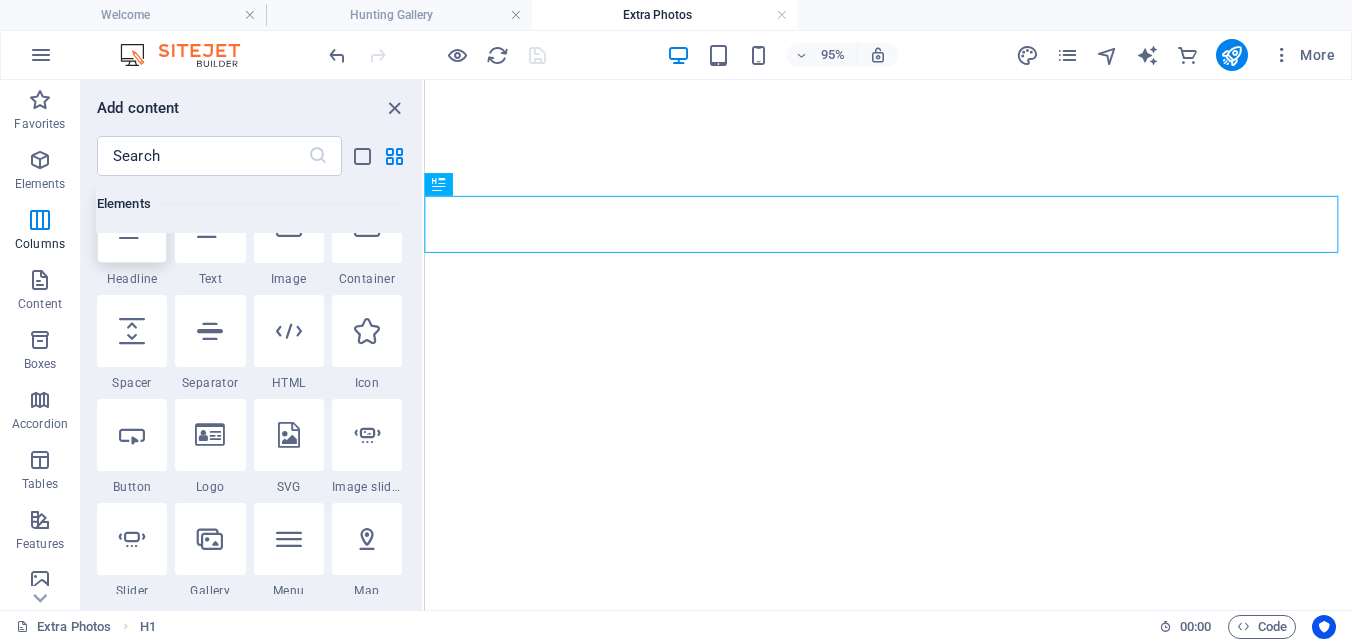 scroll, scrollTop: 213, scrollLeft: 0, axis: vertical 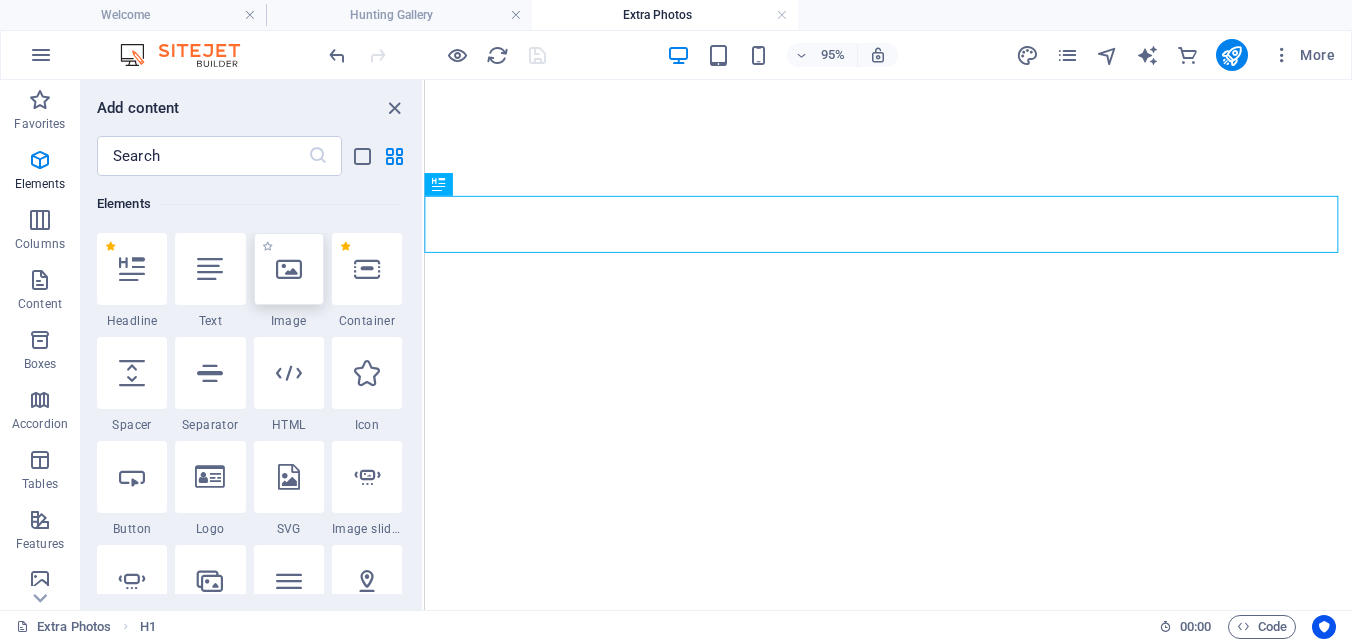 click at bounding box center (289, 269) 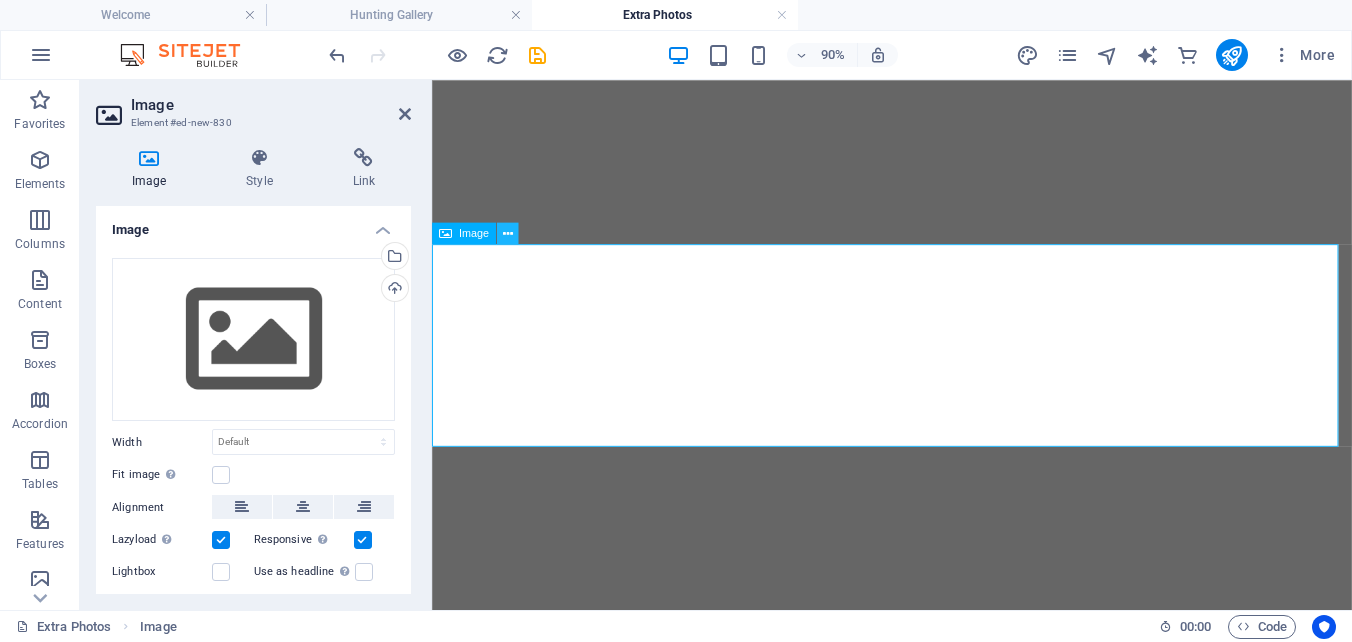 click at bounding box center (508, 233) 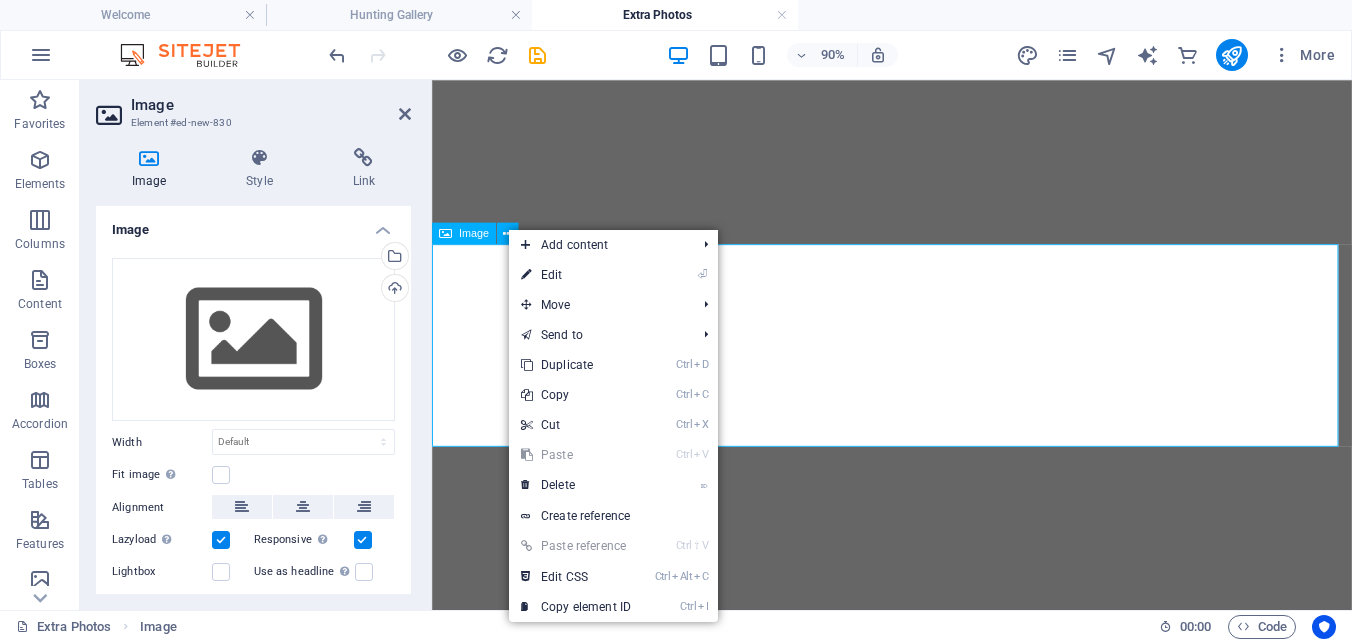click on "Image" at bounding box center (474, 233) 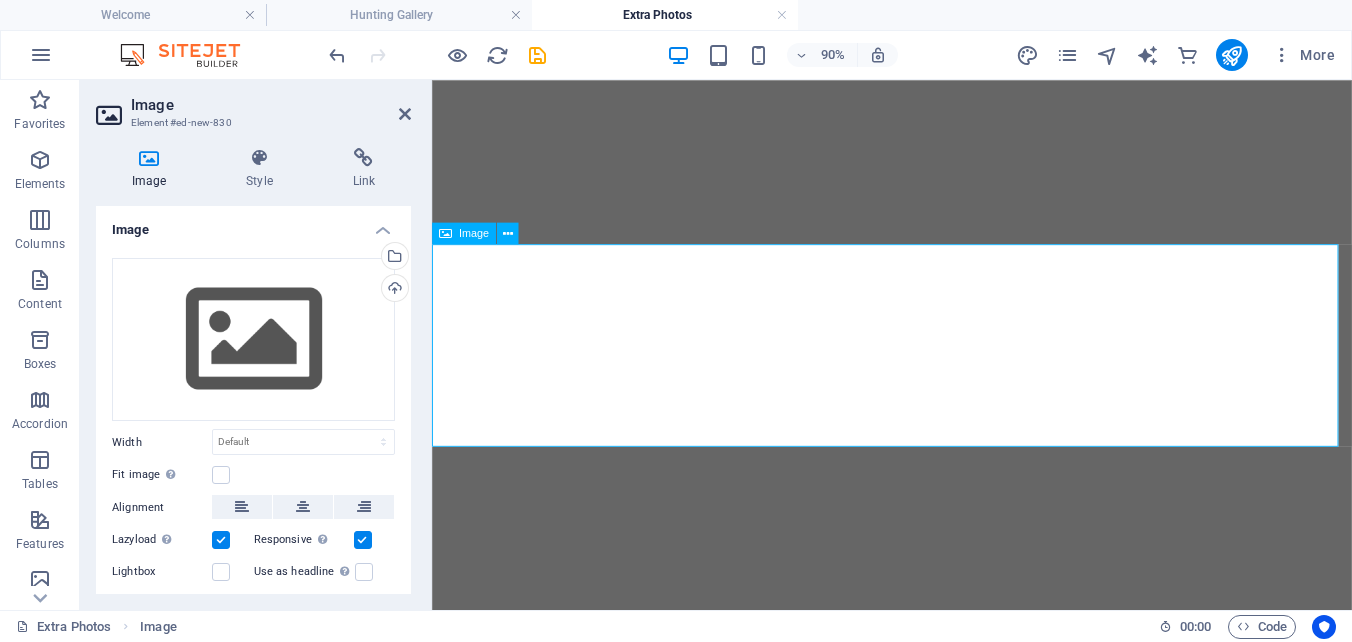 click at bounding box center (445, 233) 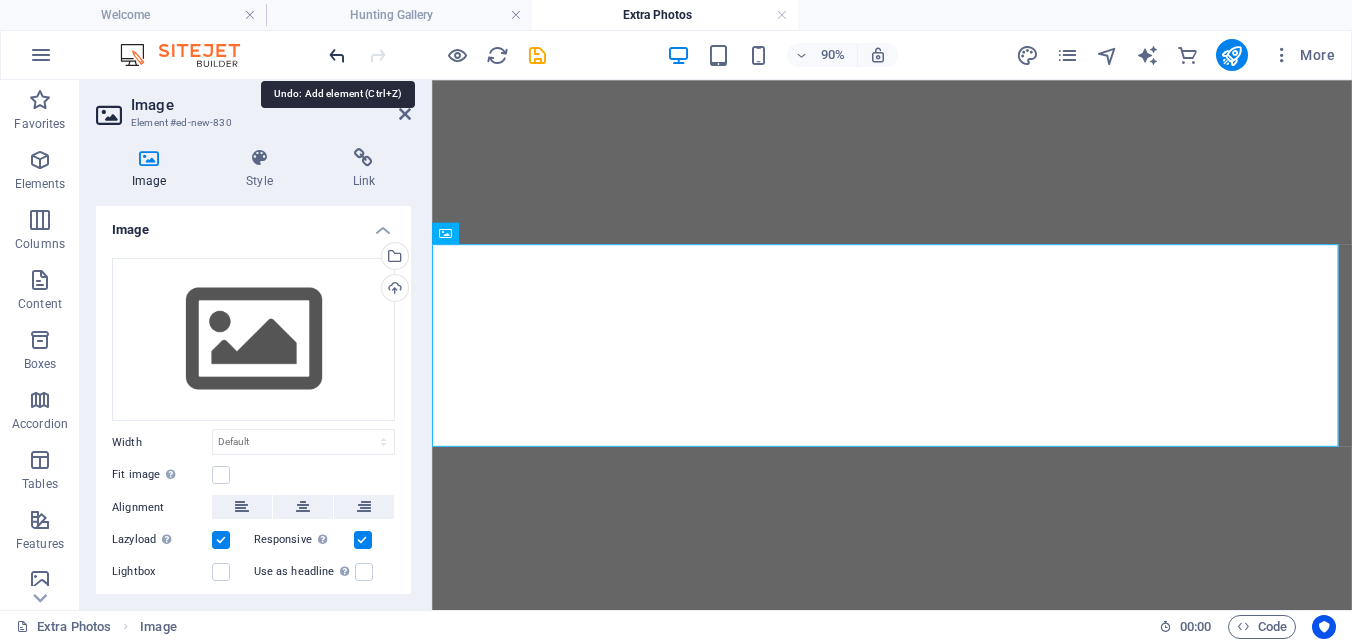 click at bounding box center [337, 55] 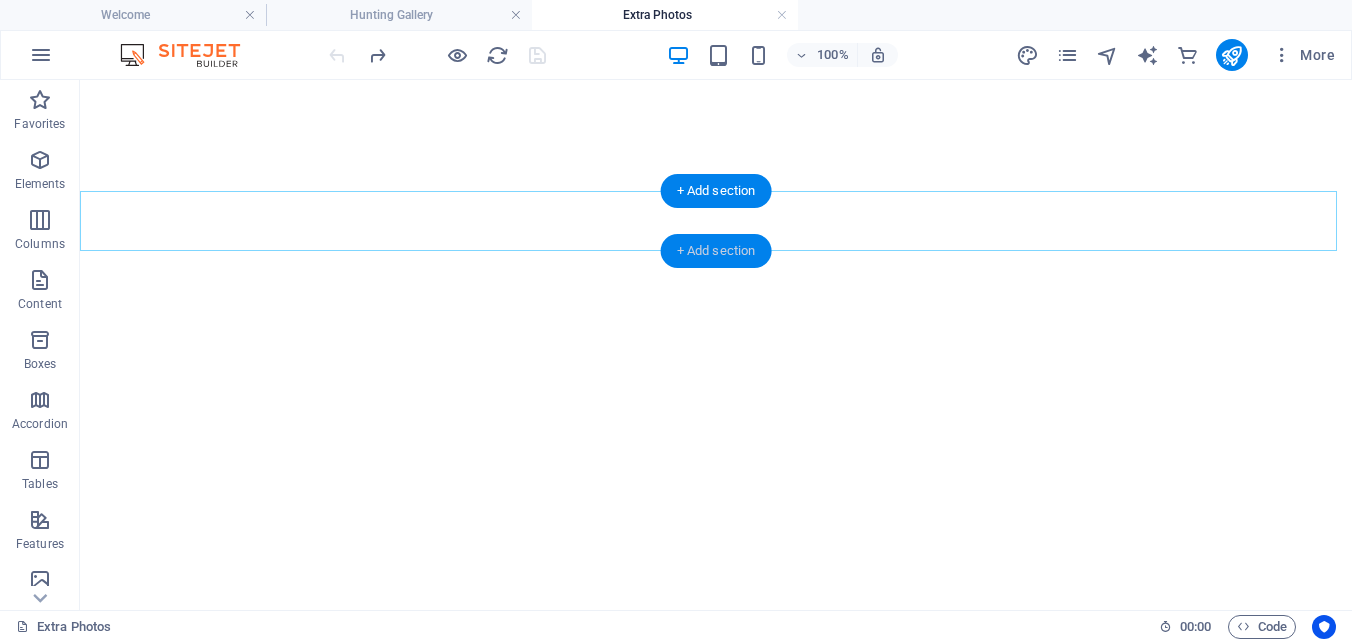 click on "+ Add section" at bounding box center [716, 251] 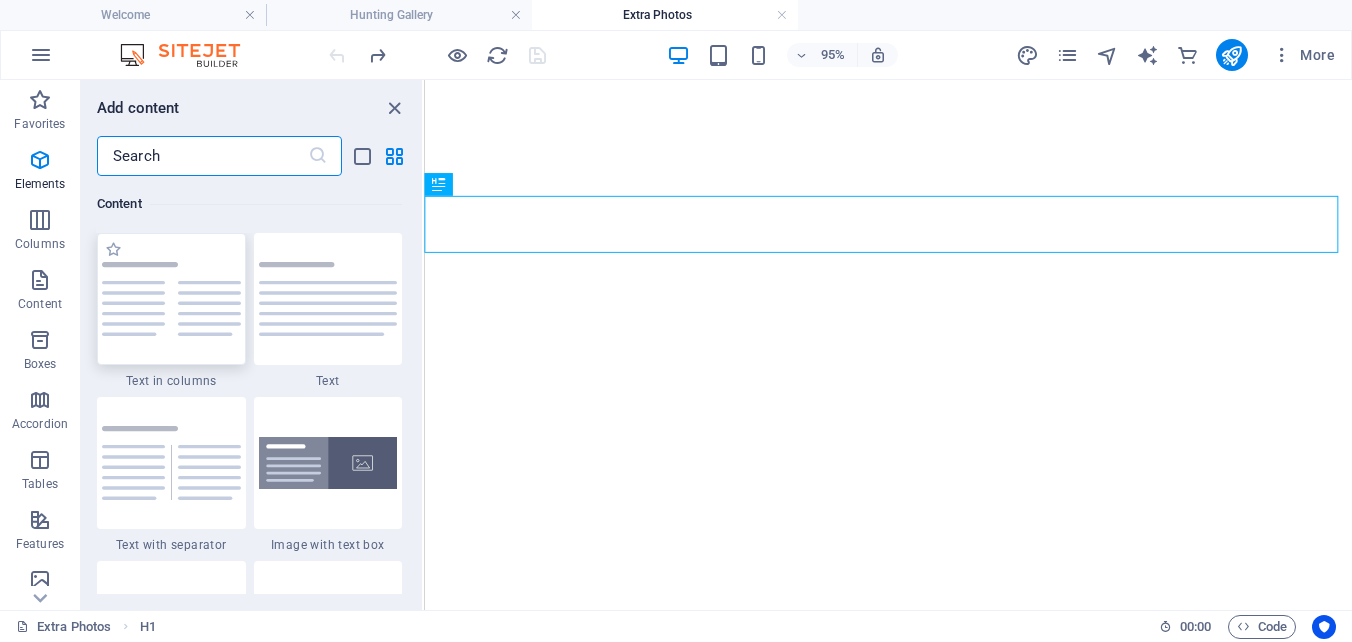 scroll, scrollTop: 3499, scrollLeft: 0, axis: vertical 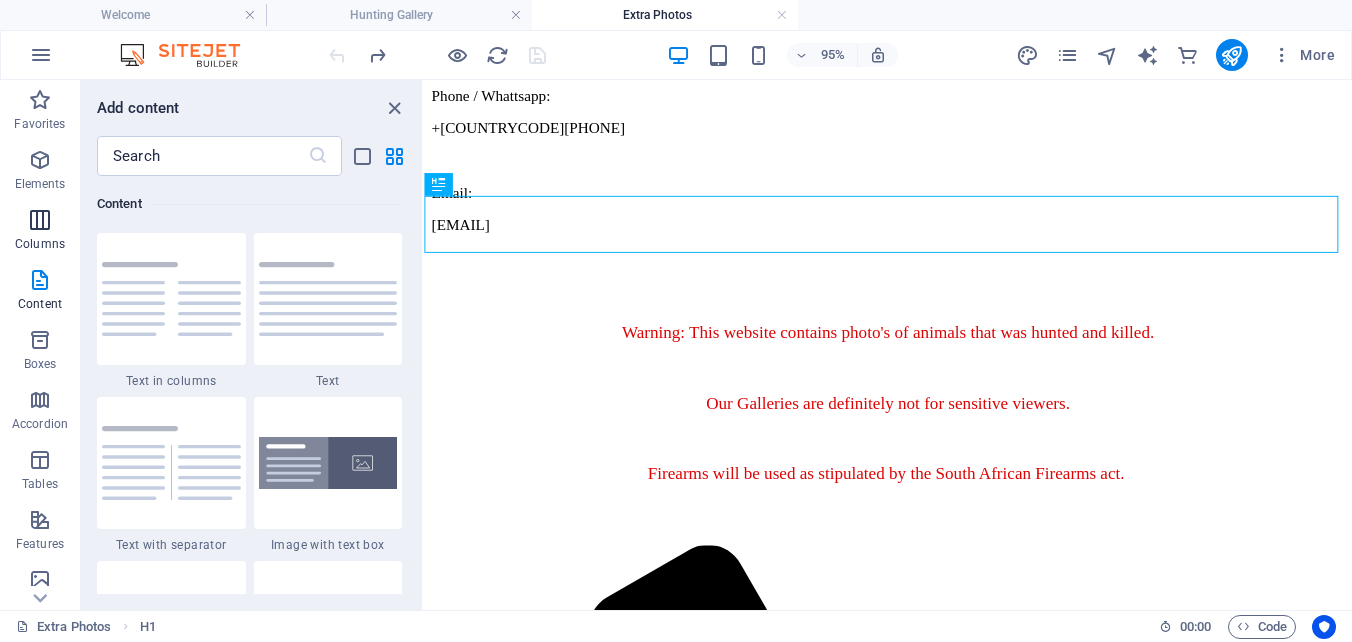 click at bounding box center [40, 220] 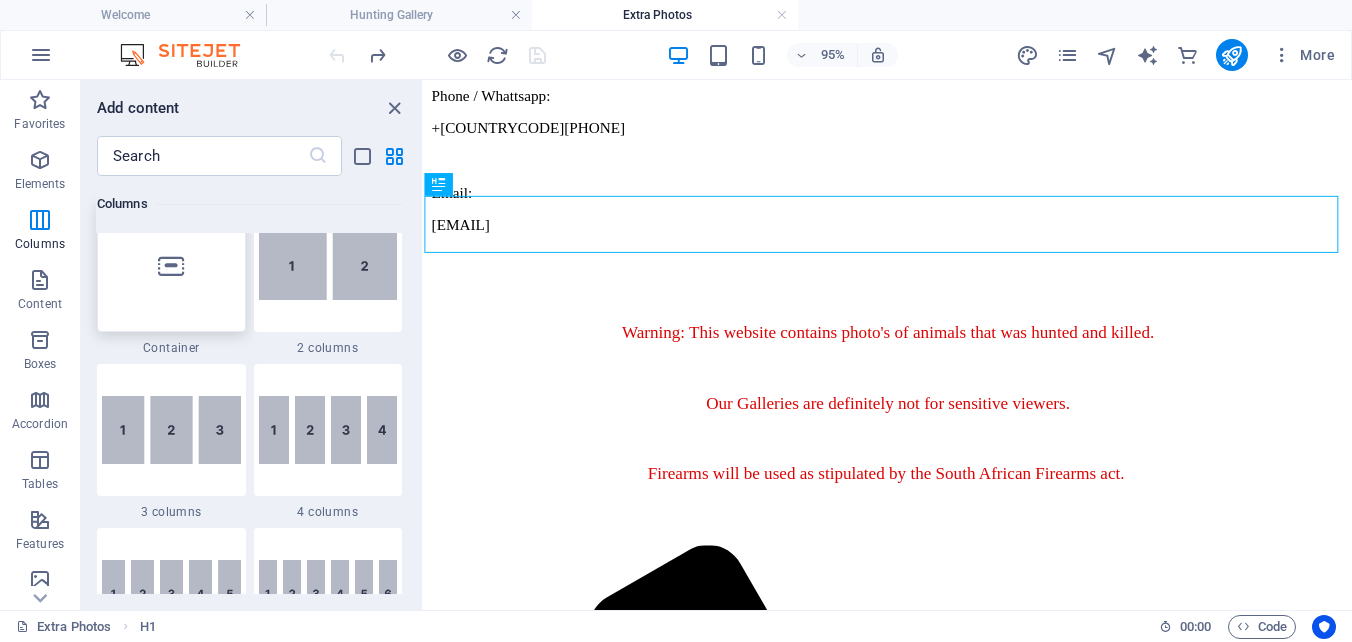 scroll, scrollTop: 990, scrollLeft: 0, axis: vertical 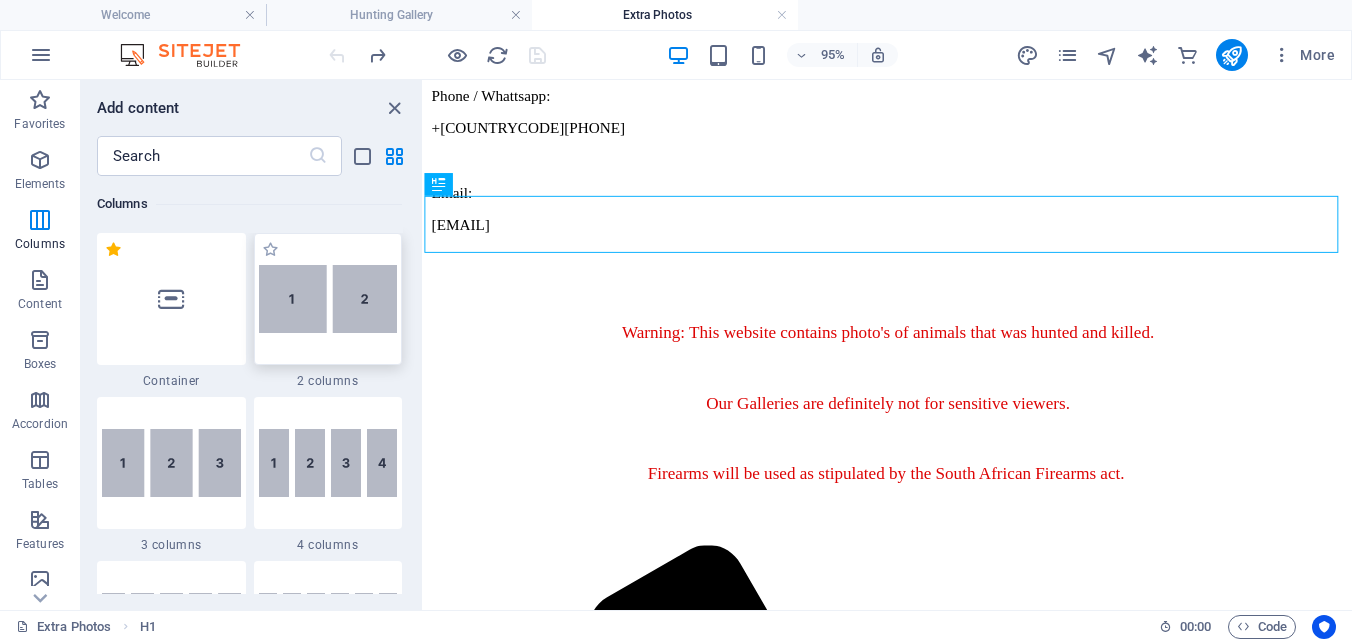 click at bounding box center [328, 299] 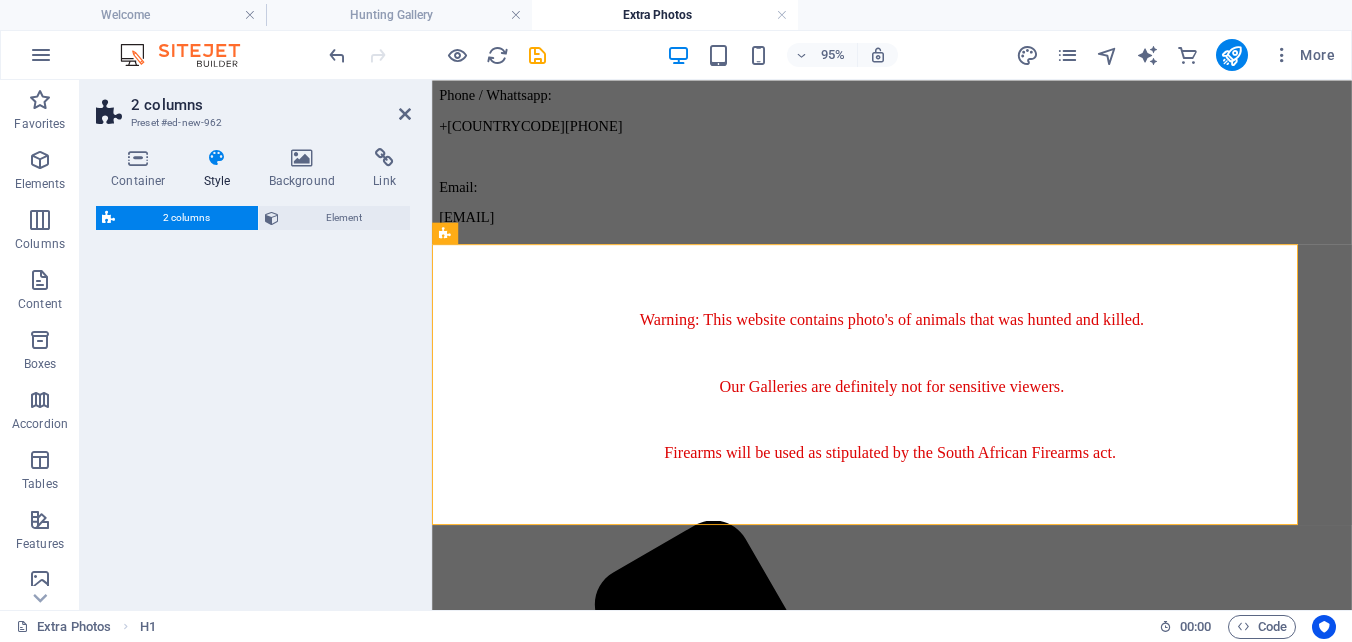 select on "rem" 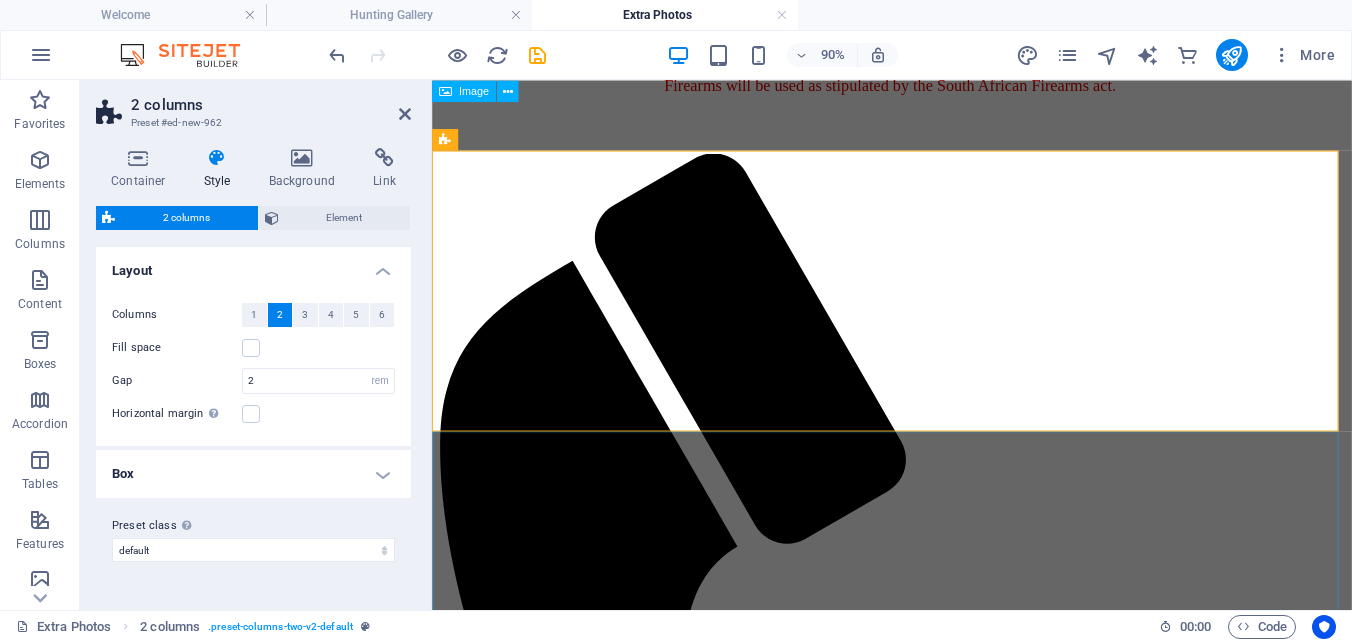 scroll, scrollTop: 479, scrollLeft: 0, axis: vertical 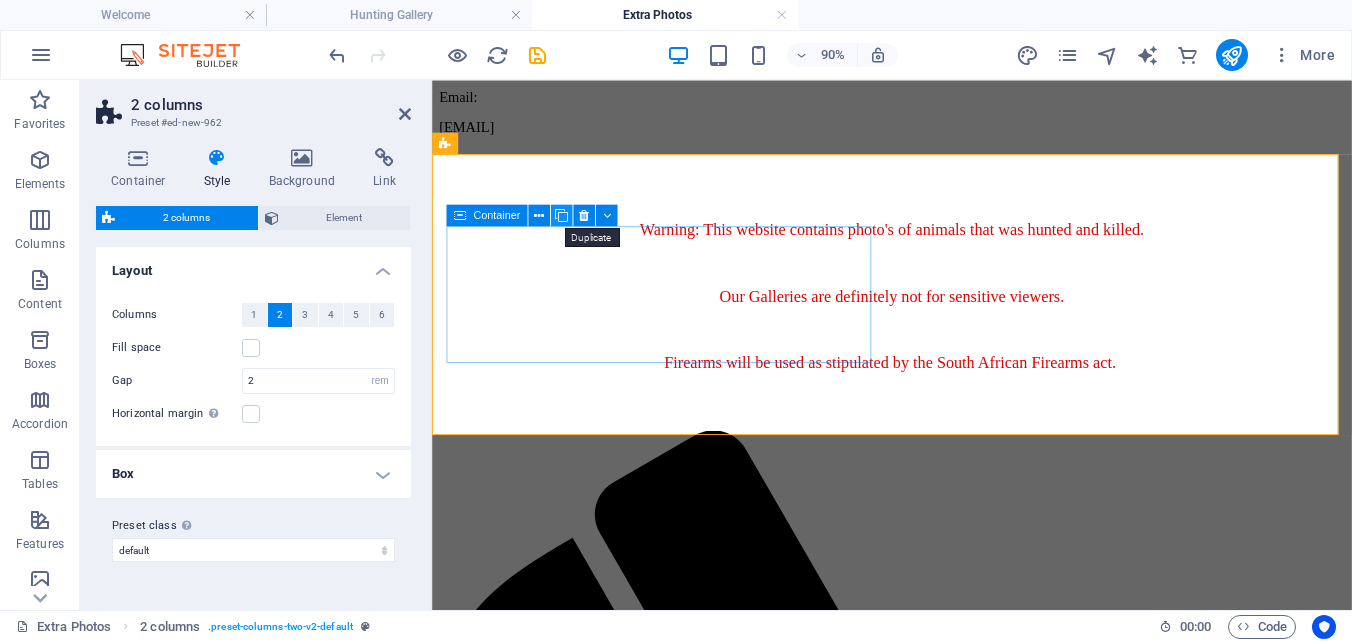 click at bounding box center (561, 215) 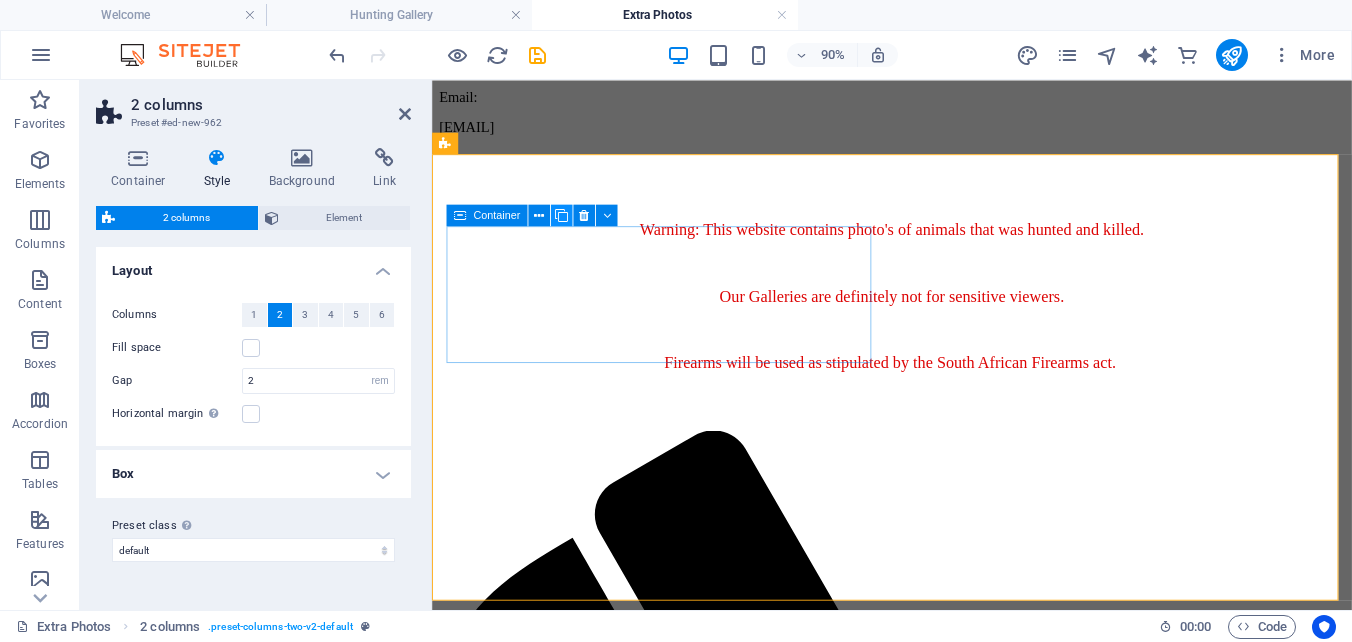 click at bounding box center (561, 215) 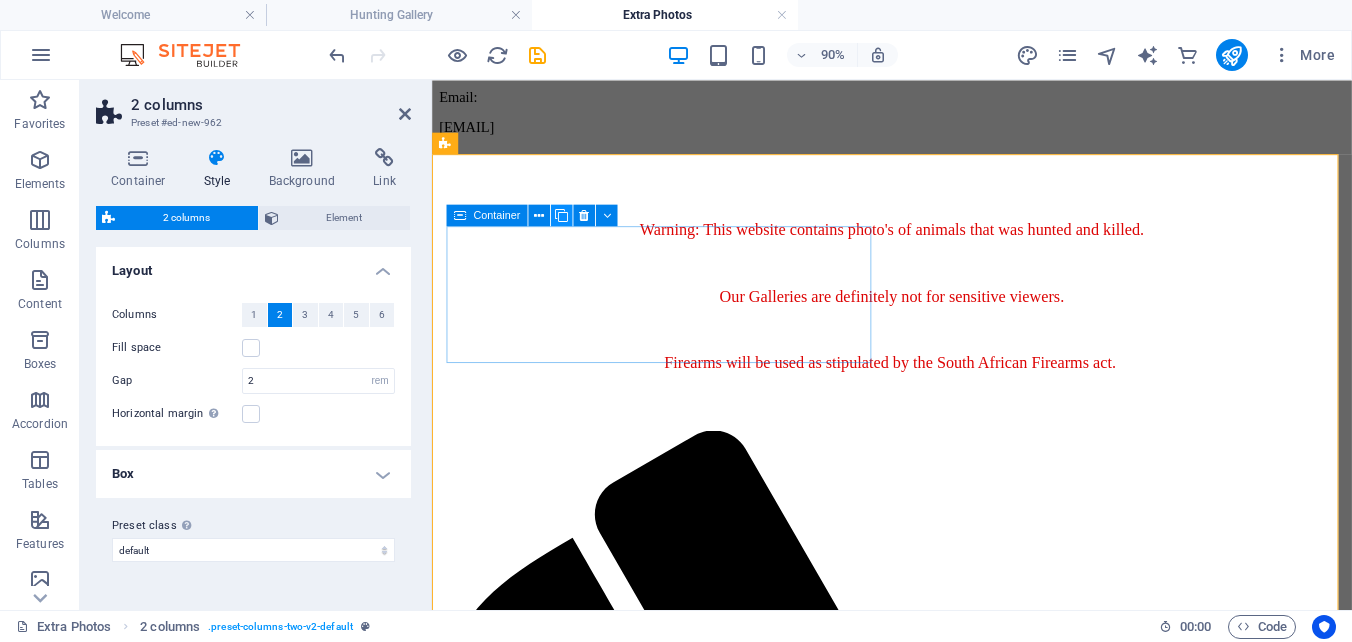 click at bounding box center (561, 215) 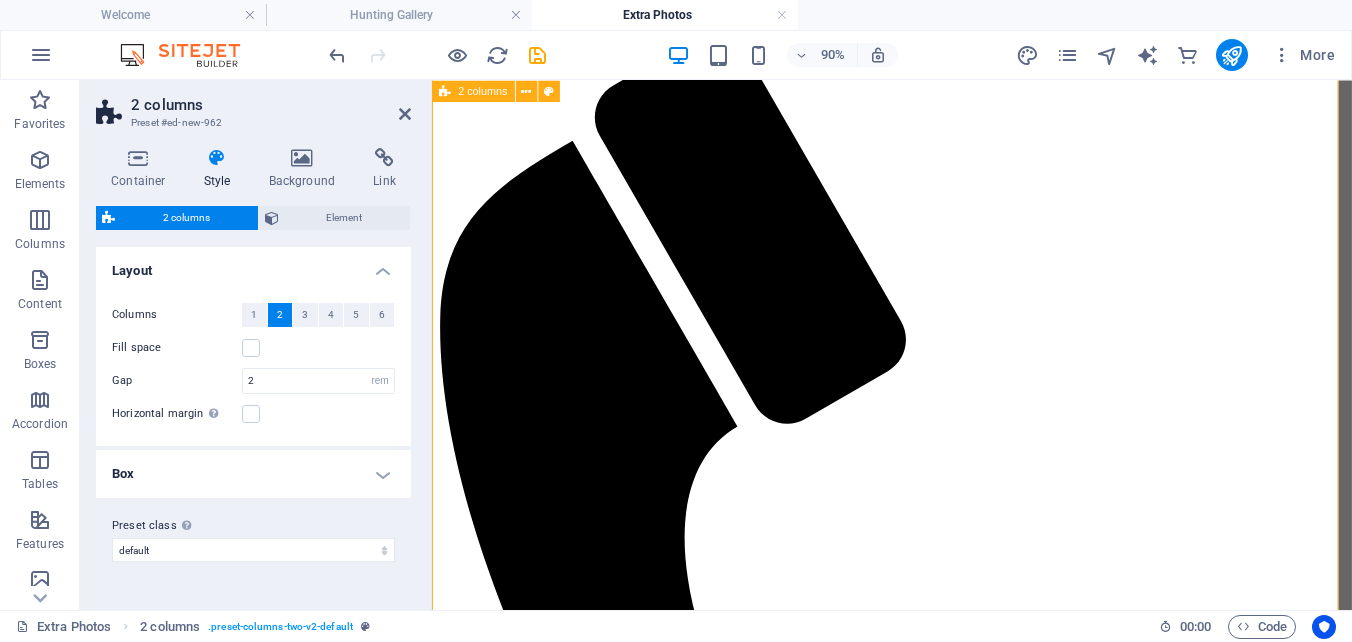scroll, scrollTop: 979, scrollLeft: 0, axis: vertical 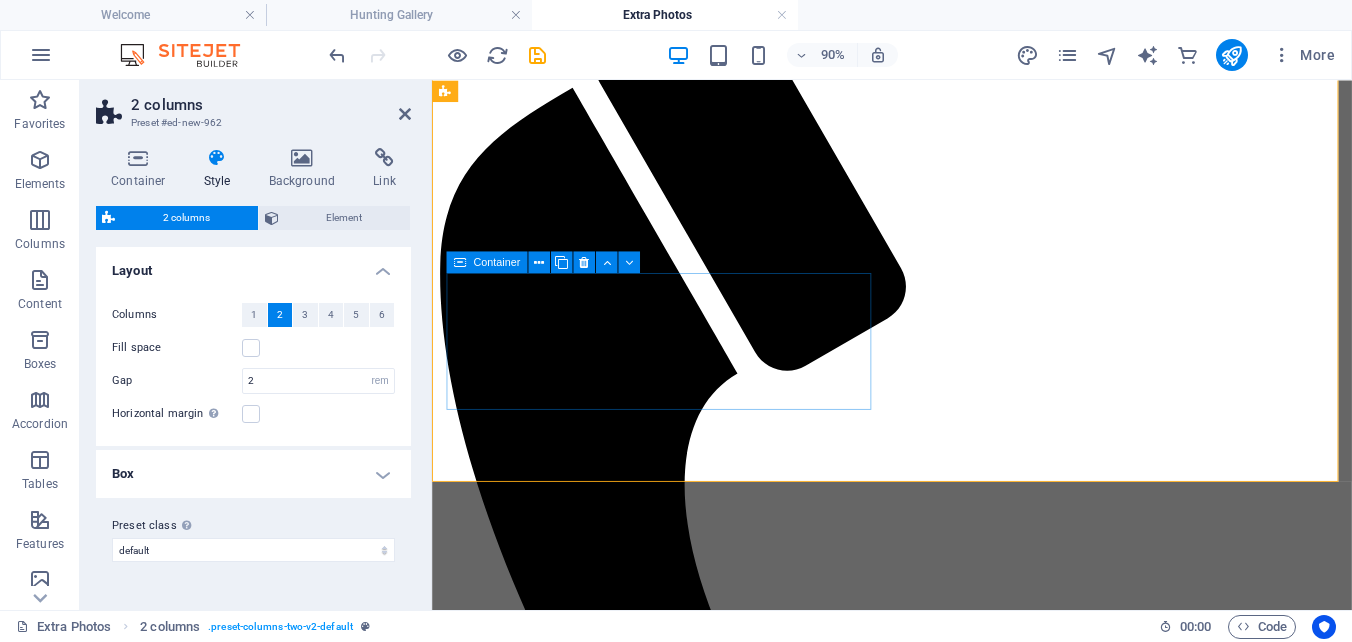 click on "Drop content here or  Add elements  Paste clipboard" at bounding box center [943, 2552] 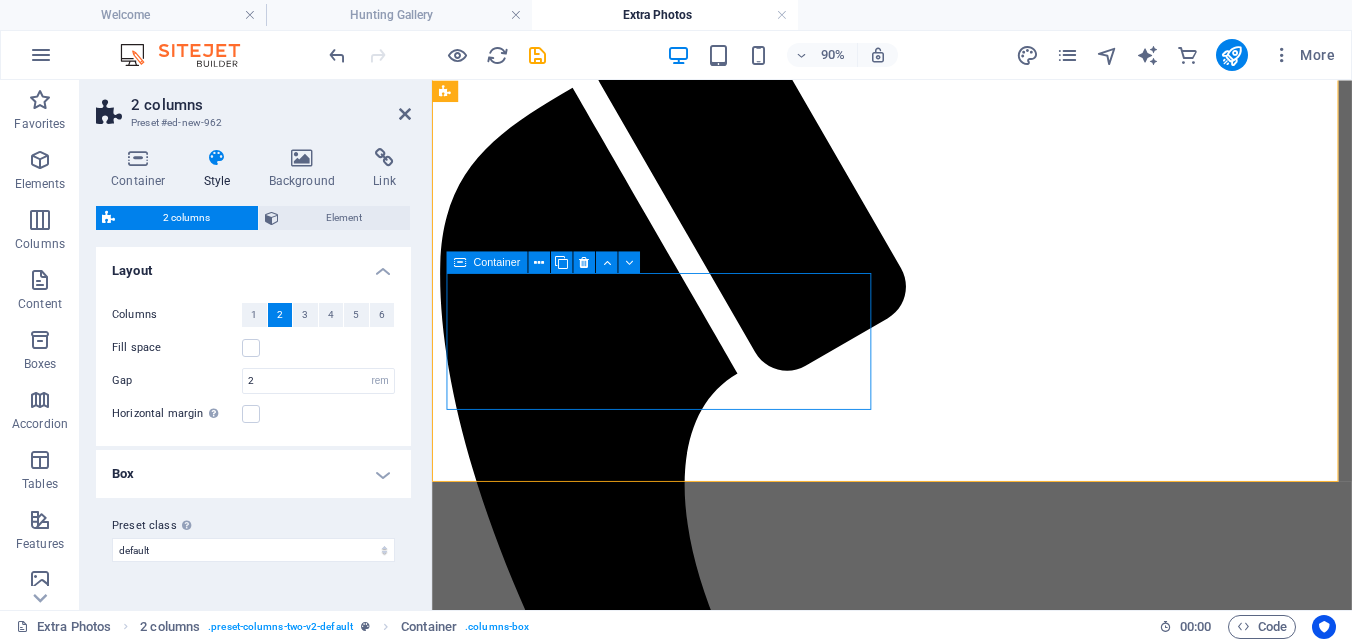 click on "Add elements" at bounding box center (884, 2582) 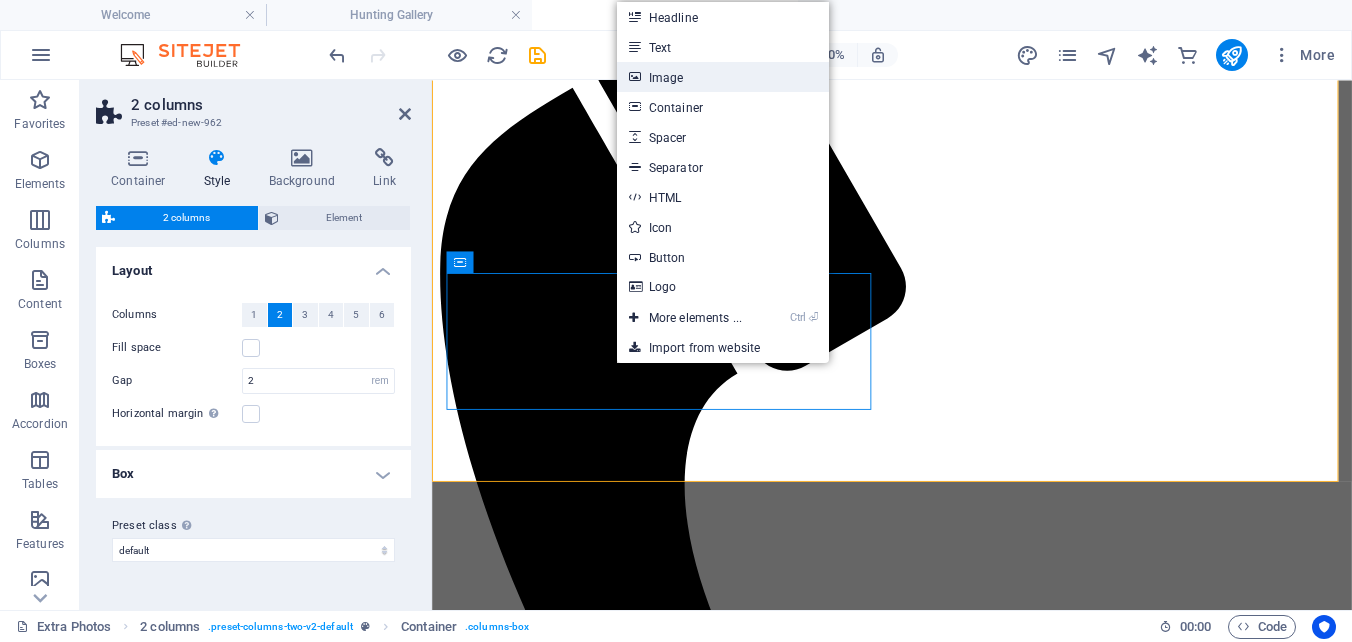 click on "Image" at bounding box center [723, 77] 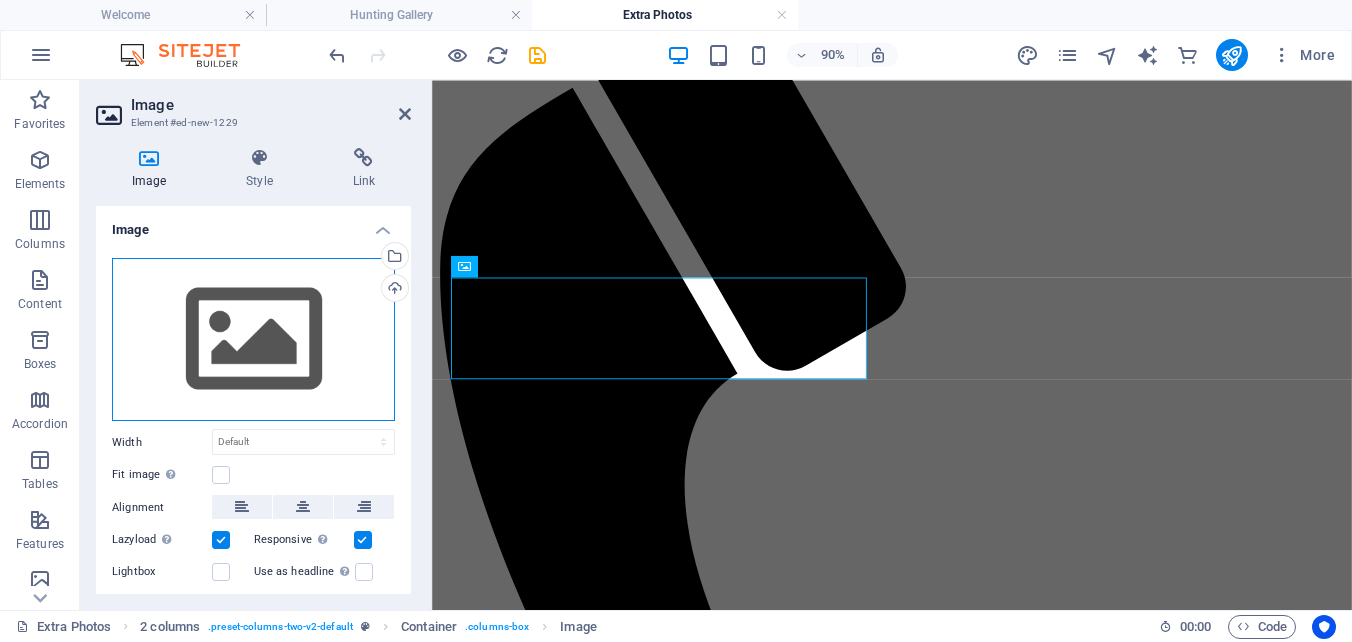 click on "Drag files here, click to choose files or select files from Files or our free stock photos & videos" at bounding box center (253, 340) 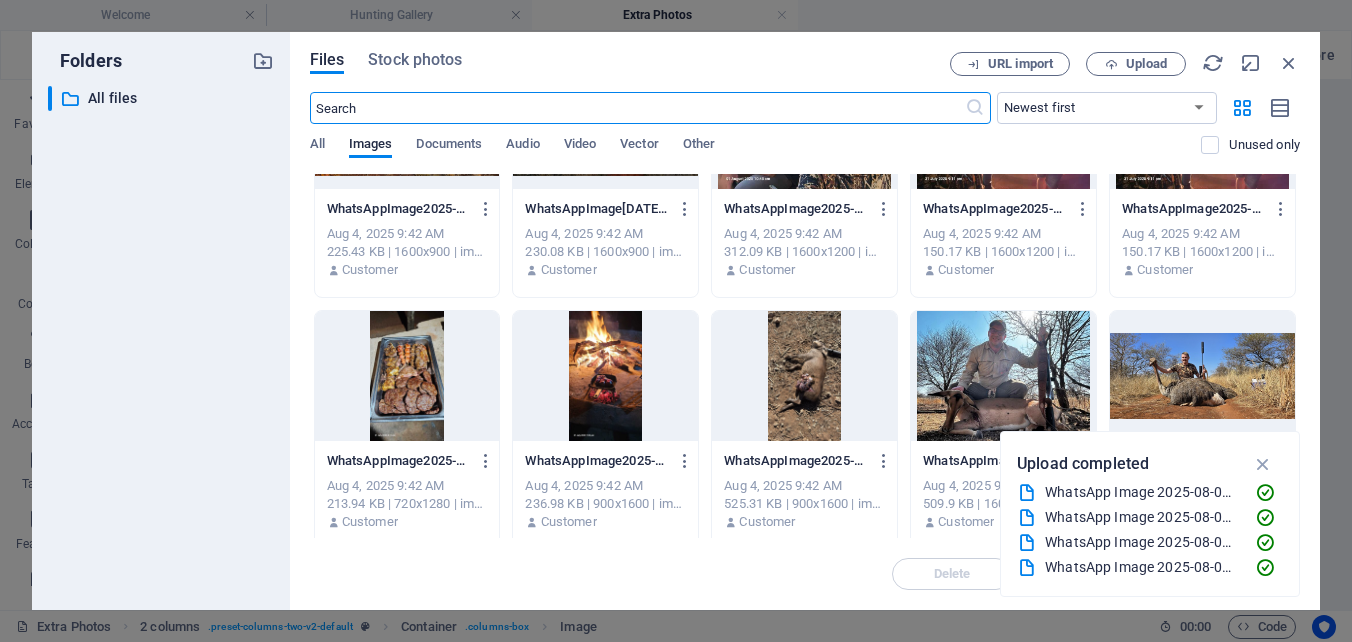 scroll, scrollTop: 100, scrollLeft: 0, axis: vertical 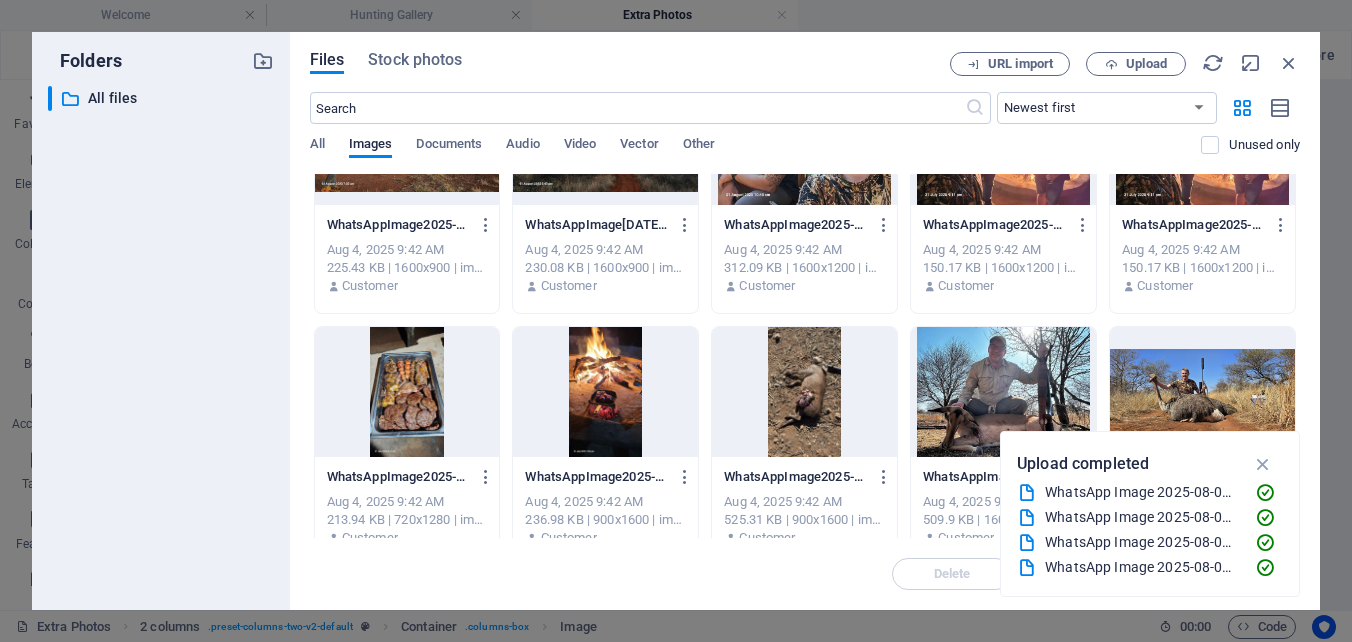 click at bounding box center [605, 392] 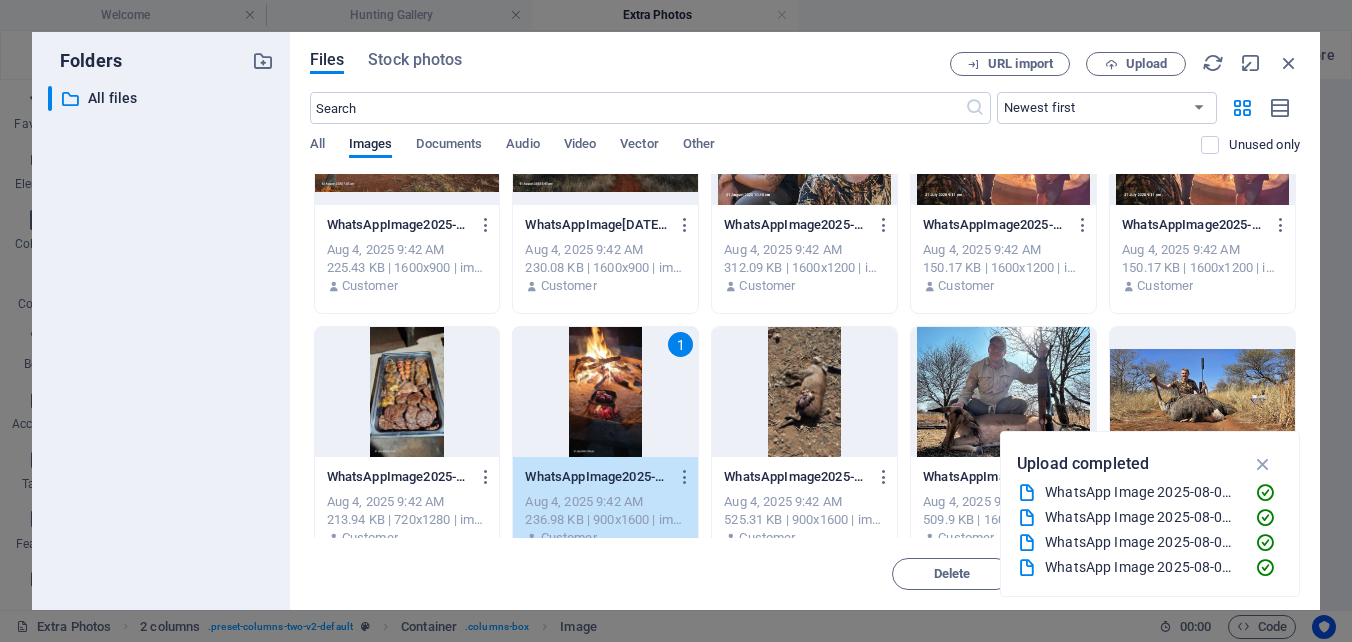 click on "1" at bounding box center [605, 392] 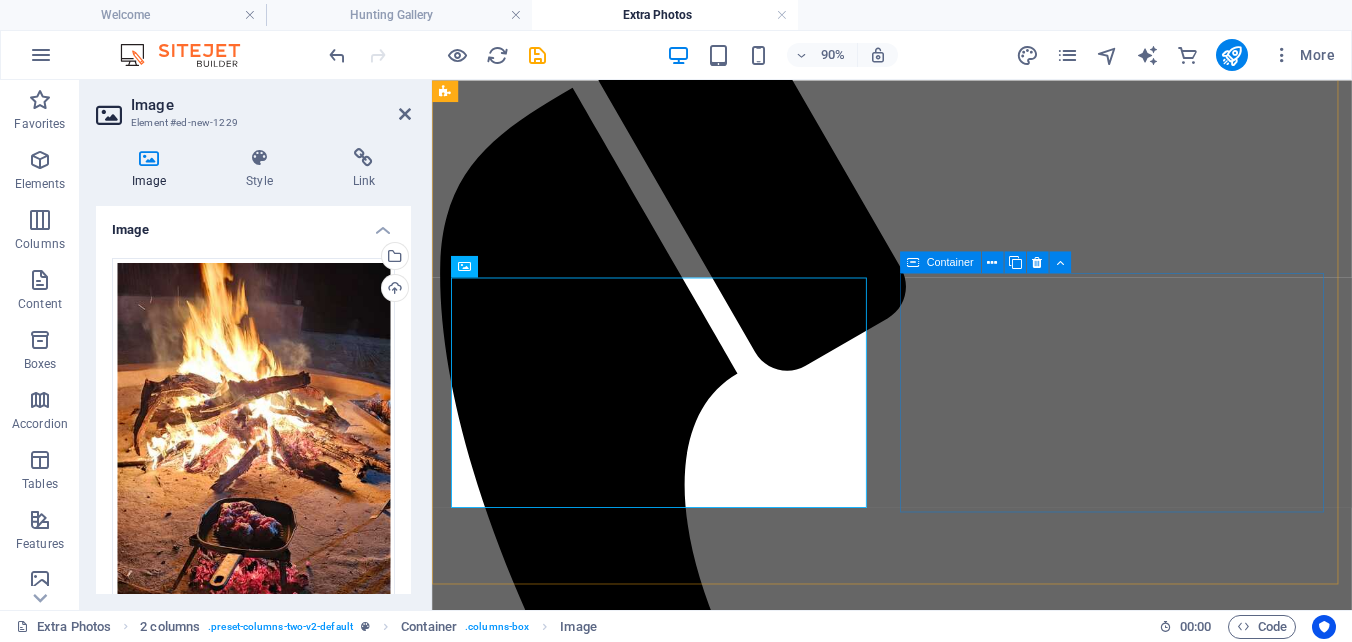 click on "Add elements" at bounding box center [884, 4403] 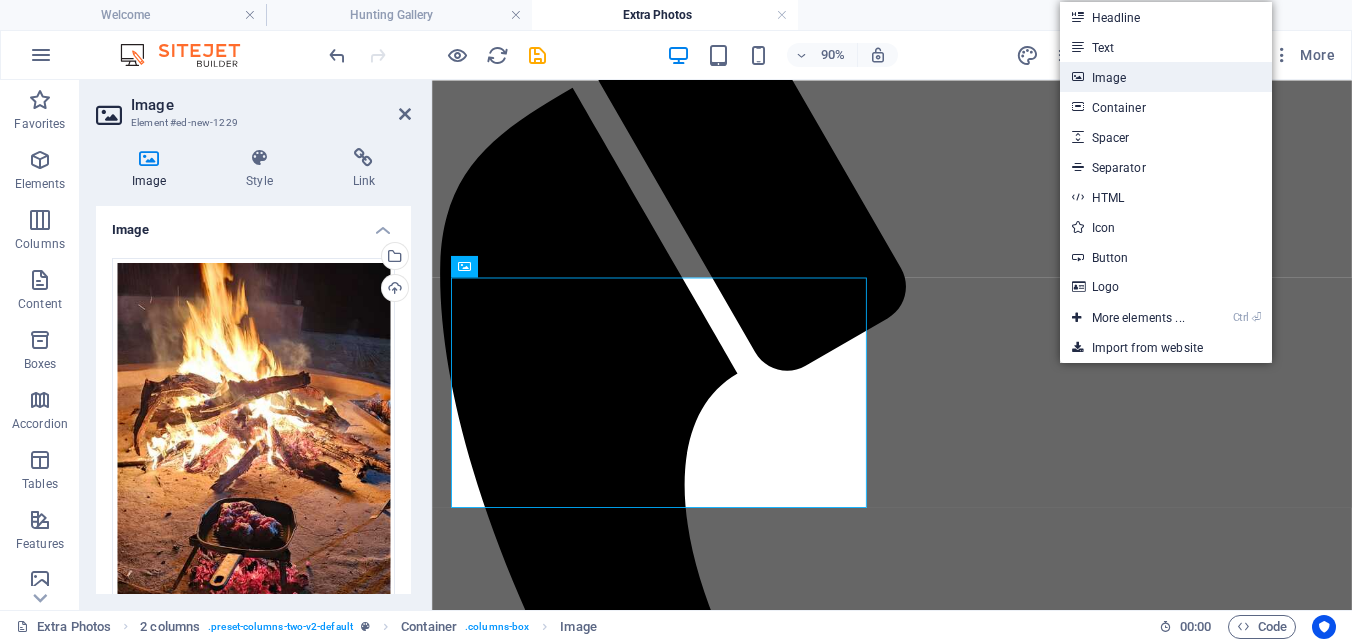 click on "Image" at bounding box center [1166, 77] 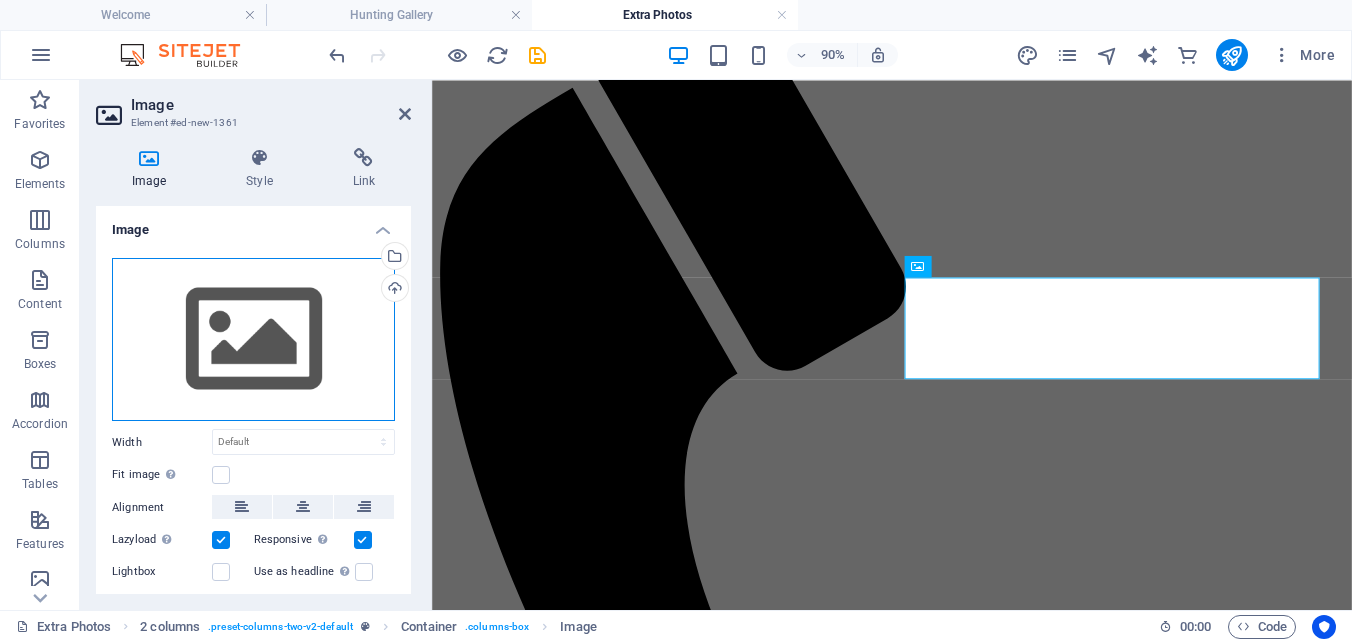 click on "Drag files here, click to choose files or select files from Files or our free stock photos & videos" at bounding box center (253, 340) 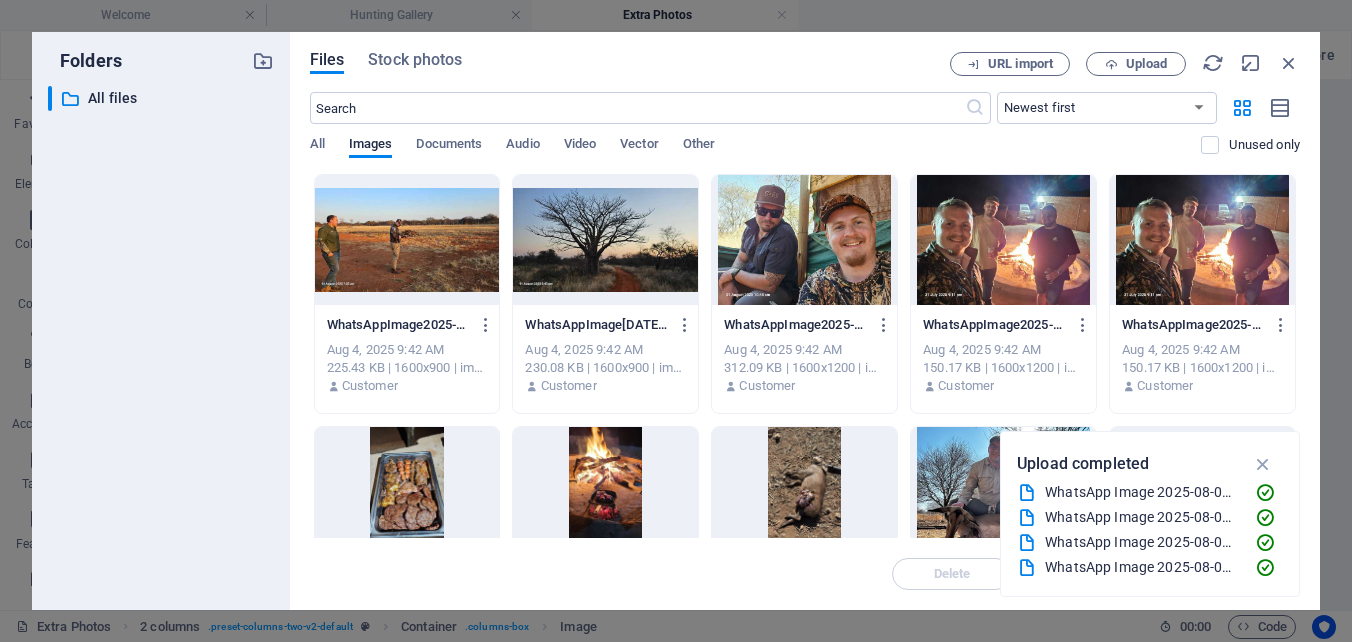 click at bounding box center [407, 492] 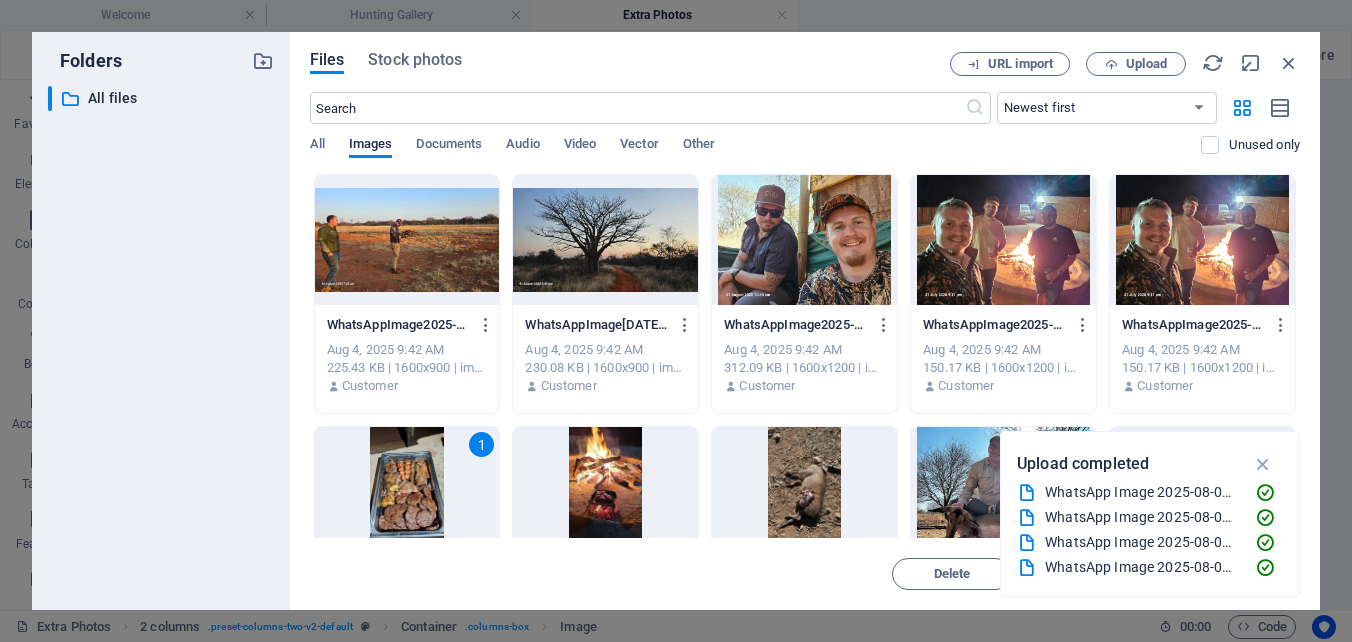 click on "1" at bounding box center [407, 492] 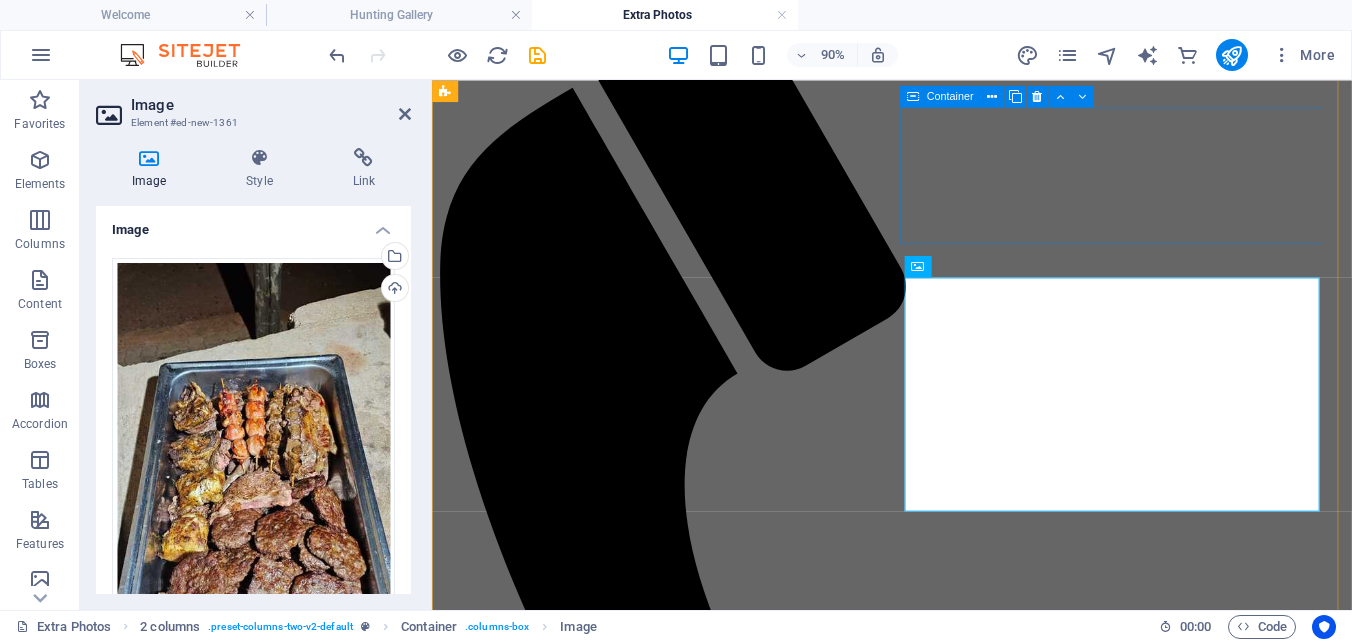 click on "Drop content here or  Add elements  Paste clipboard" at bounding box center [943, 2410] 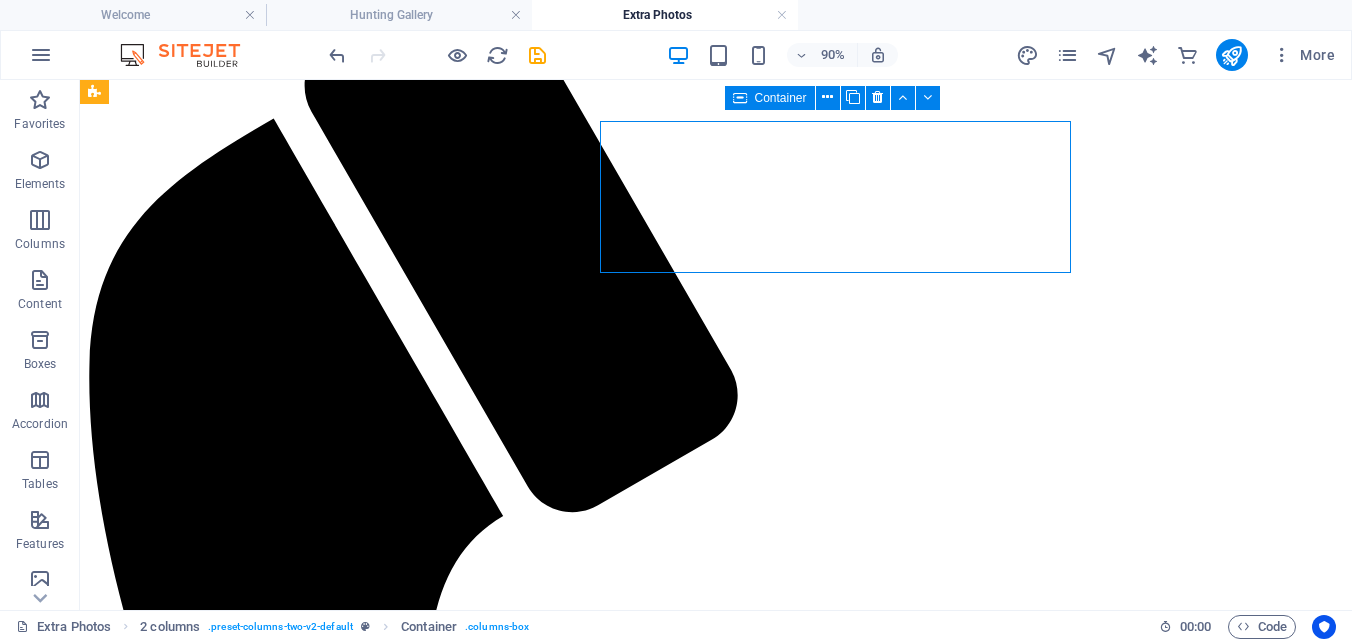 scroll, scrollTop: 968, scrollLeft: 0, axis: vertical 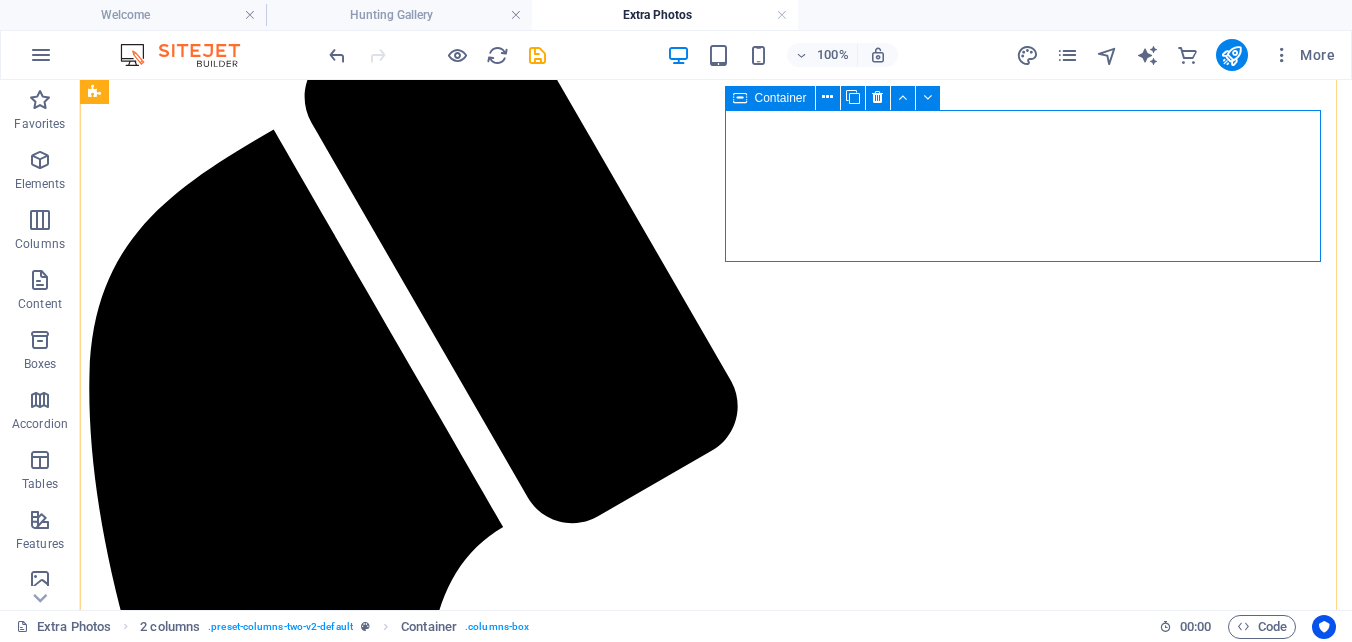 click on "Add elements" at bounding box center [657, 2783] 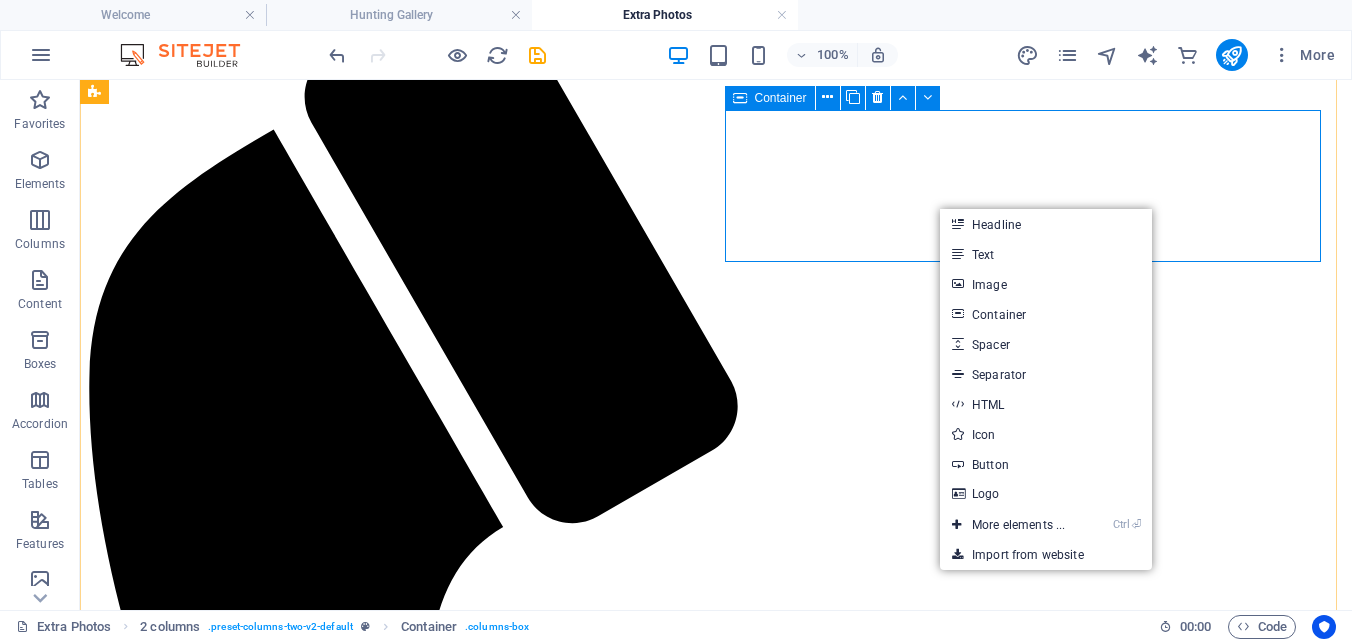click on "Add elements" at bounding box center (657, 2783) 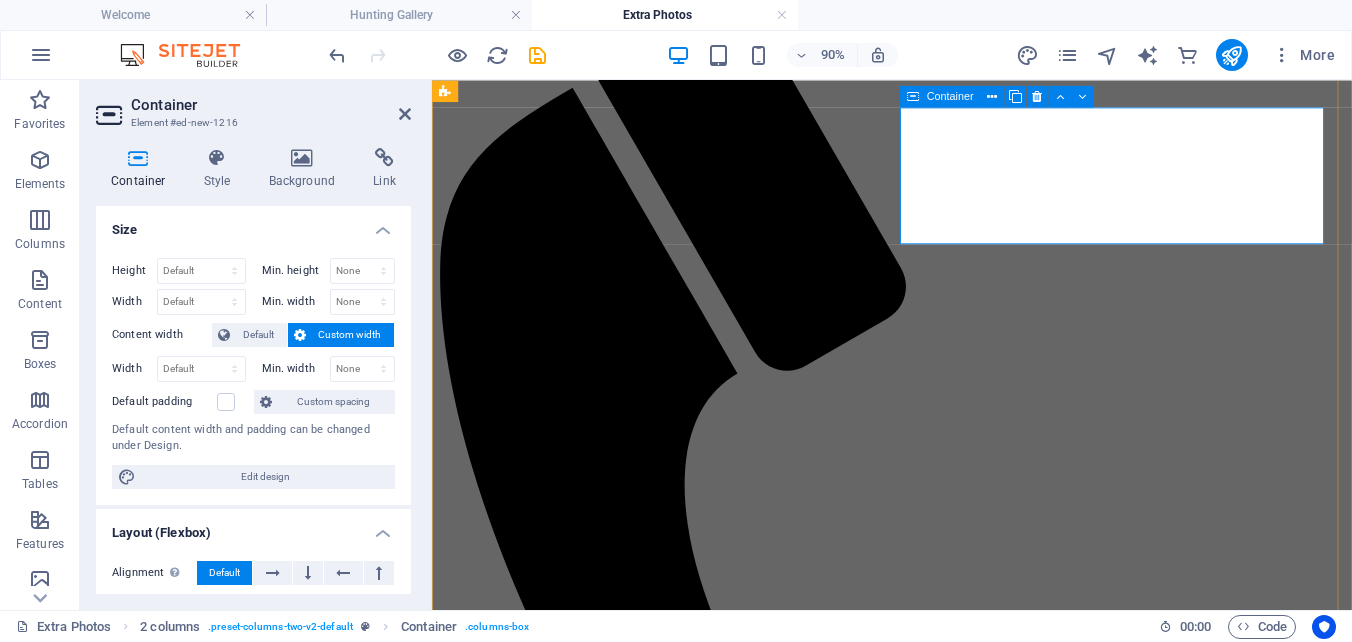 click on "Add elements" at bounding box center [884, 2440] 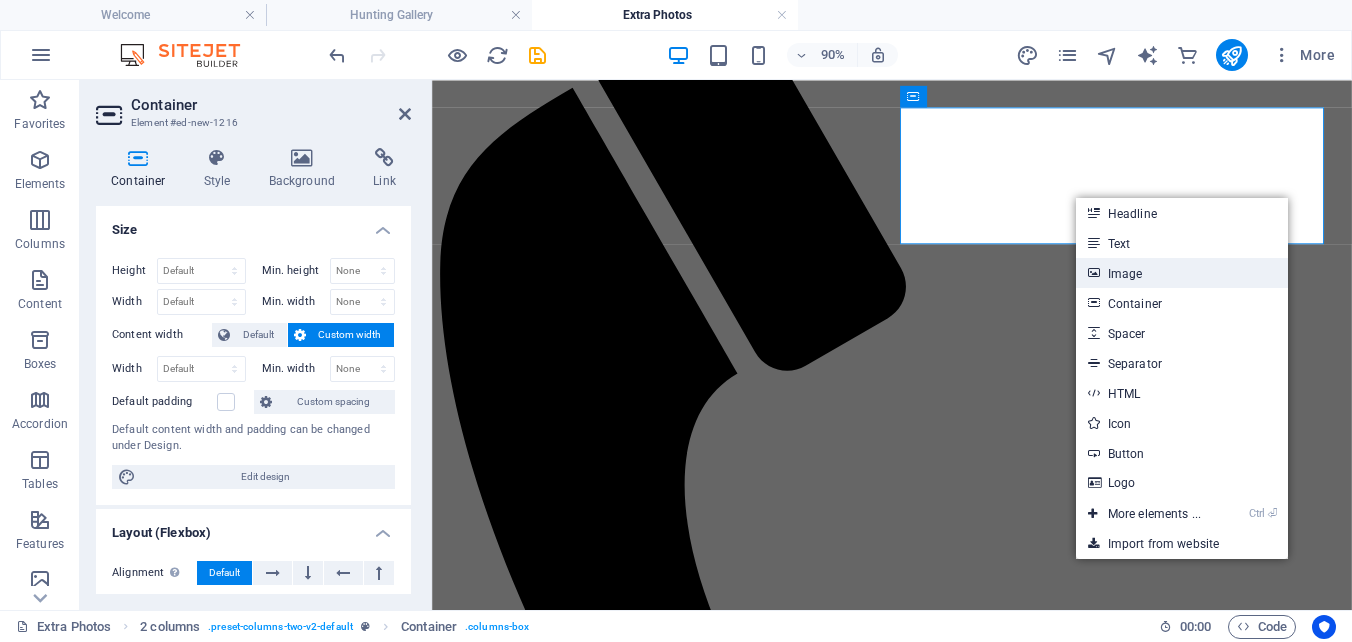 click on "Image" at bounding box center [1182, 273] 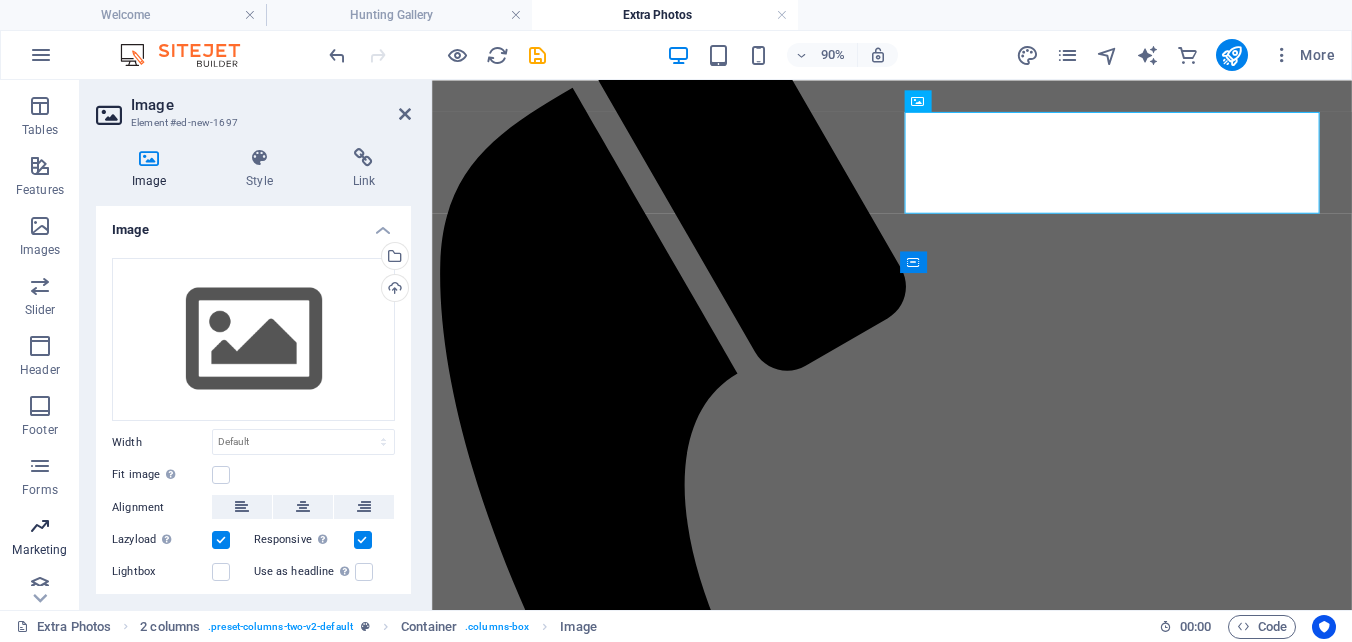 scroll, scrollTop: 400, scrollLeft: 0, axis: vertical 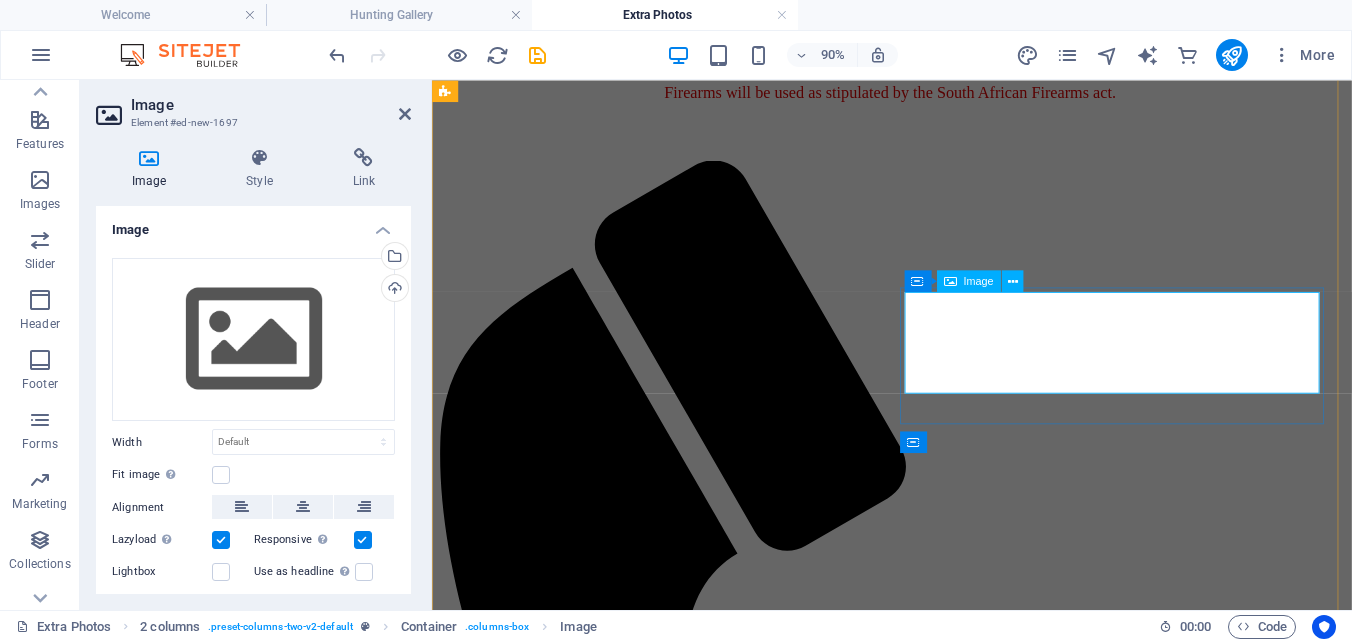click at bounding box center (943, 2597) 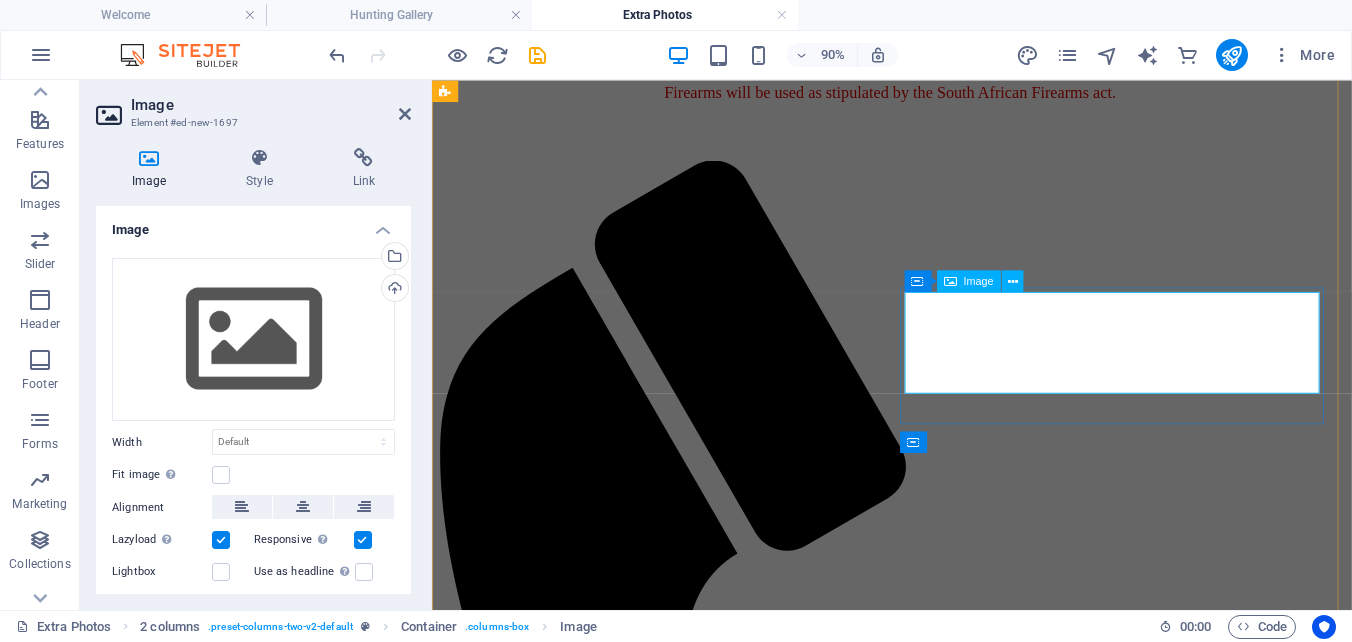 click at bounding box center [943, 2597] 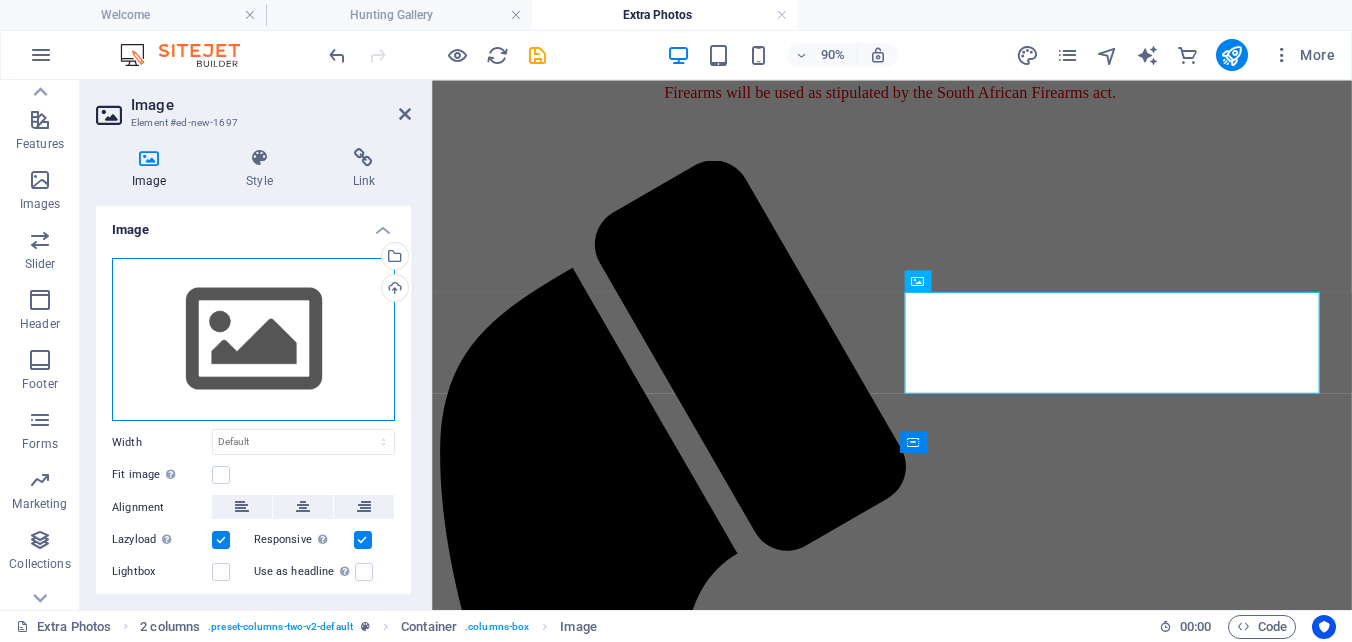 click on "Drag files here, click to choose files or select files from Files or our free stock photos & videos" at bounding box center [253, 340] 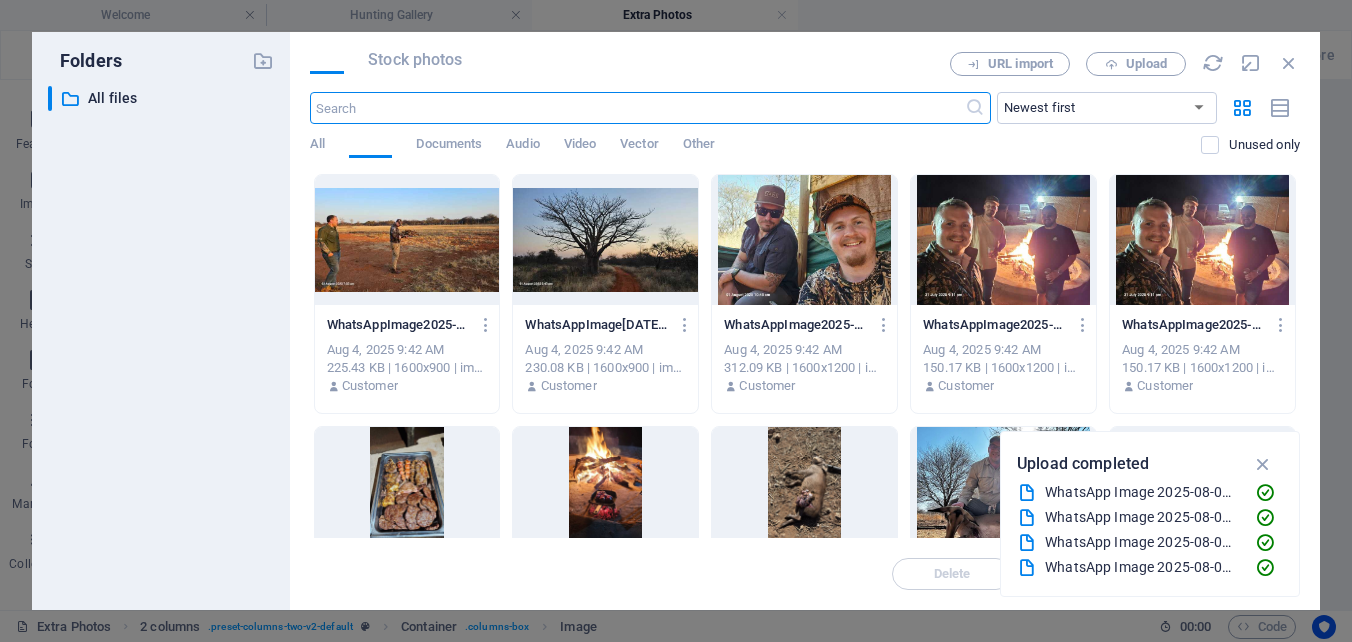 click on "​ All files All files" at bounding box center [161, 340] 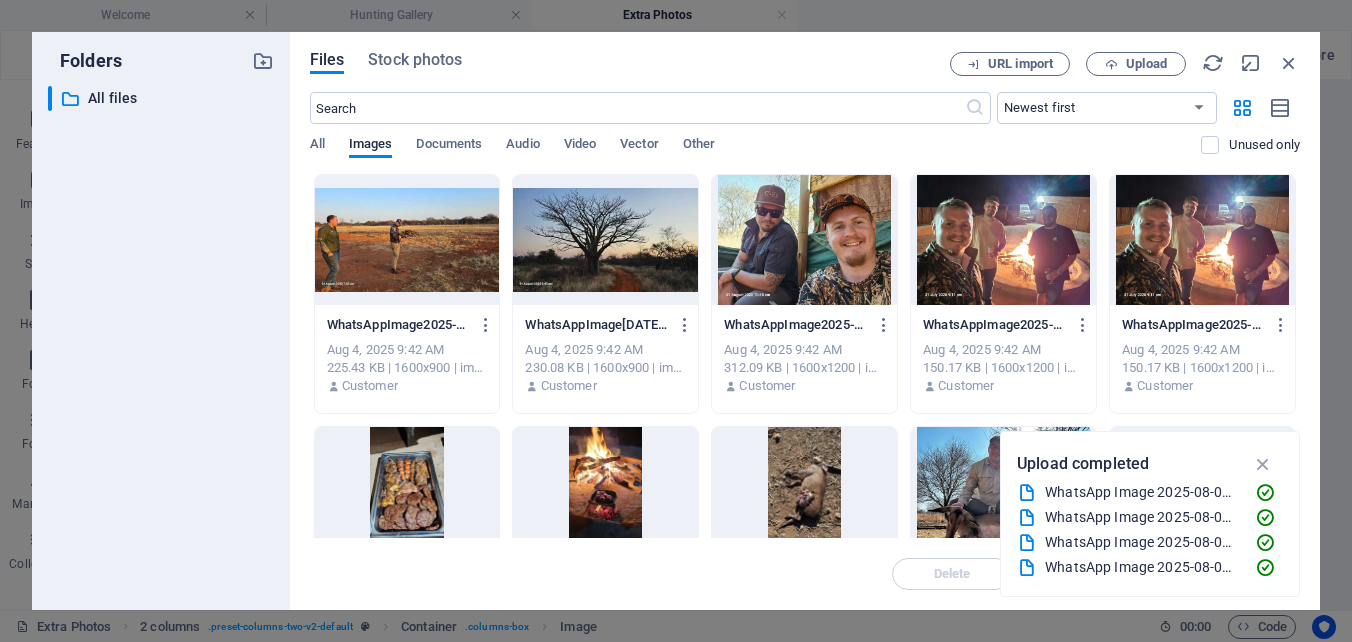 click at bounding box center [605, 240] 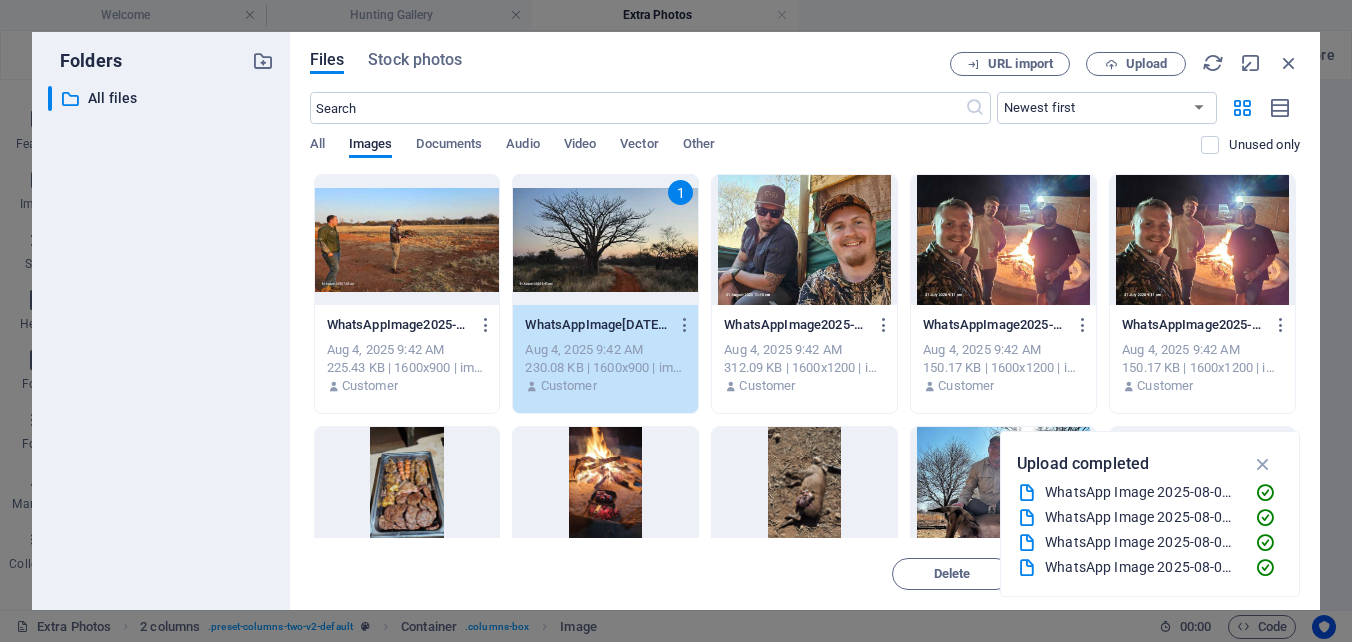 click on "1" at bounding box center (605, 240) 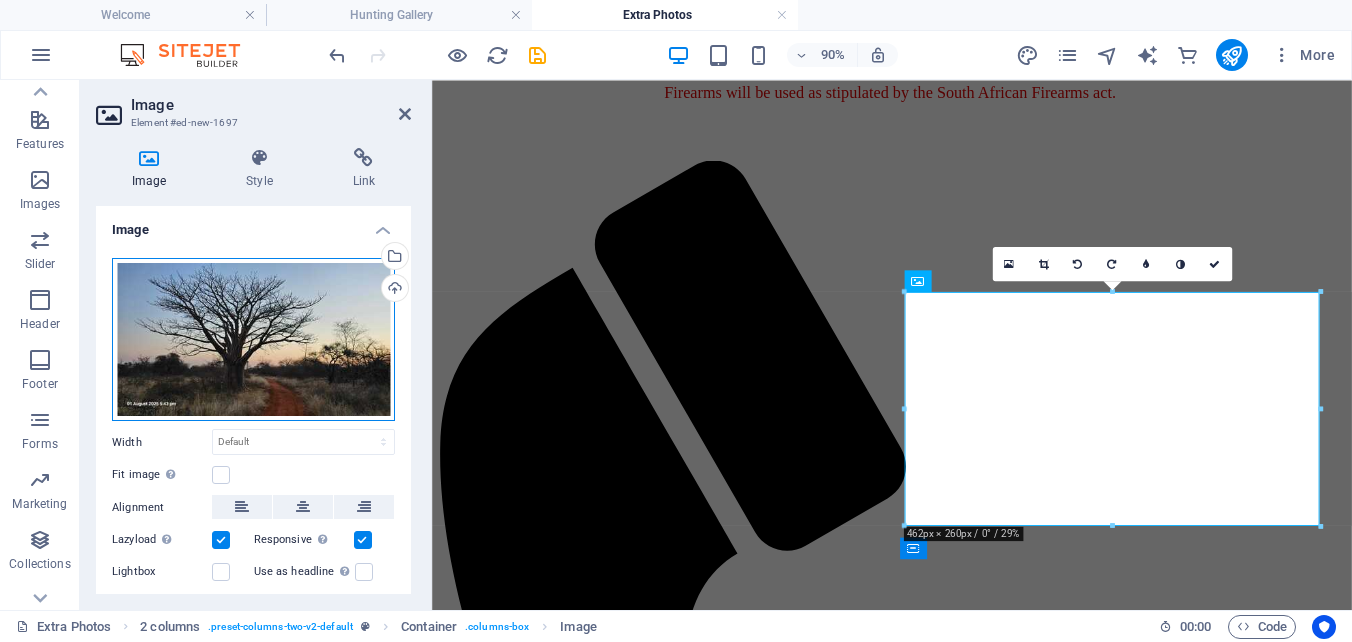 click on "Drag files here, click to choose files or select files from Files or our free stock photos & videos" at bounding box center (253, 340) 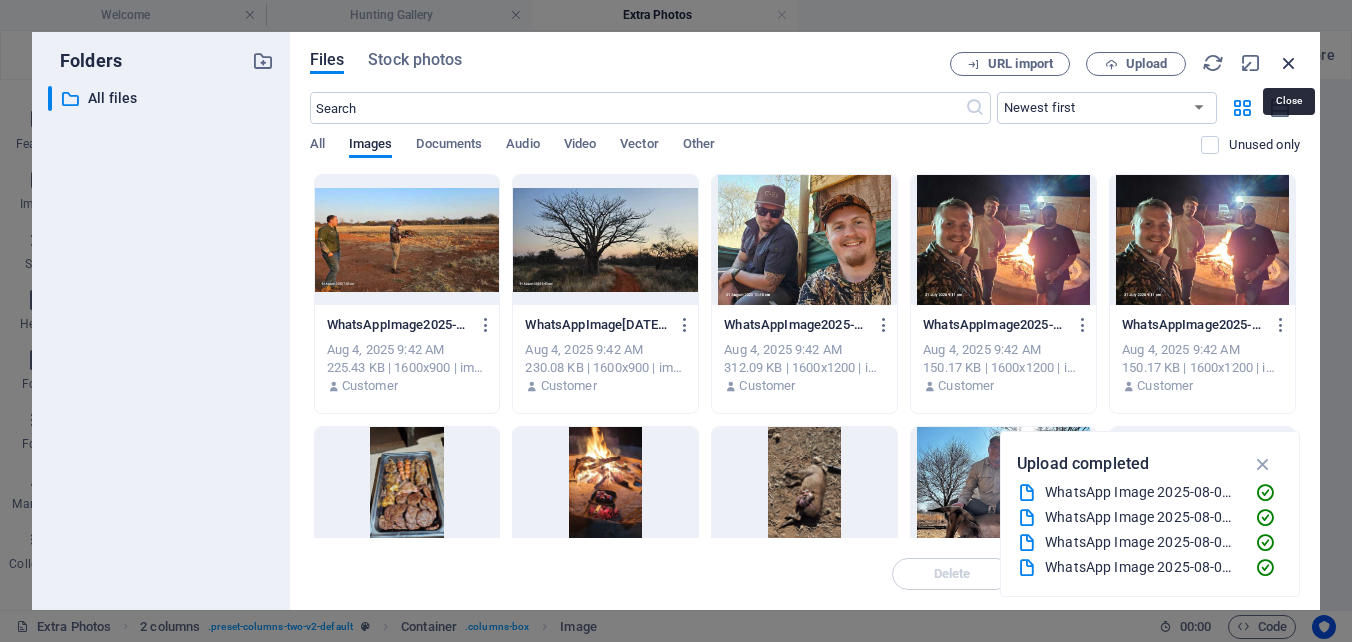 click at bounding box center [1289, 63] 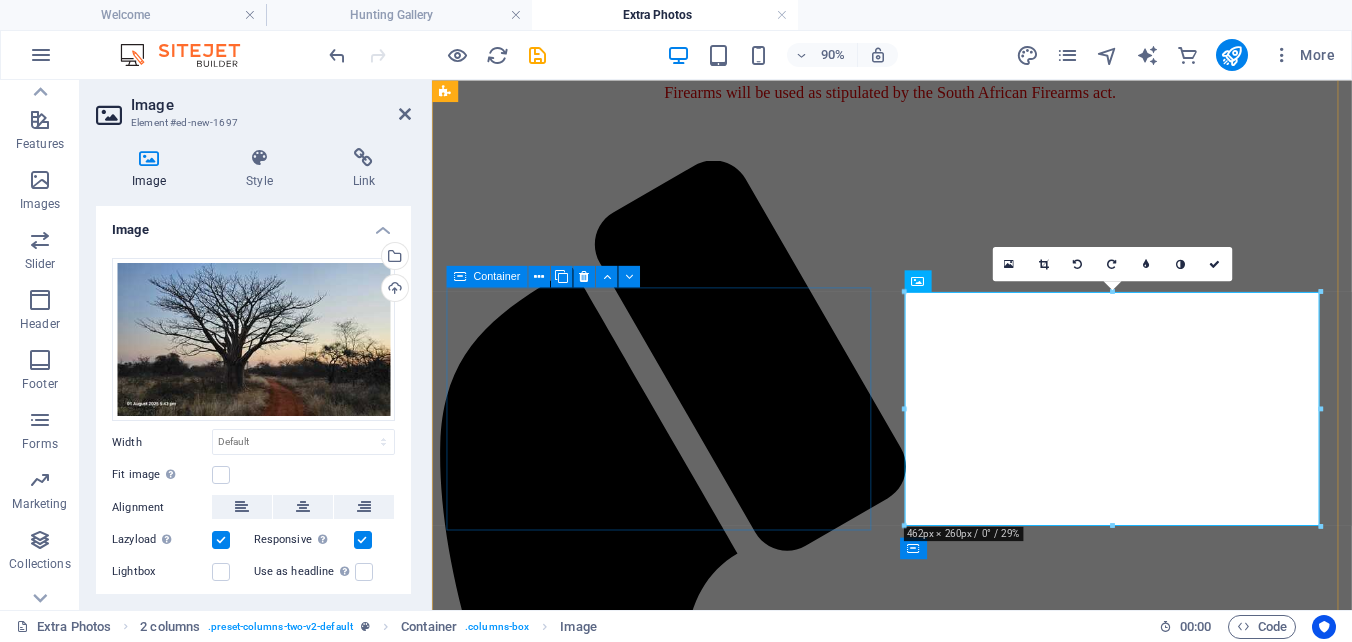 click on "Add elements" at bounding box center [884, 2498] 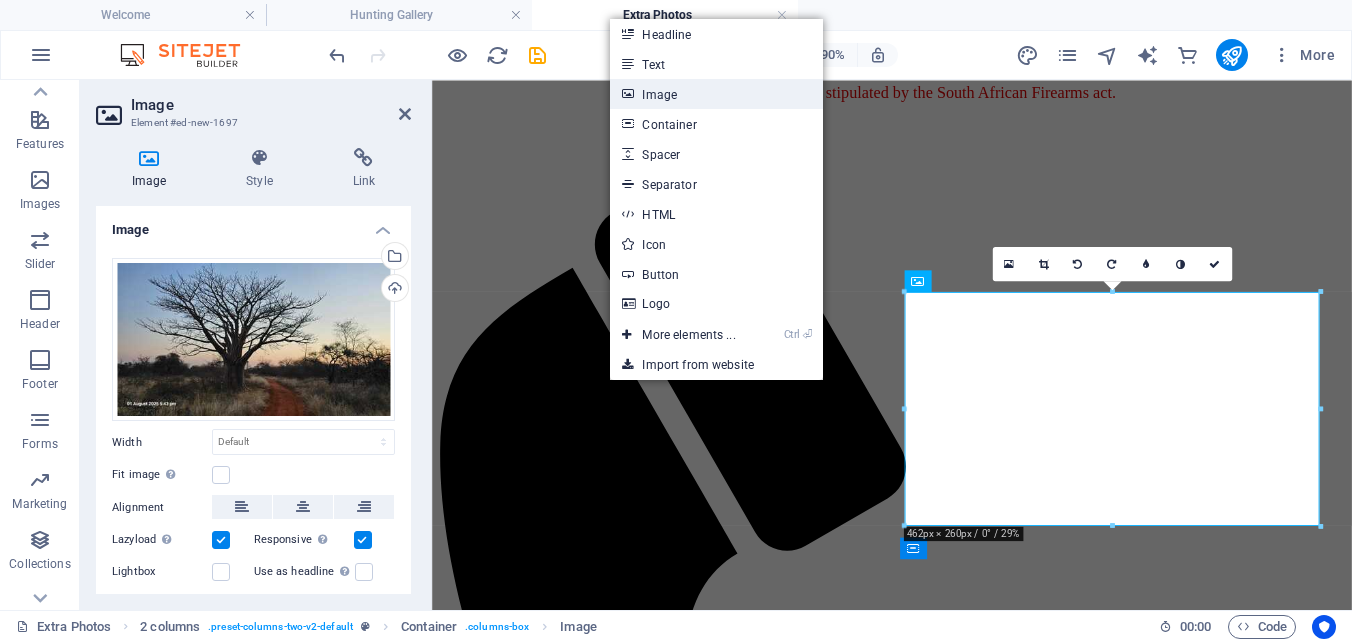 click on "Image" at bounding box center (716, 94) 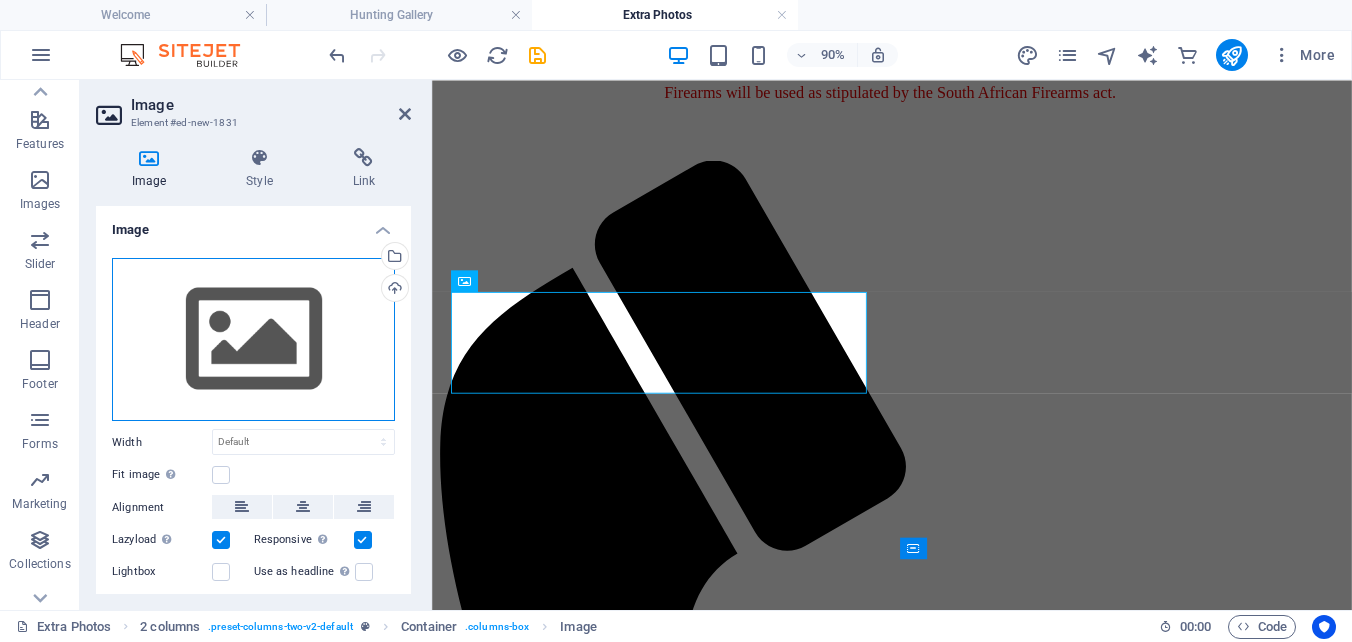 click on "Drag files here, click to choose files or select files from Files or our free stock photos & videos" at bounding box center [253, 340] 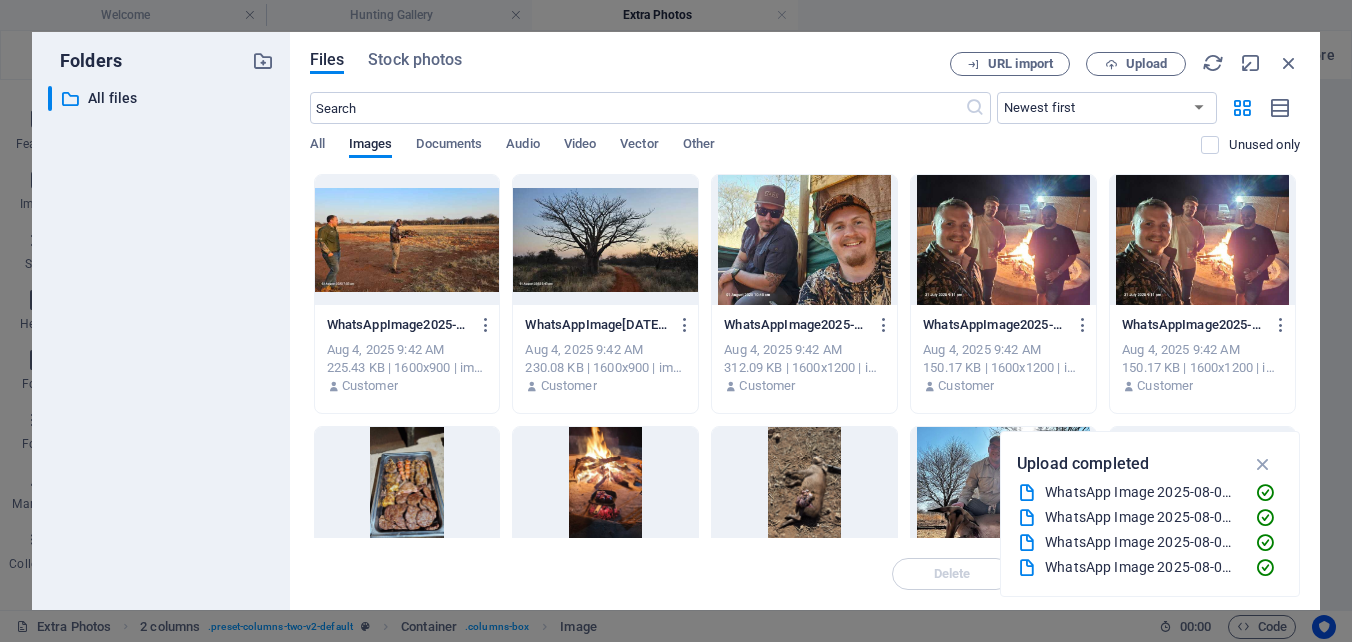 click at bounding box center [804, 240] 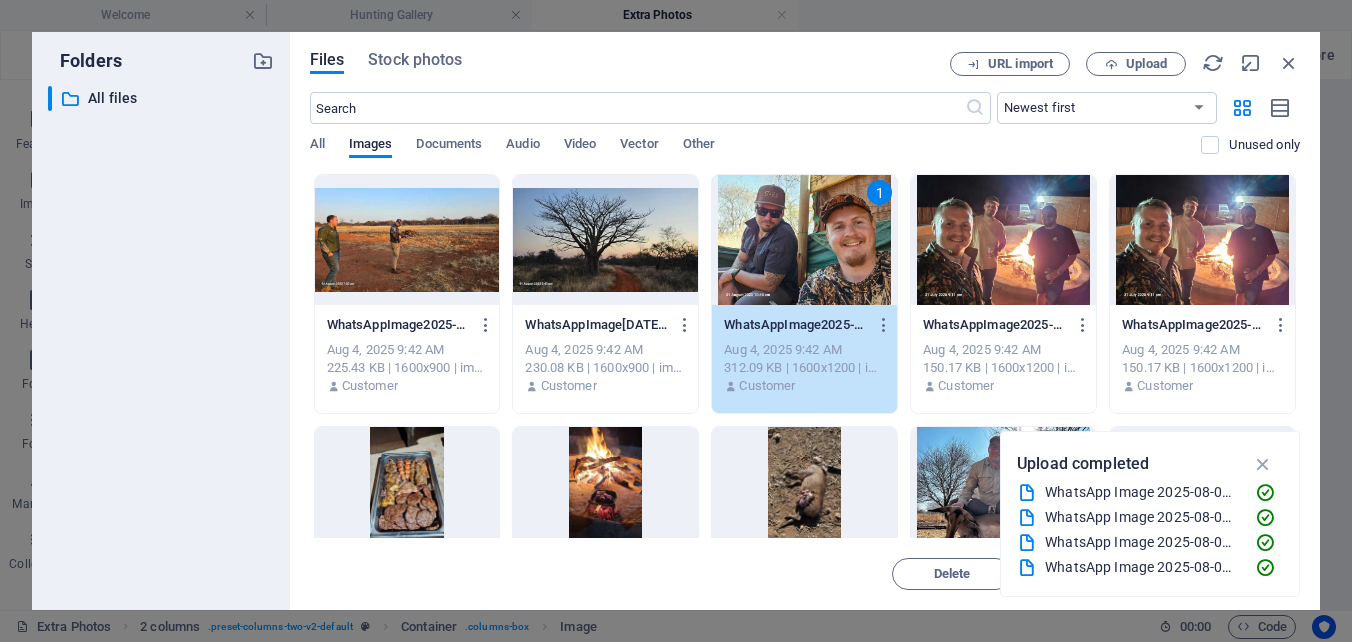 click on "1" at bounding box center (804, 240) 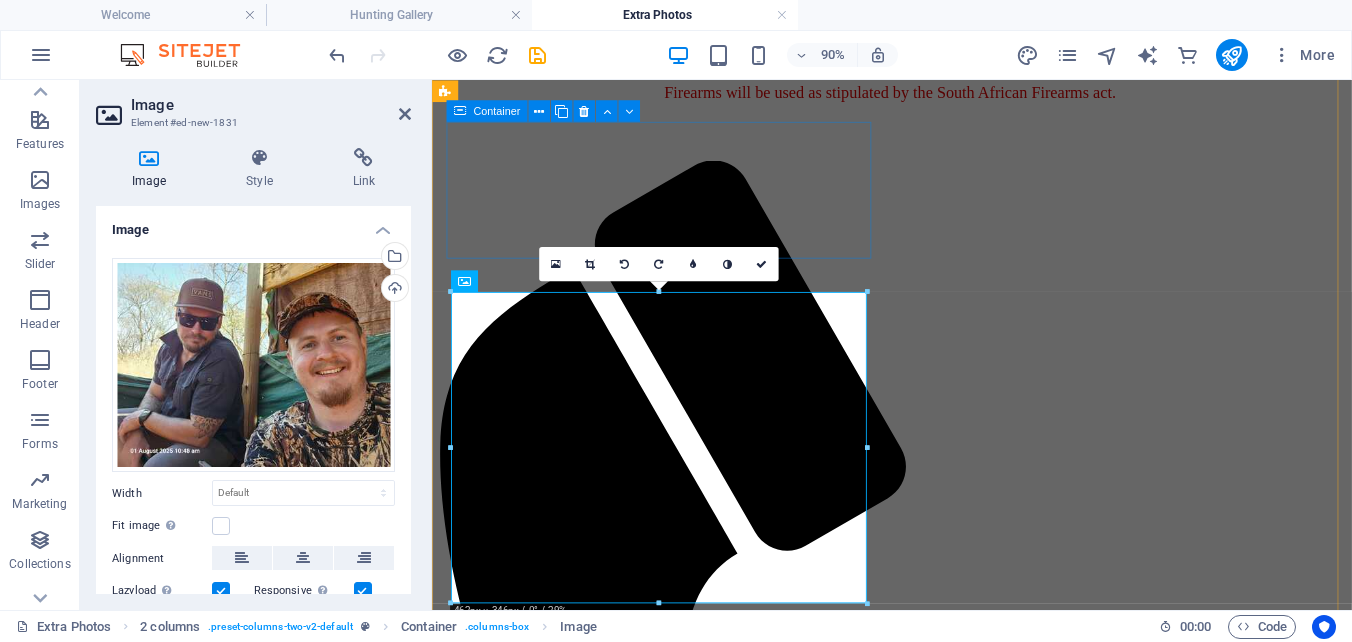 click on "Add elements" at bounding box center (884, 2214) 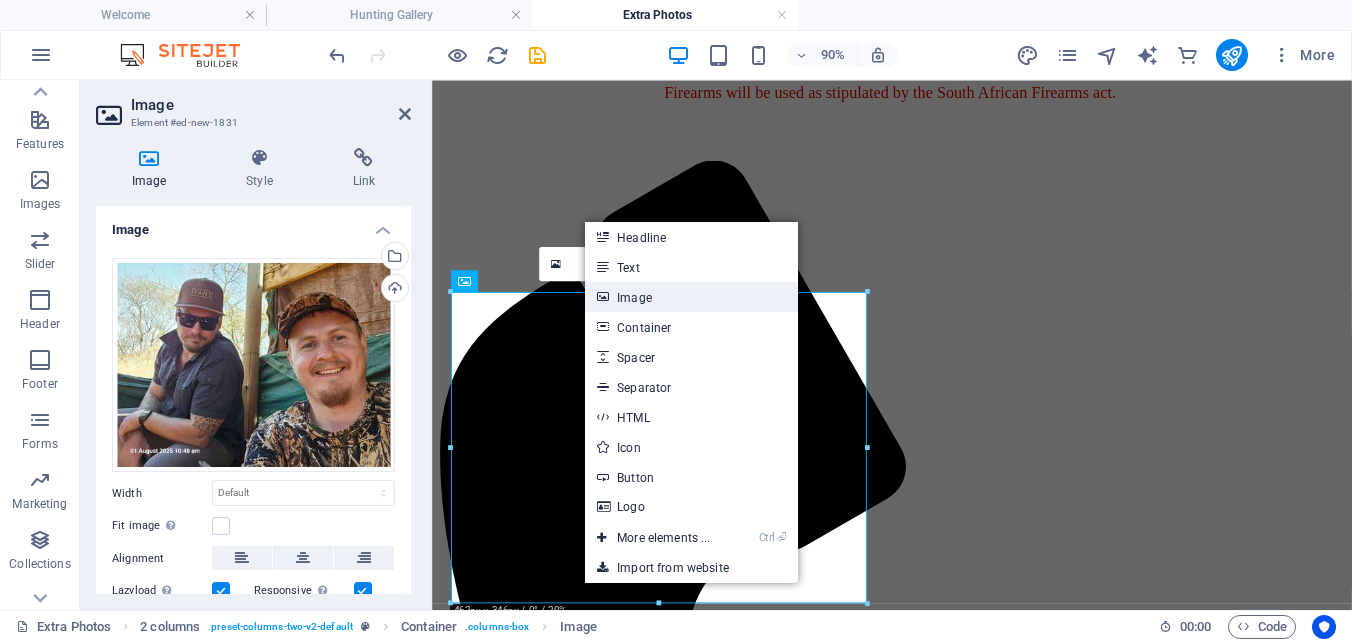 click on "Image" at bounding box center (691, 297) 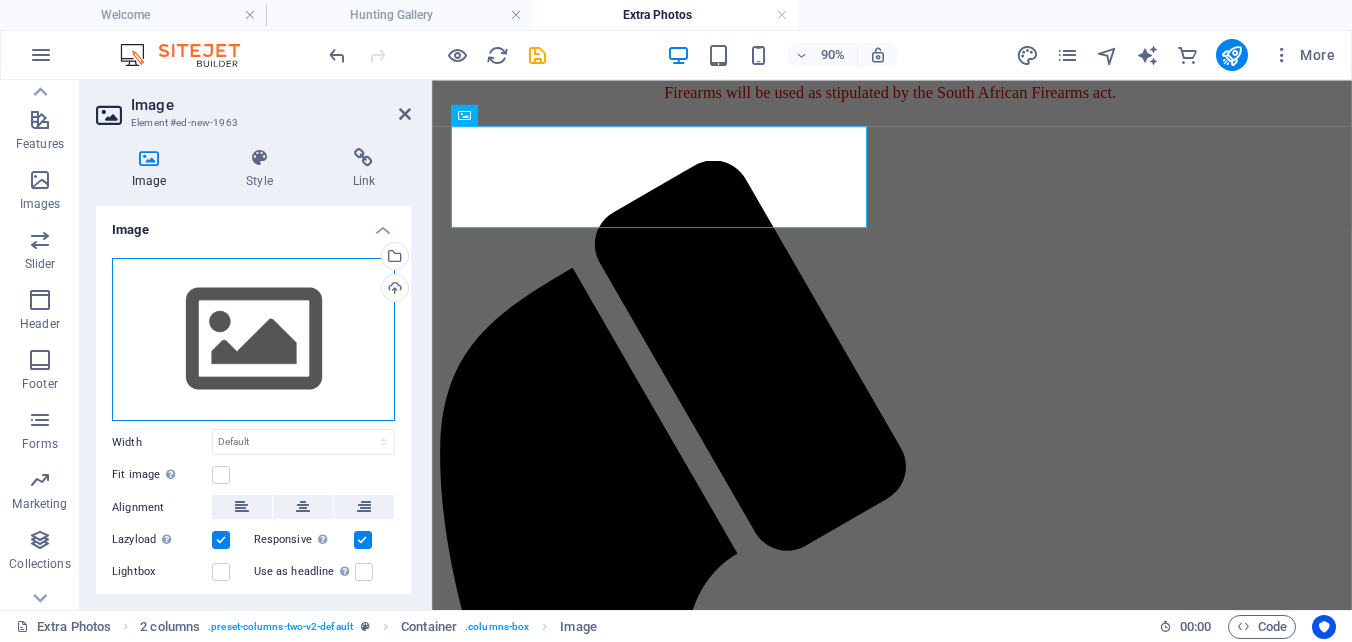 click on "Drag files here, click to choose files or select files from Files or our free stock photos & videos" at bounding box center (253, 340) 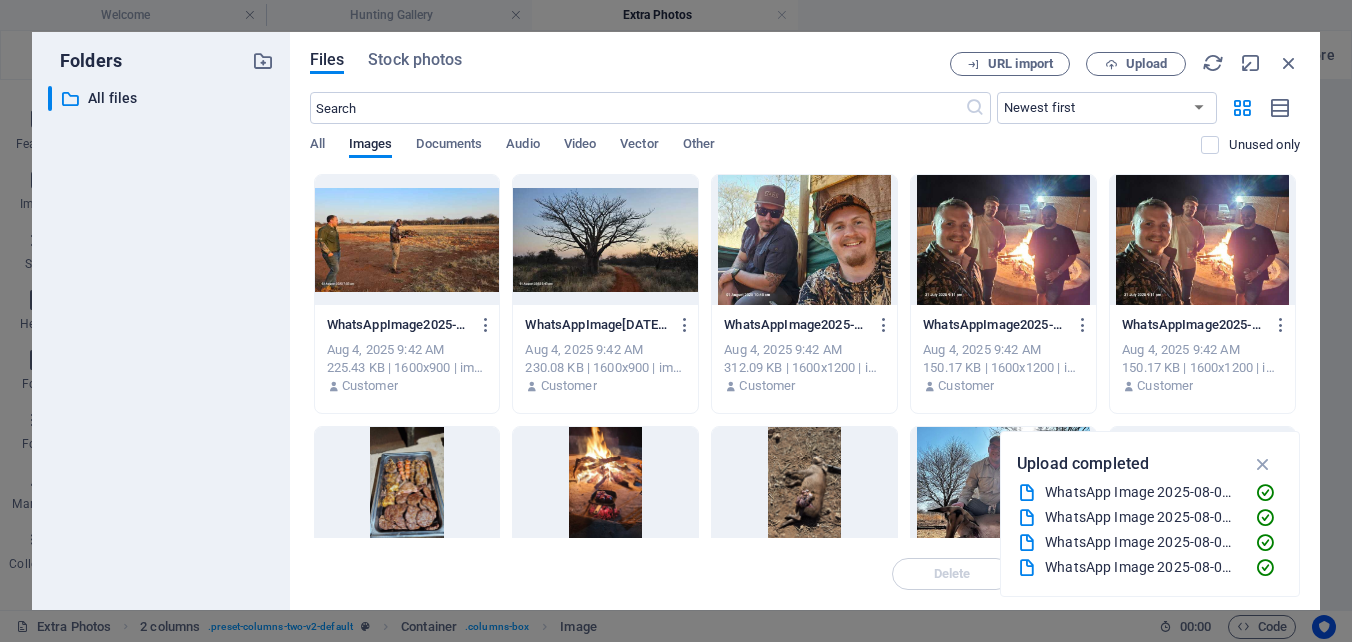 click at bounding box center [1003, 240] 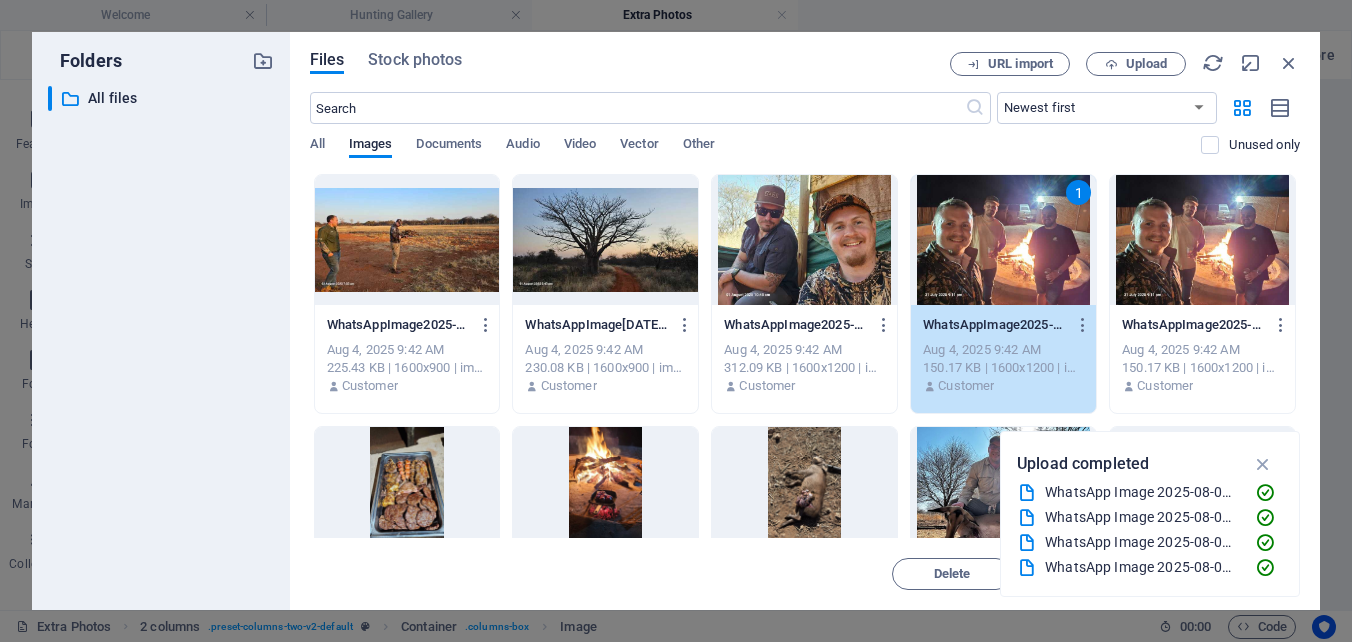 click on "1" at bounding box center [1003, 240] 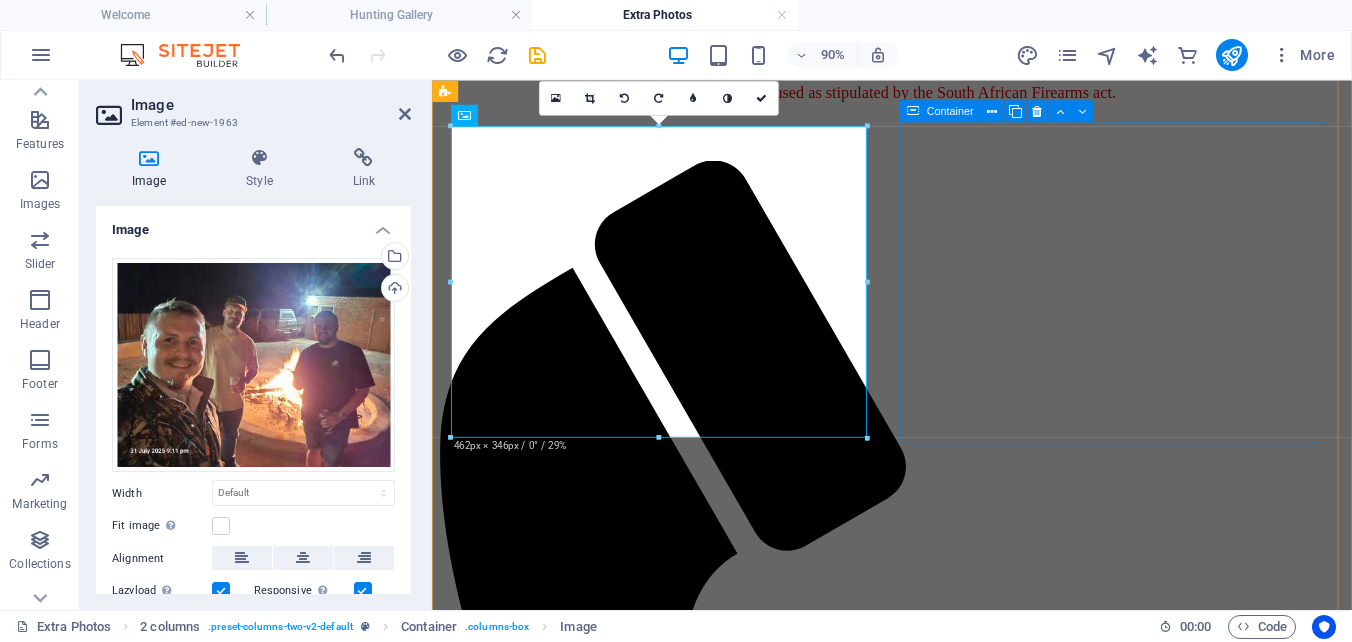 click on "Add elements" at bounding box center [884, 2985] 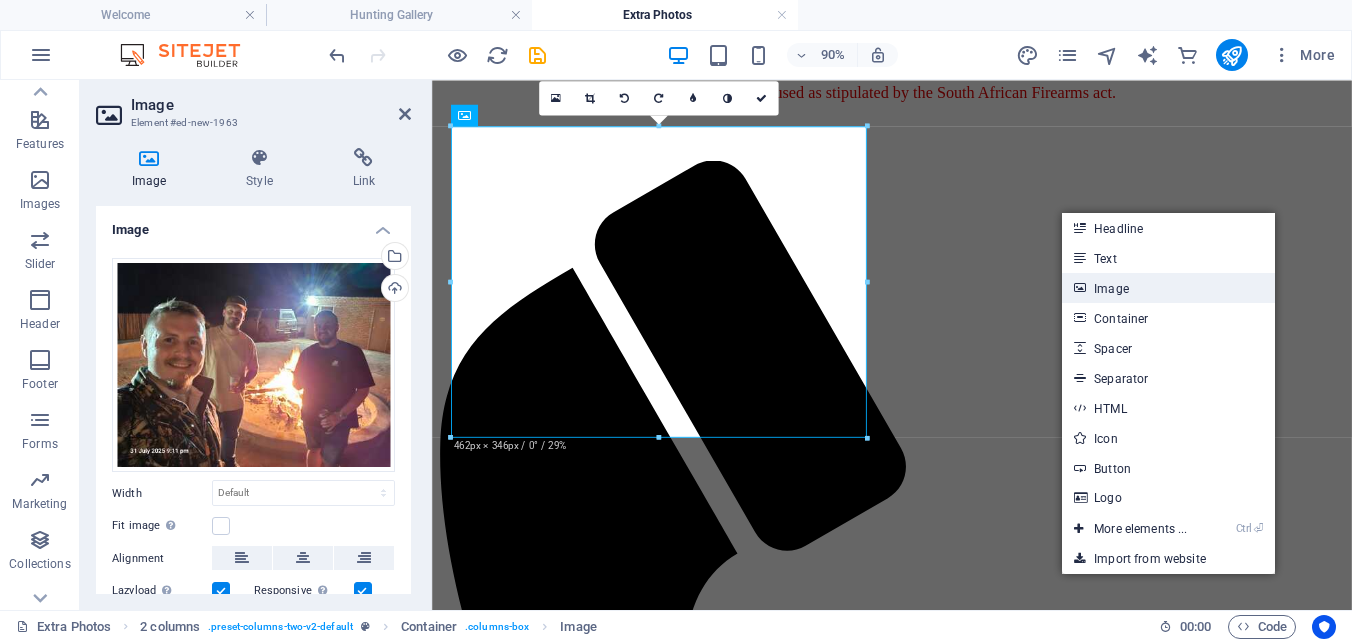 click on "Image" at bounding box center [1168, 288] 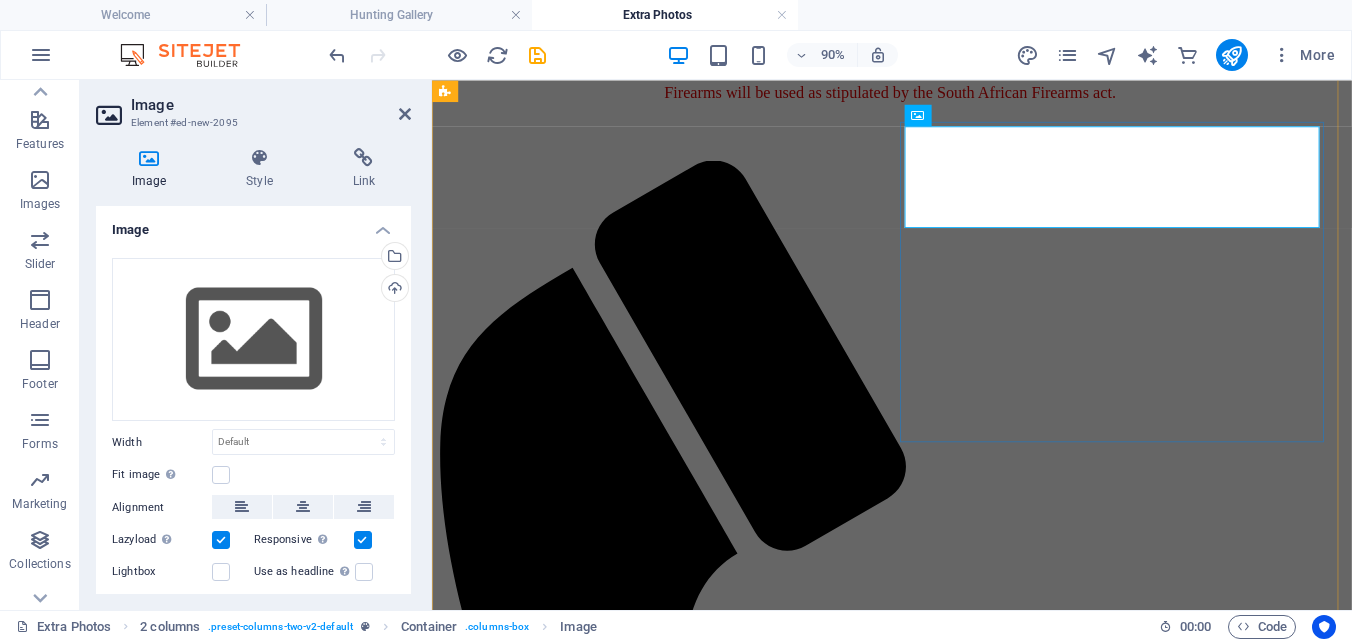 click at bounding box center (943, 2942) 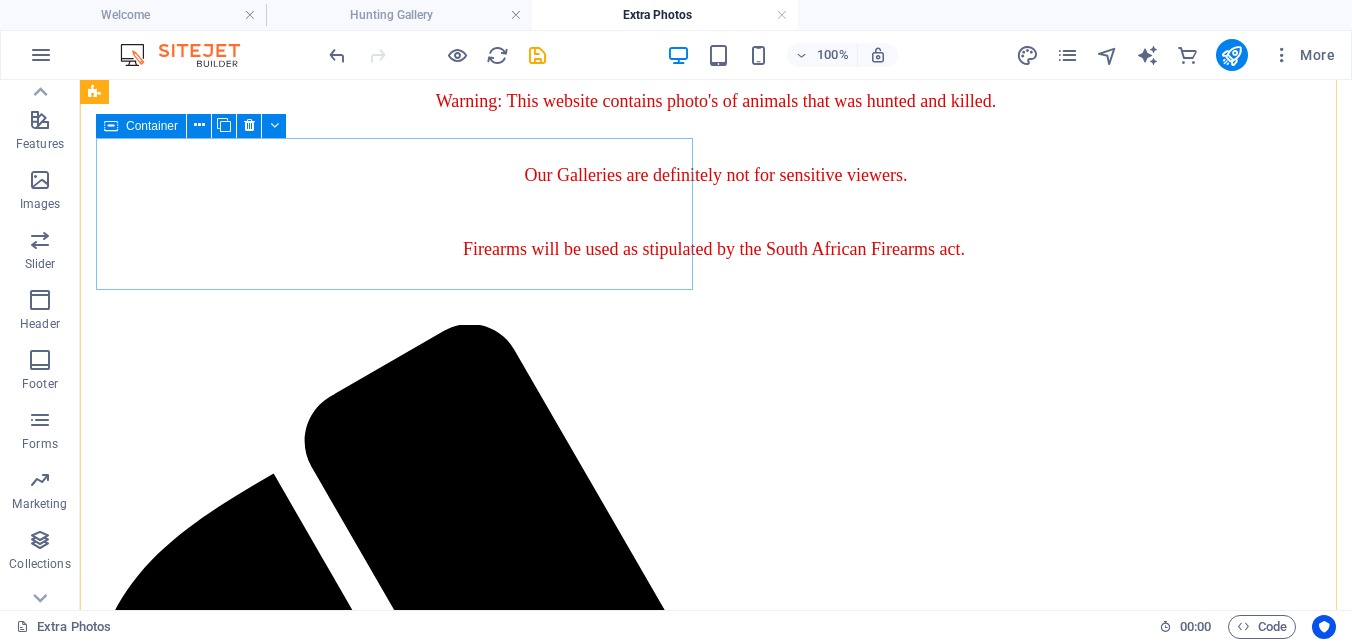 scroll, scrollTop: 568, scrollLeft: 0, axis: vertical 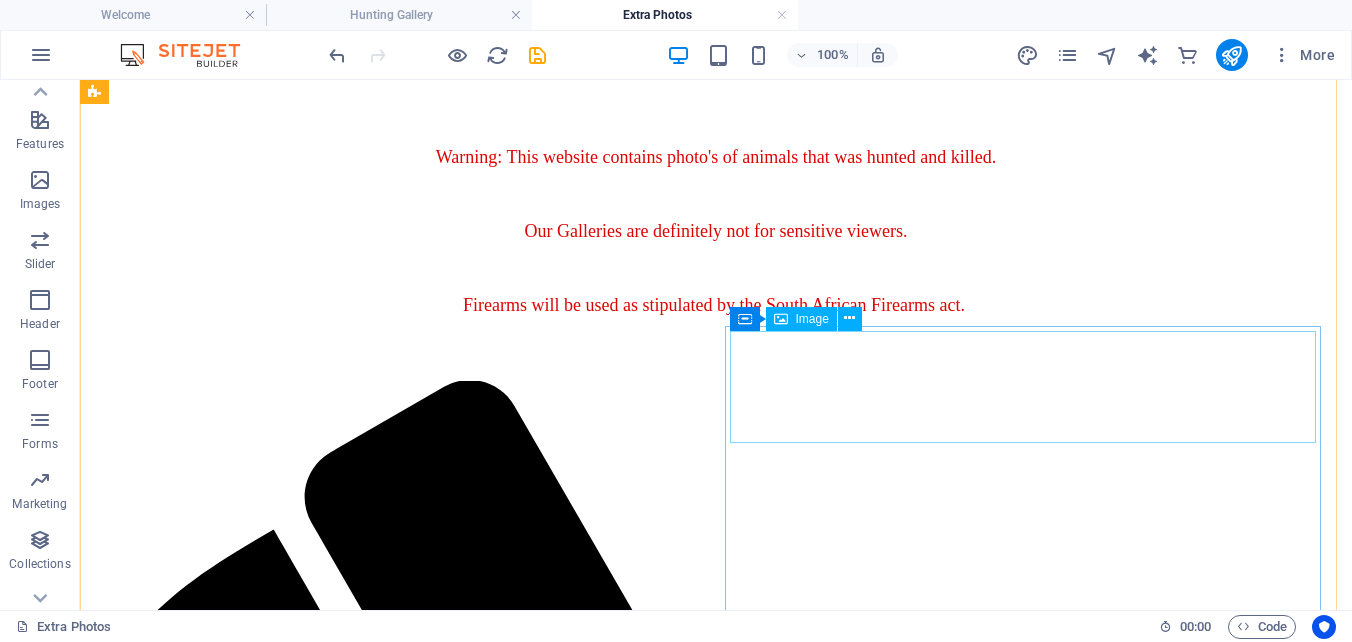 click at bounding box center (716, 3672) 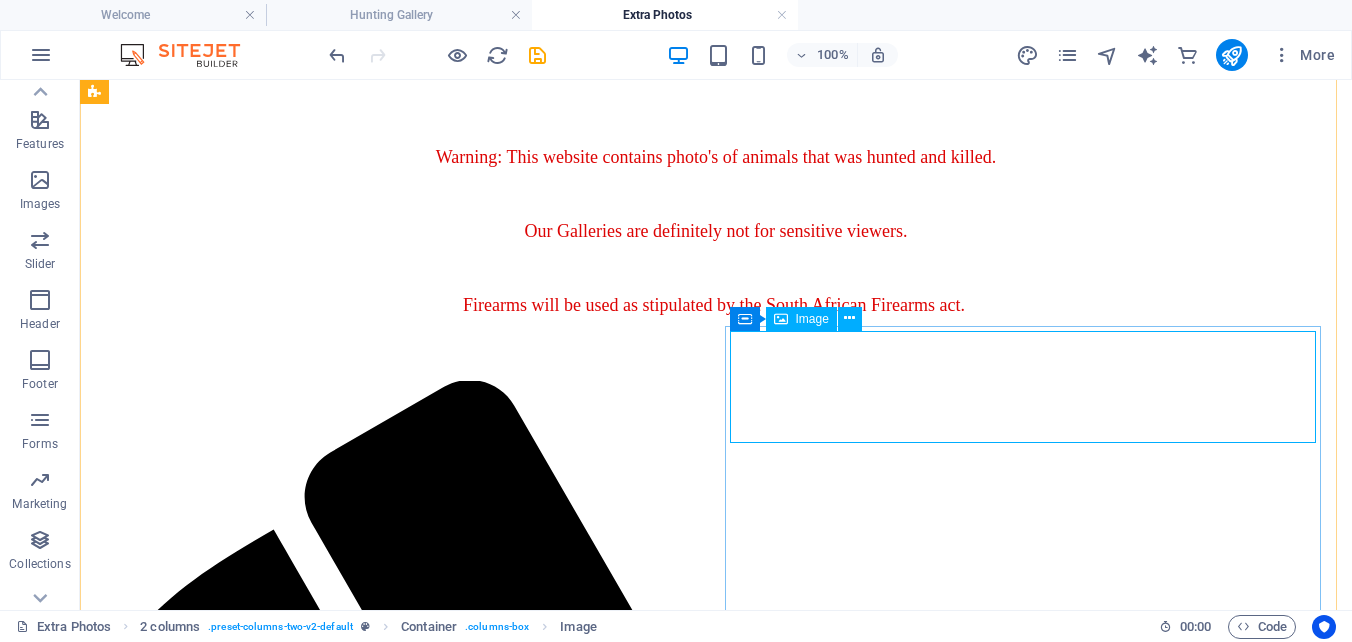 click on "Image" at bounding box center (812, 319) 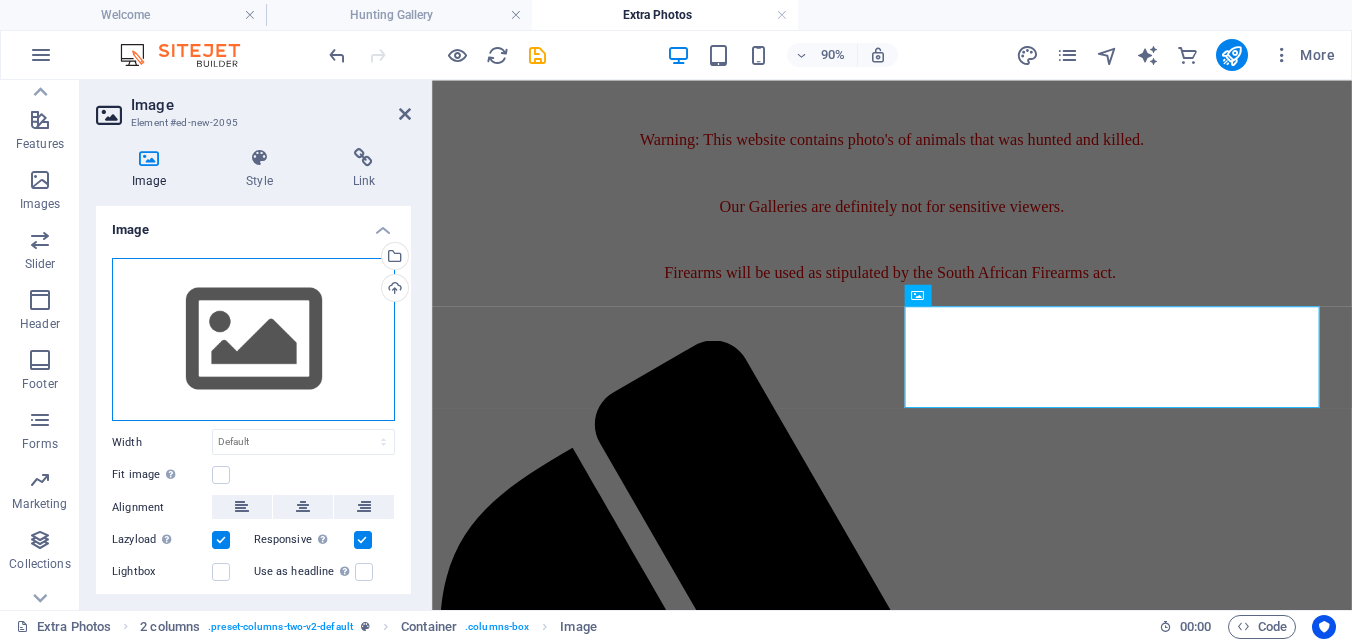 click on "Drag files here, click to choose files or select files from Files or our free stock photos & videos" at bounding box center [253, 340] 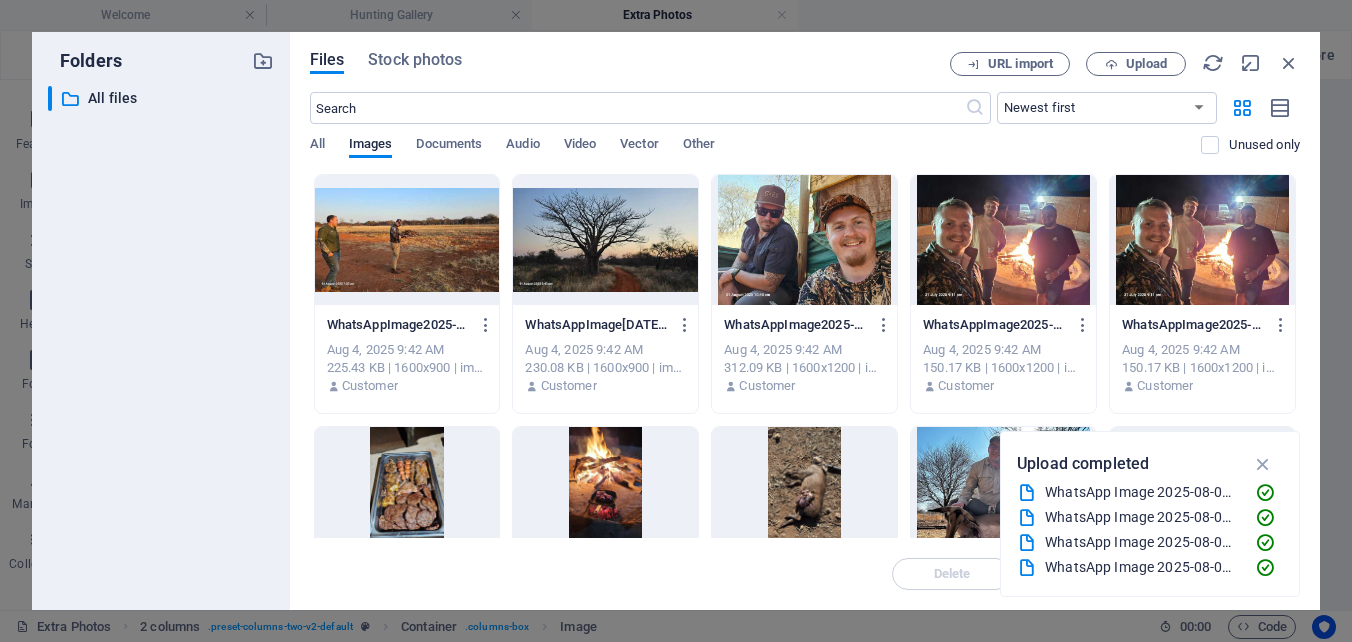 click on "Folders ​ All files All files" at bounding box center (161, 321) 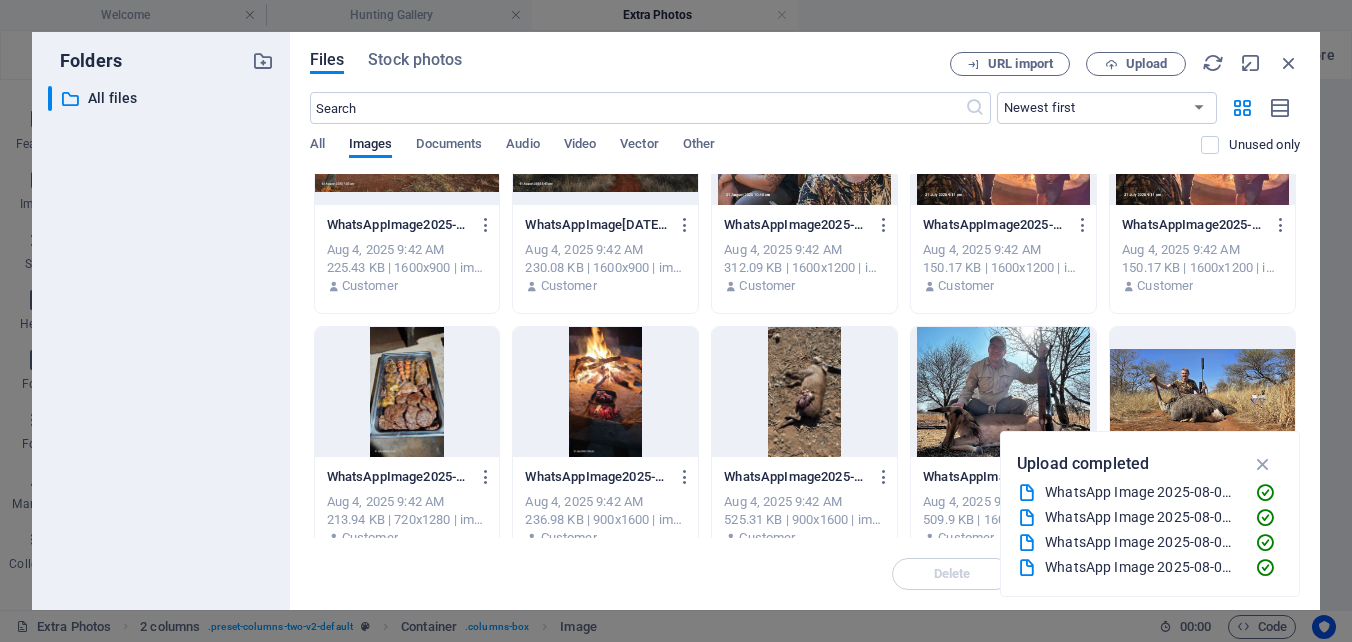 scroll, scrollTop: 200, scrollLeft: 0, axis: vertical 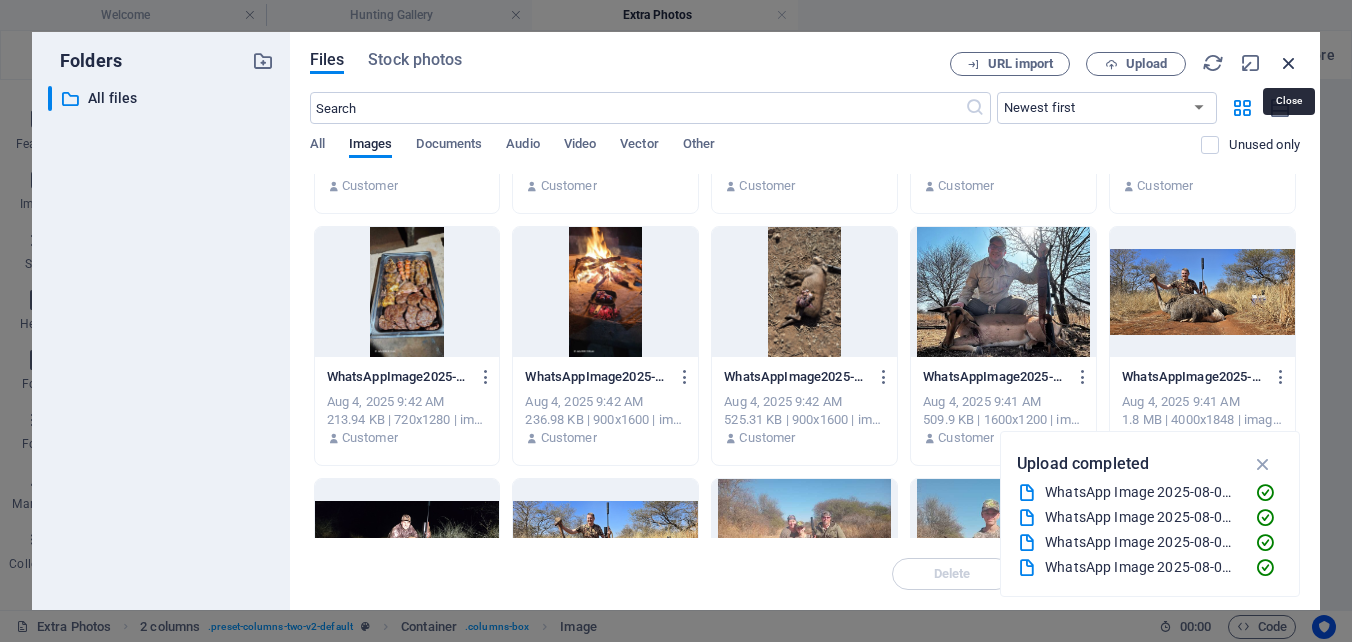 click at bounding box center [1289, 63] 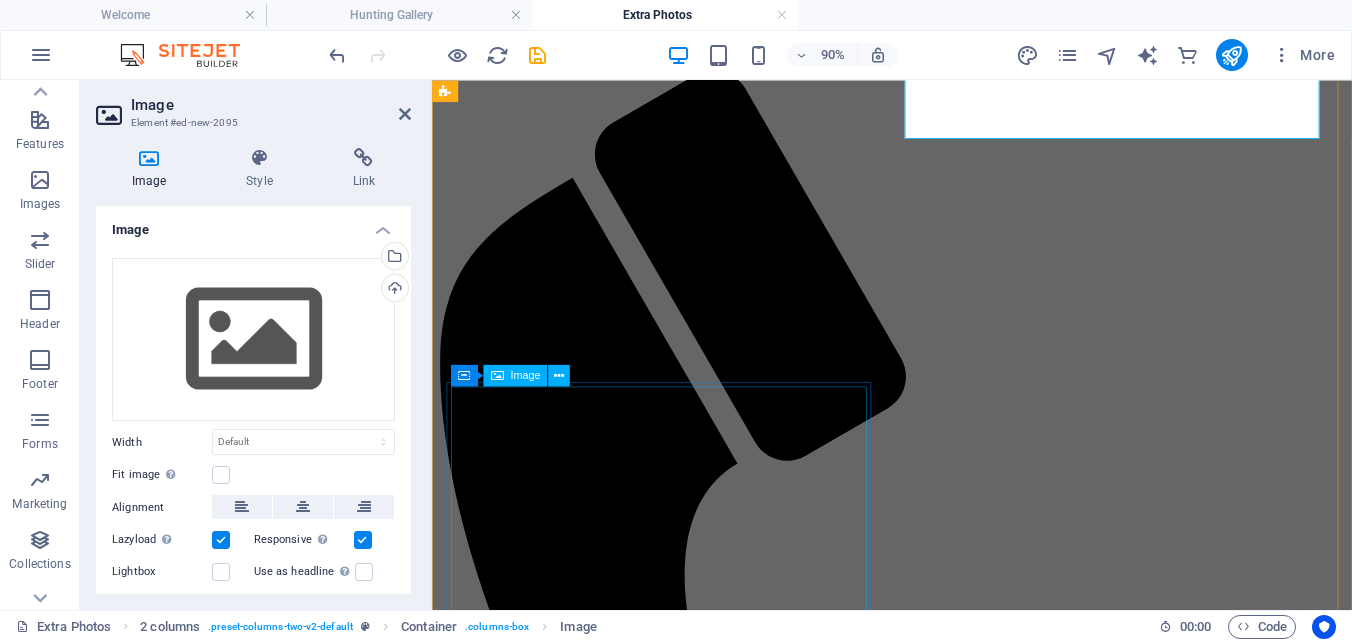 scroll, scrollTop: 779, scrollLeft: 0, axis: vertical 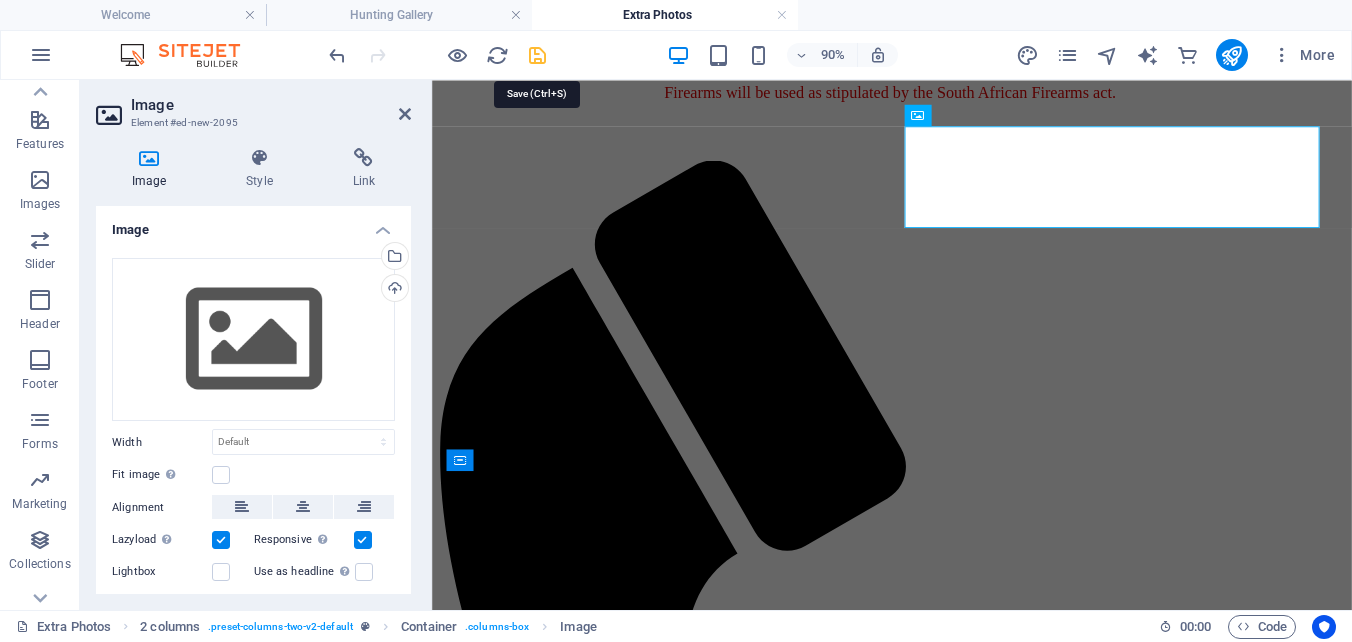 click at bounding box center (537, 55) 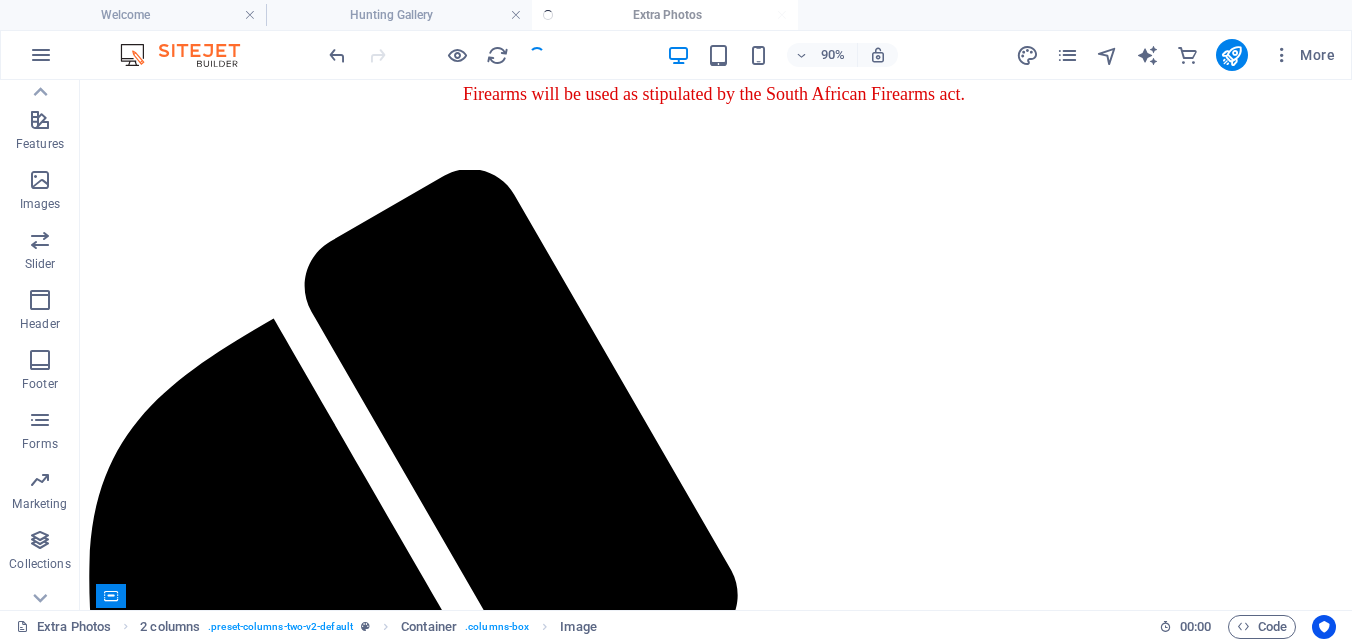scroll, scrollTop: 768, scrollLeft: 0, axis: vertical 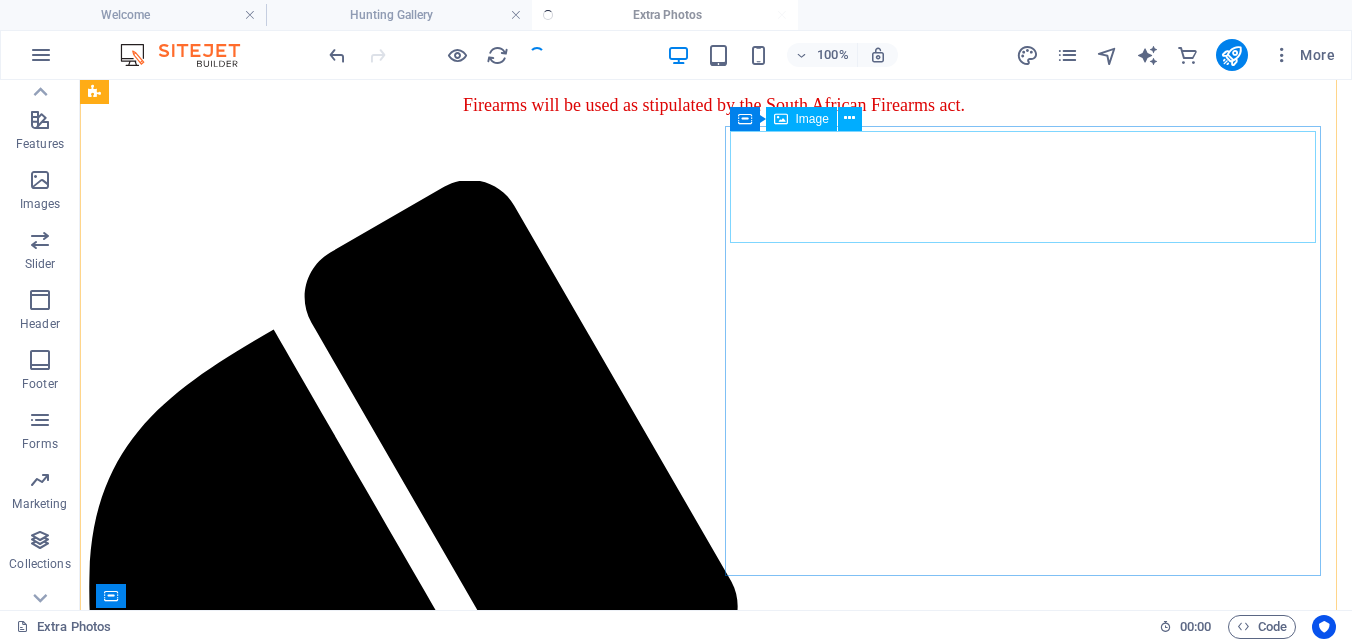 click at bounding box center [716, 3472] 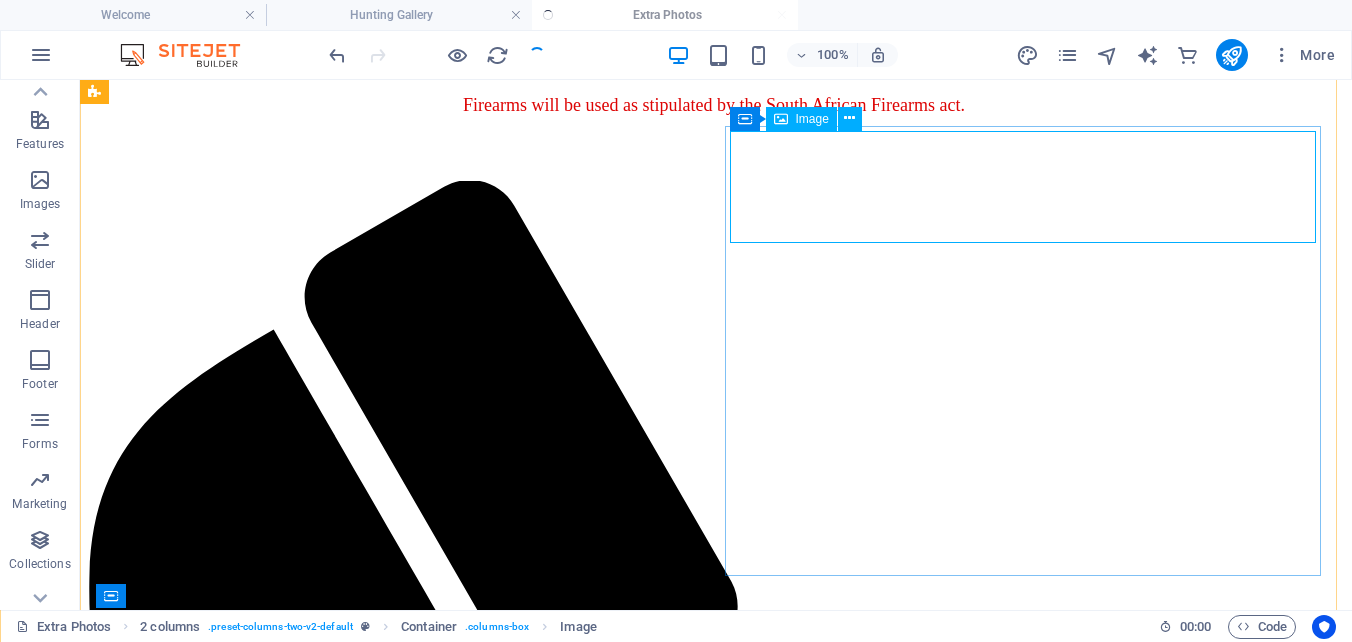 click at bounding box center (716, 3472) 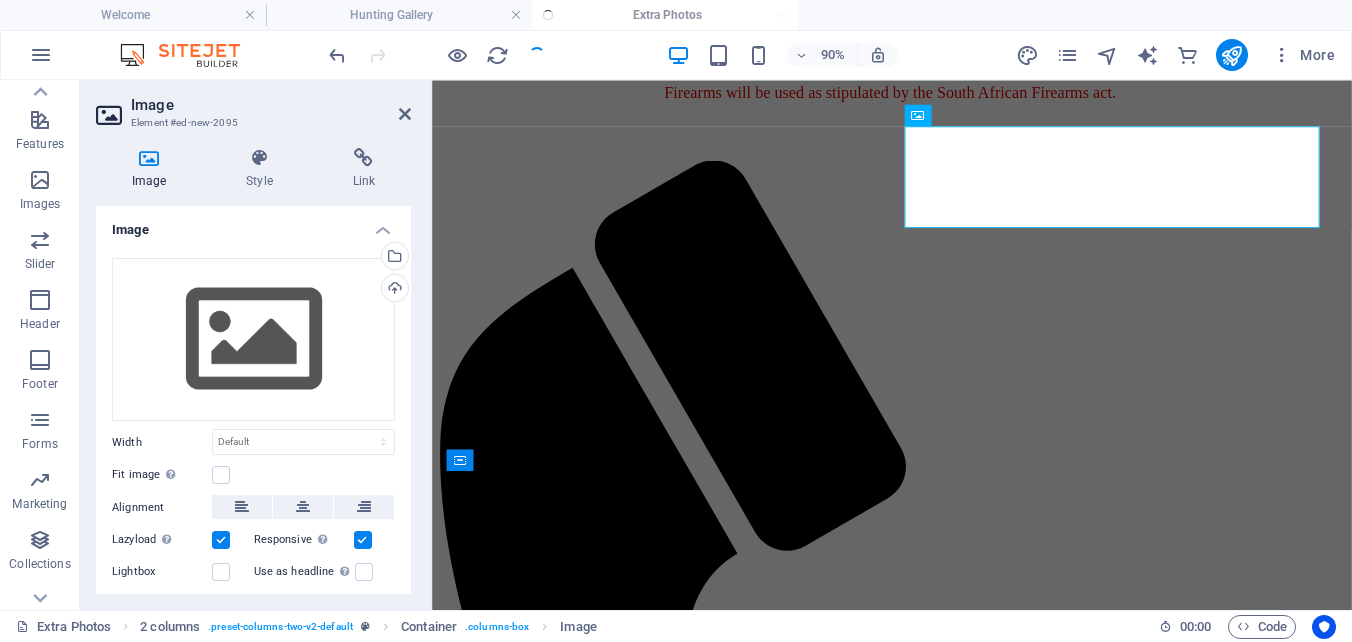 scroll, scrollTop: 768, scrollLeft: 0, axis: vertical 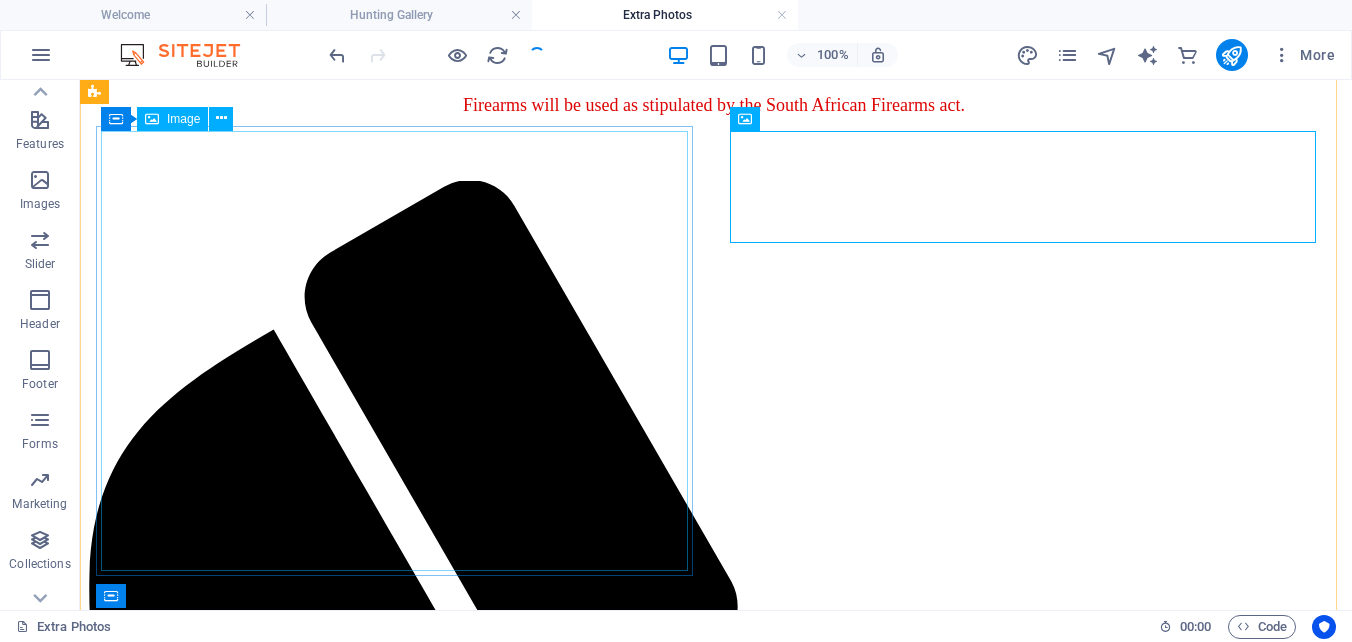click at bounding box center [716, 2935] 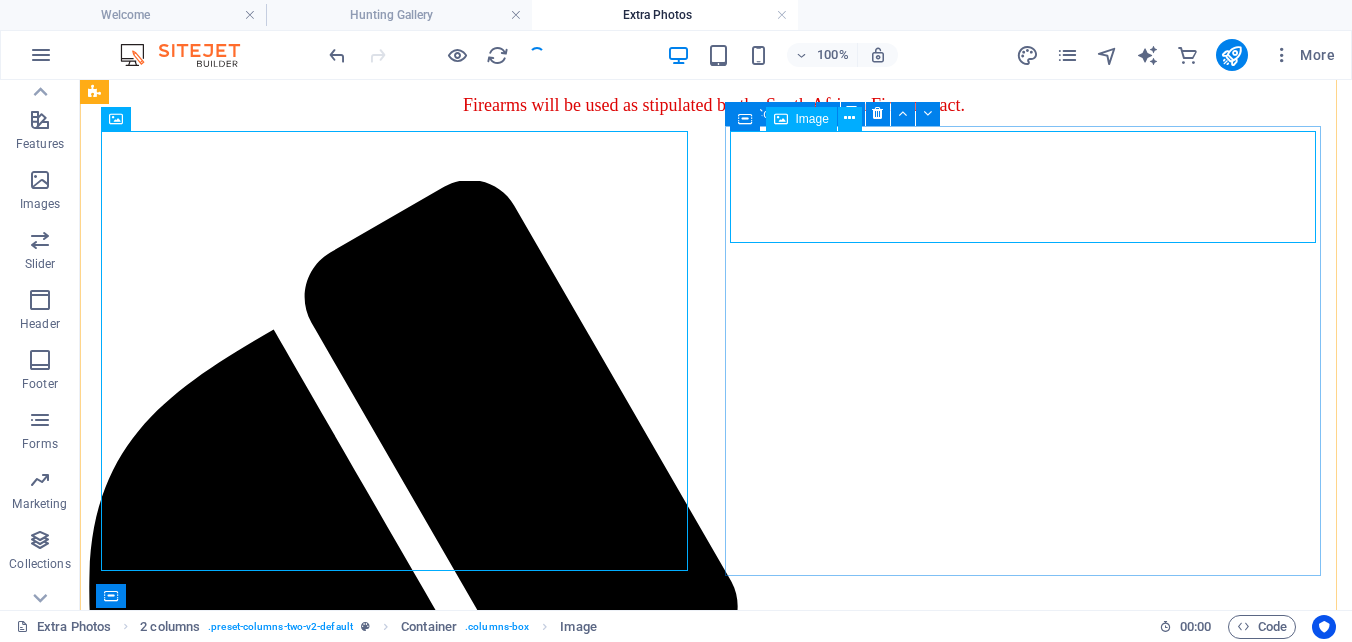 click at bounding box center (716, 3472) 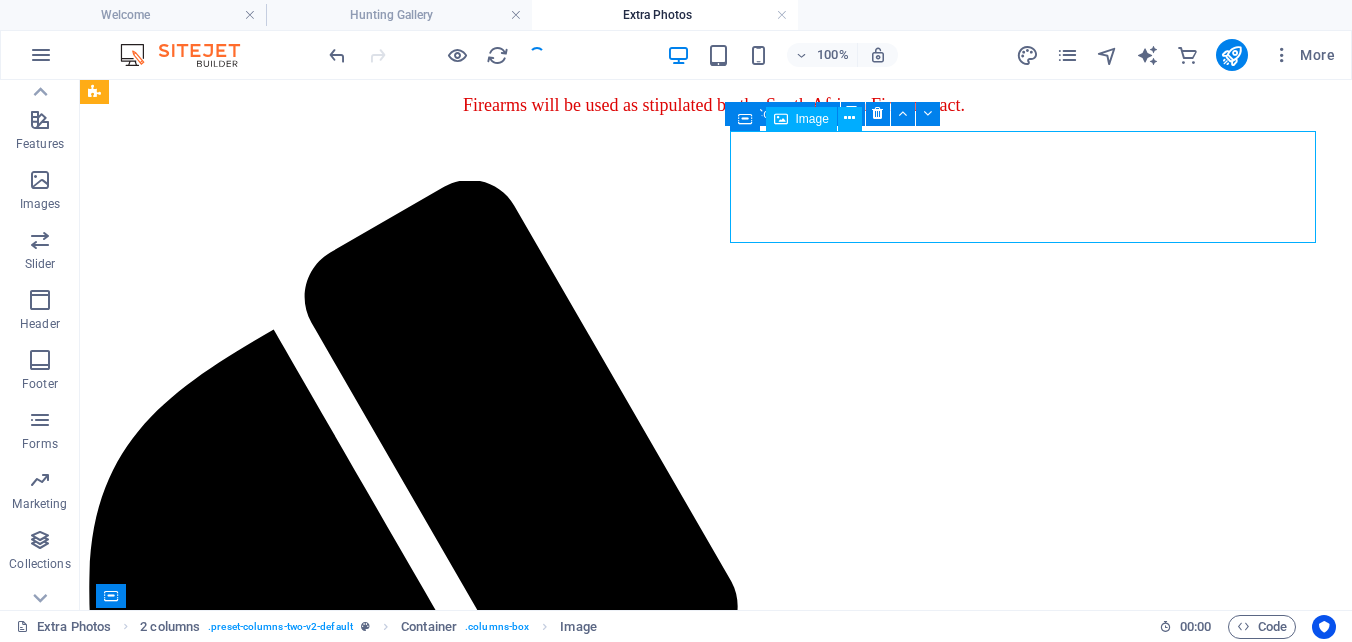 click at bounding box center [716, 3472] 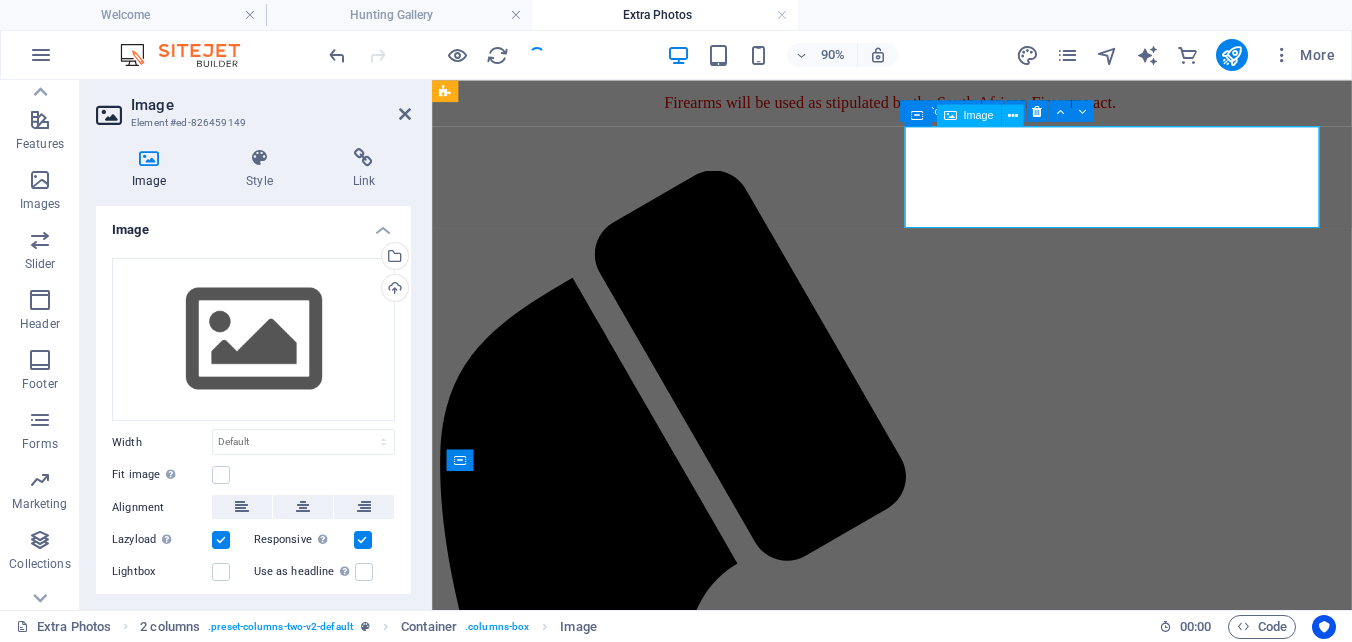 scroll, scrollTop: 779, scrollLeft: 0, axis: vertical 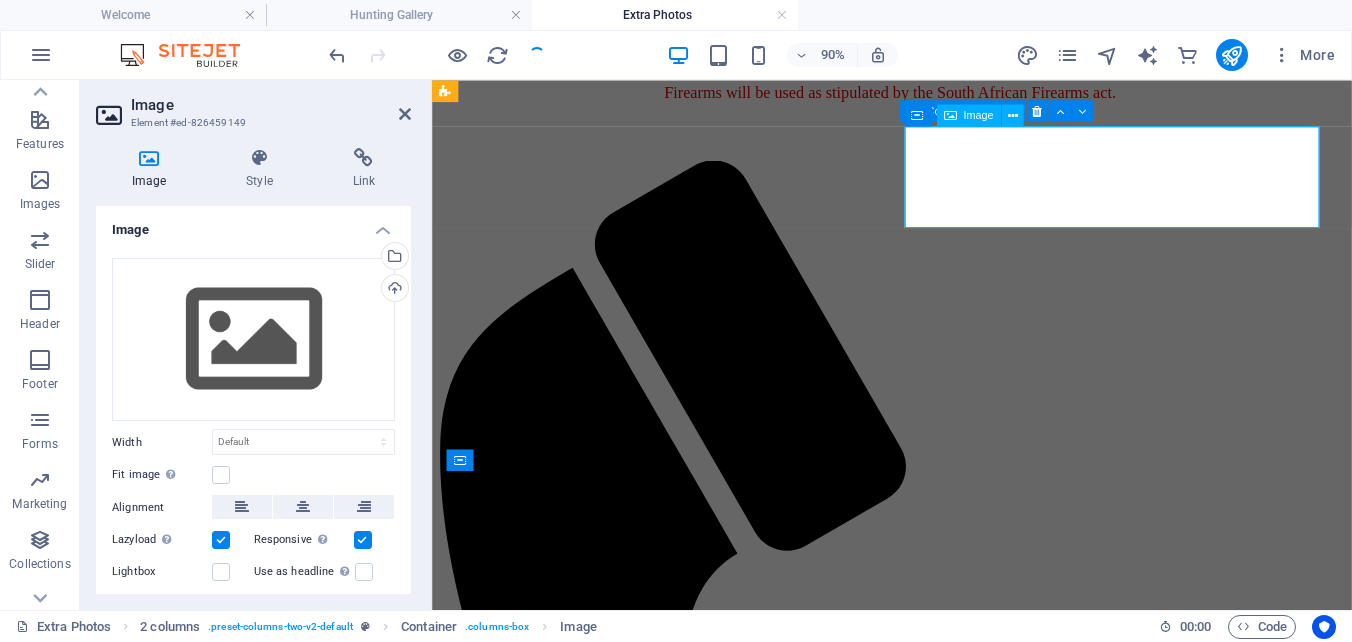 click at bounding box center (943, 2942) 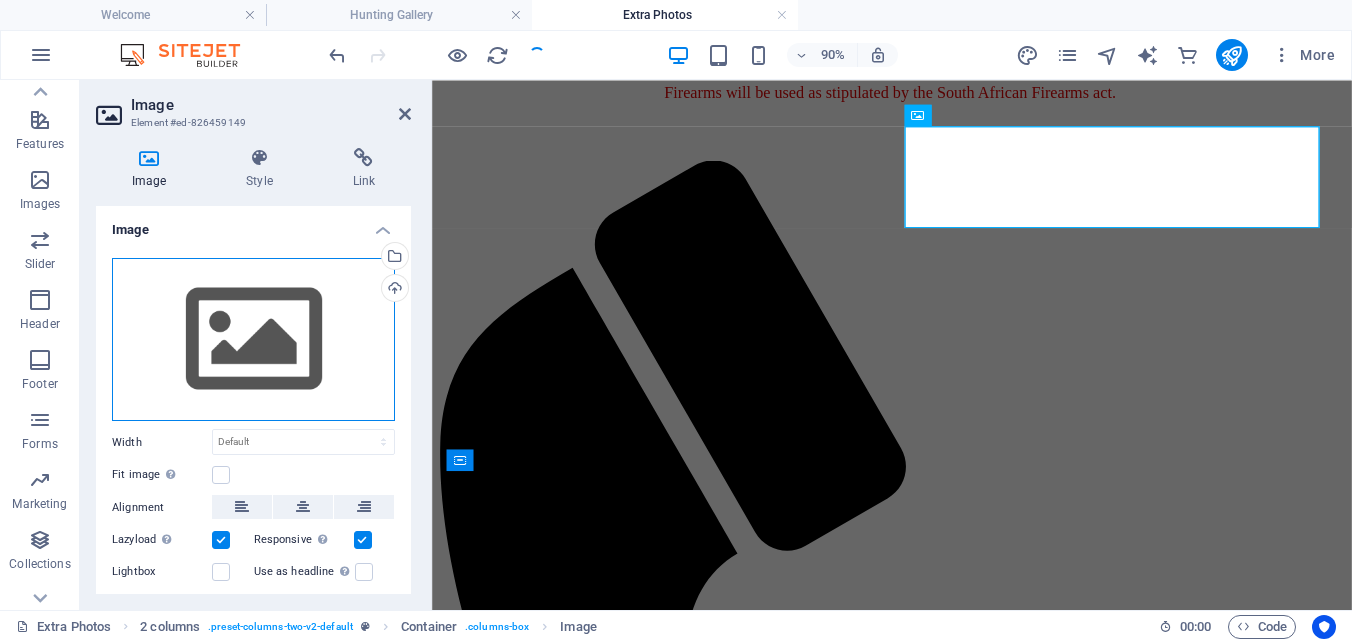 click on "Drag files here, click to choose files or select files from Files or our free stock photos & videos" at bounding box center (253, 340) 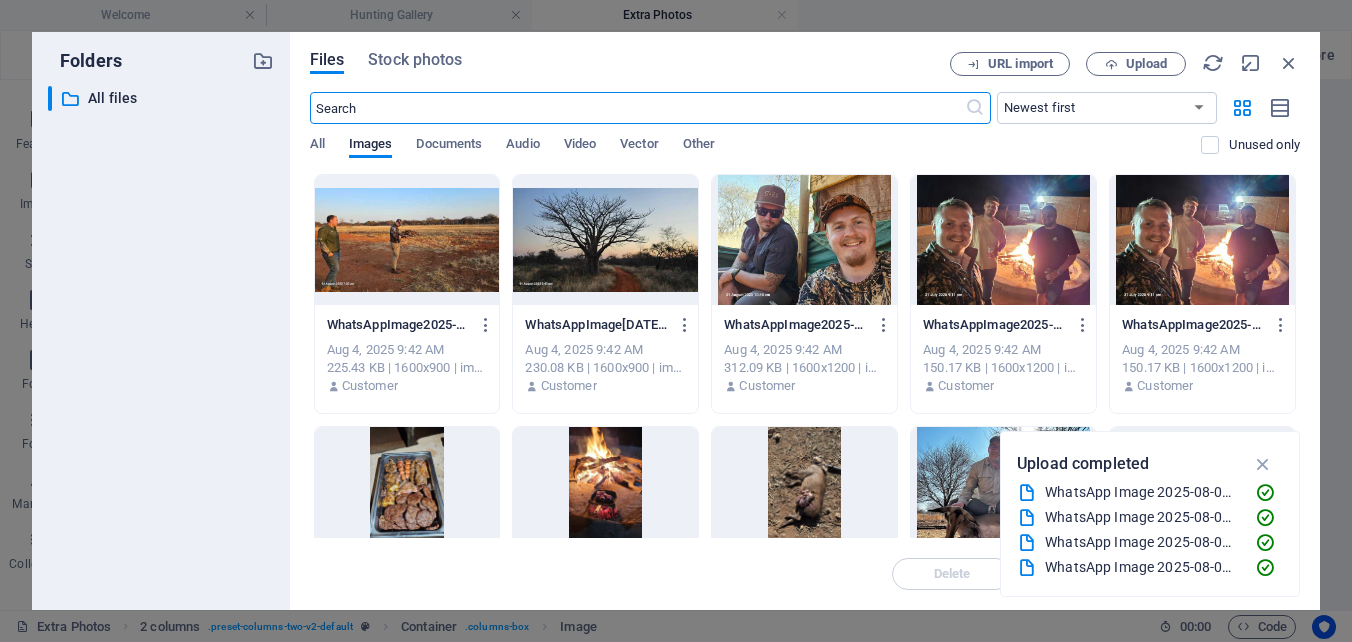 click at bounding box center [407, 240] 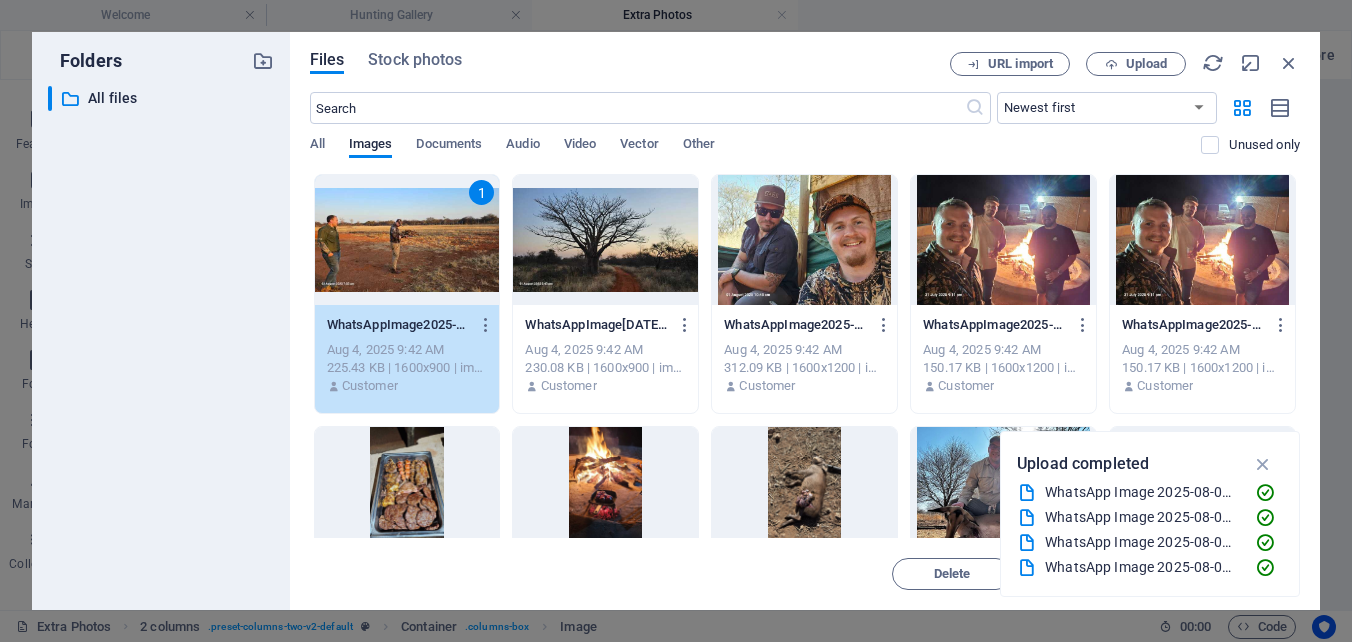 click on "1" at bounding box center [407, 240] 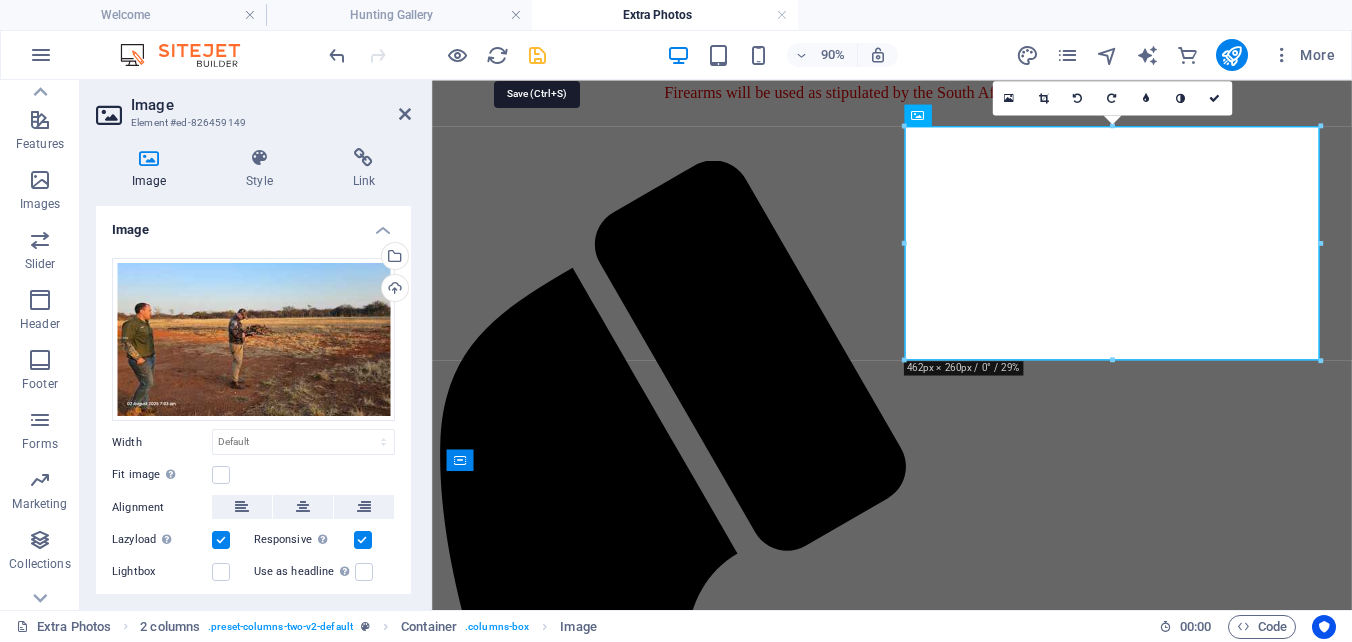 click at bounding box center (537, 55) 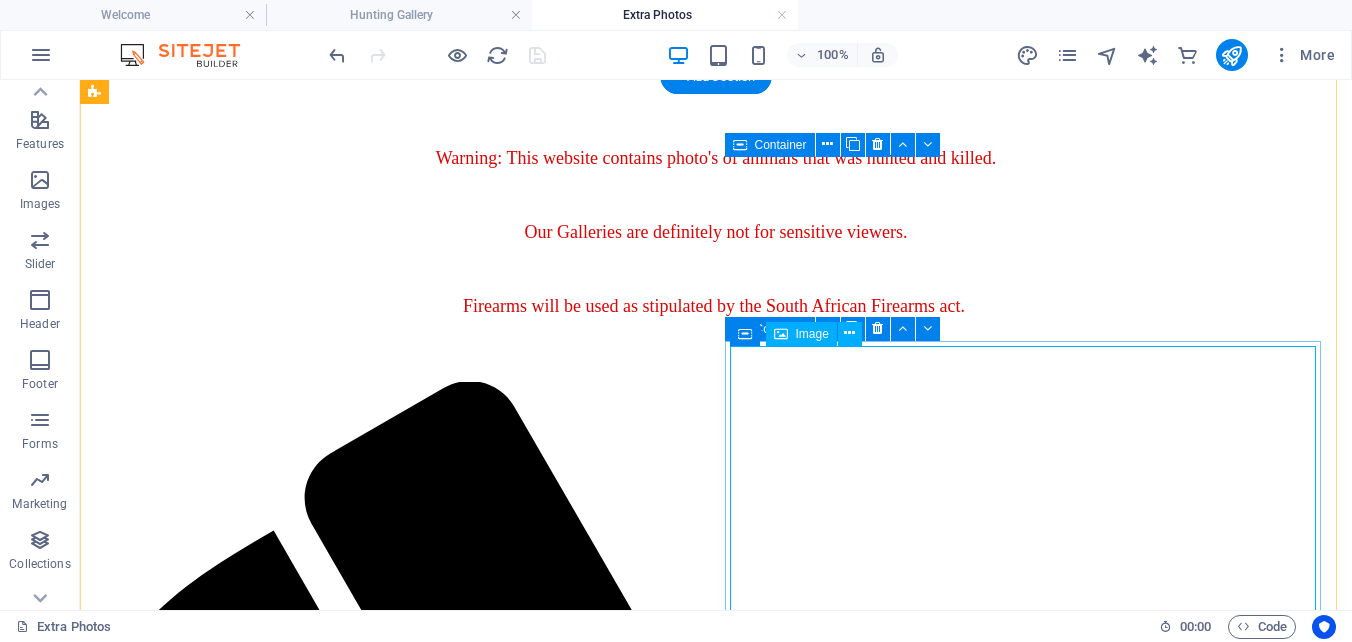 scroll, scrollTop: 568, scrollLeft: 0, axis: vertical 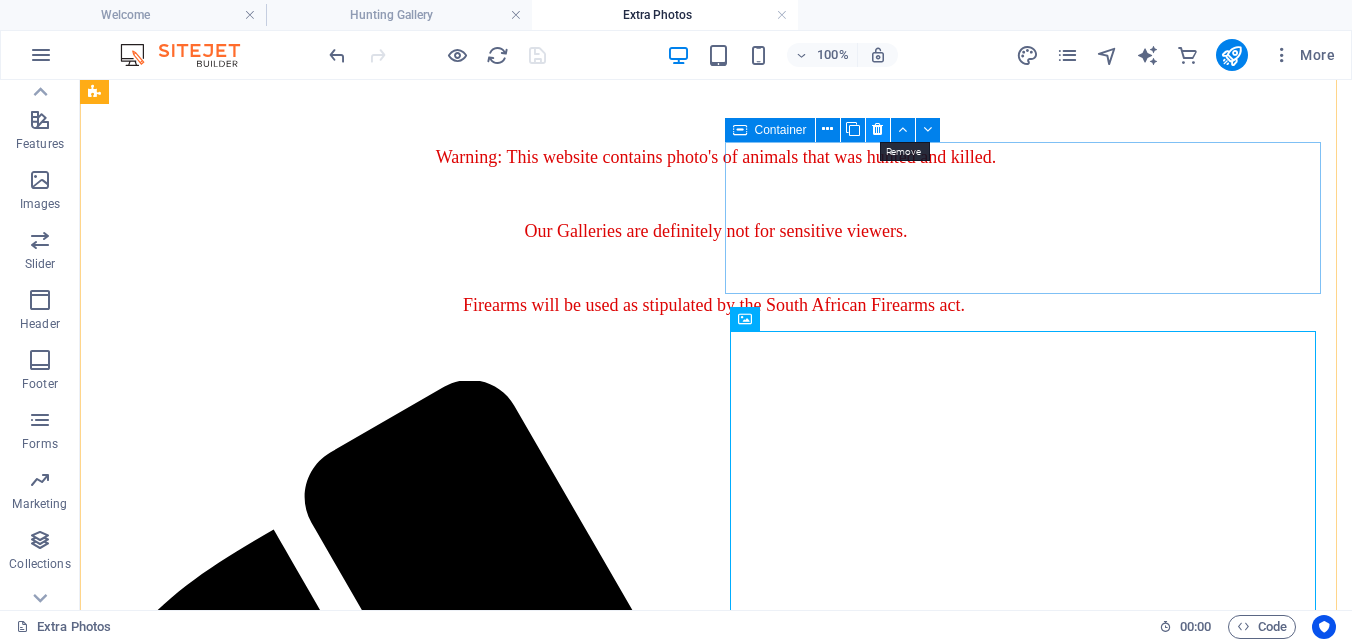 click at bounding box center (877, 129) 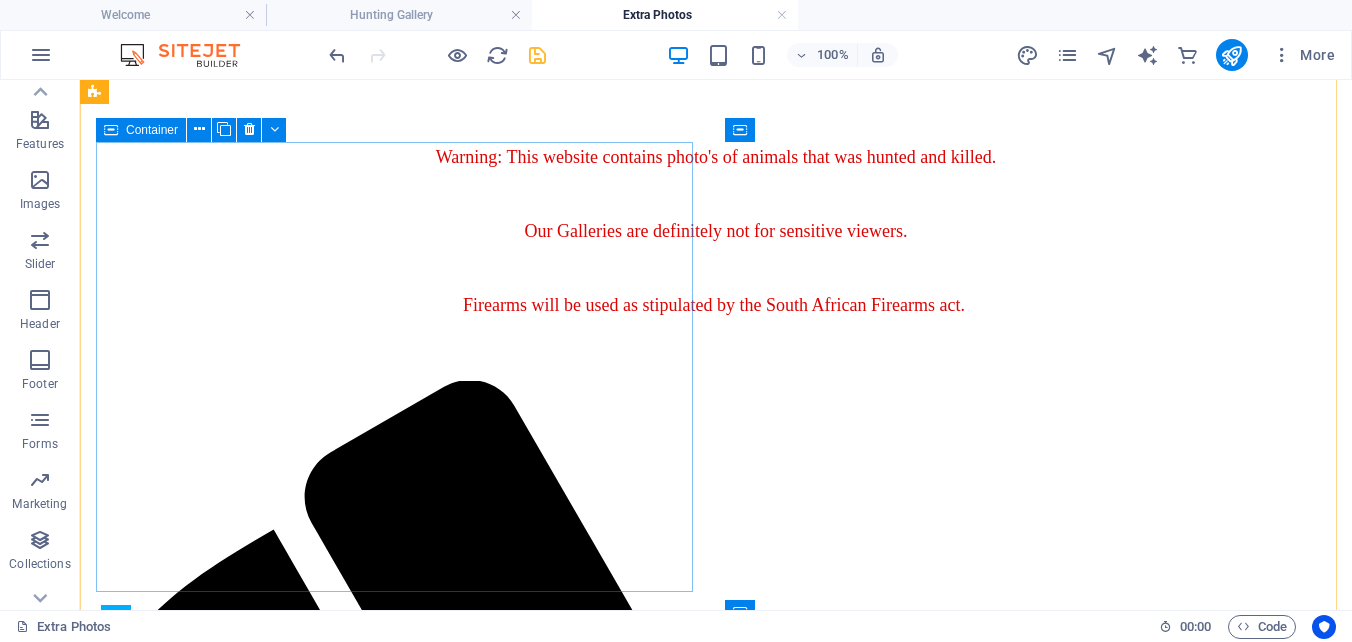 click on "Drop content here or  Add elements  Paste clipboard" at bounding box center (716, 2443) 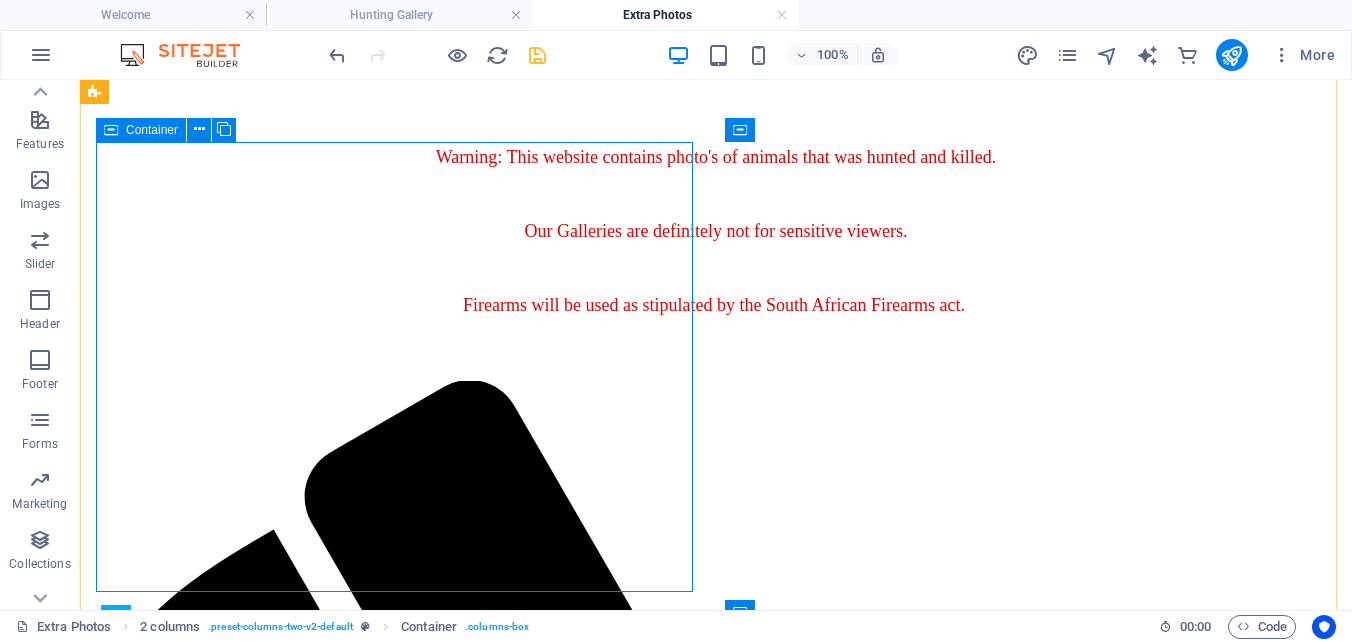 click on "Container" at bounding box center (172, 130) 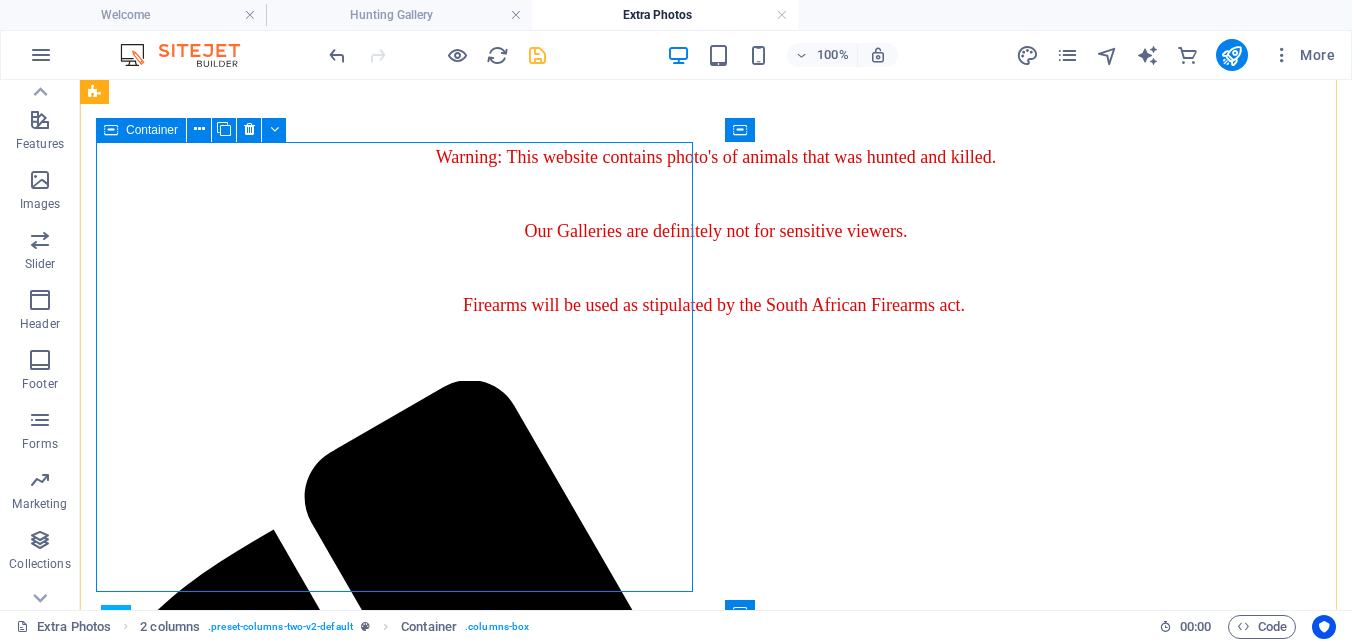 click on "Drop content here or  Add elements  Paste clipboard" at bounding box center [716, 2443] 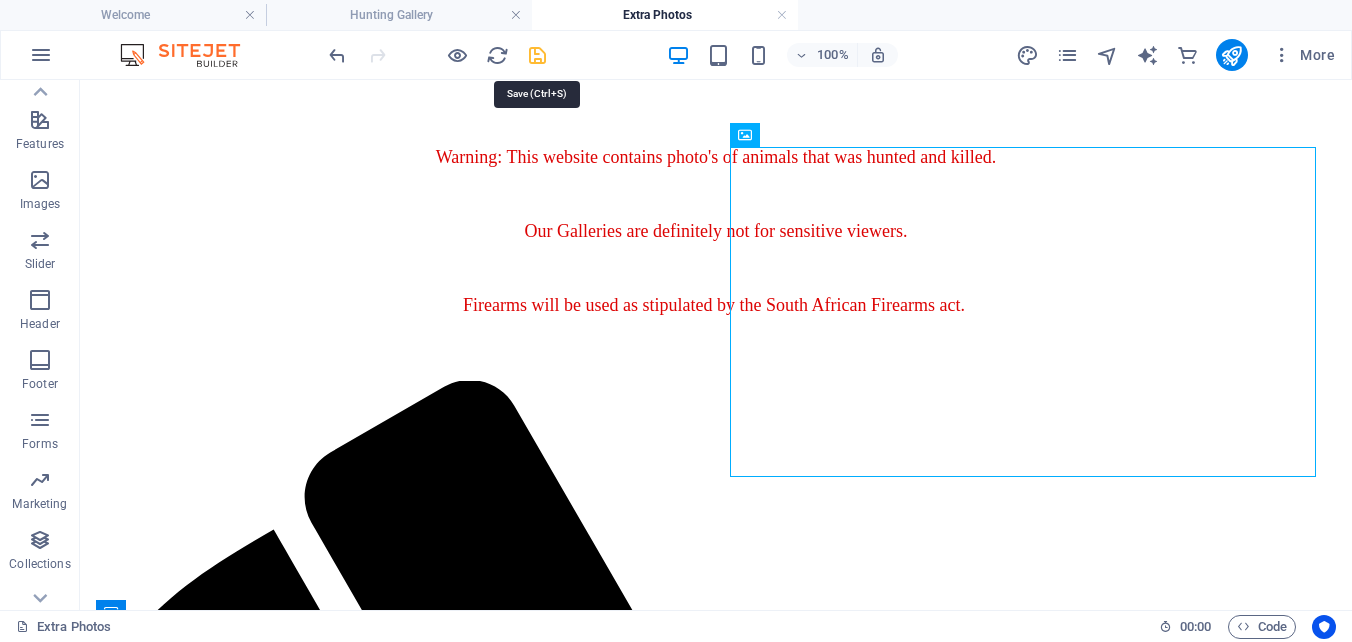 click at bounding box center (537, 55) 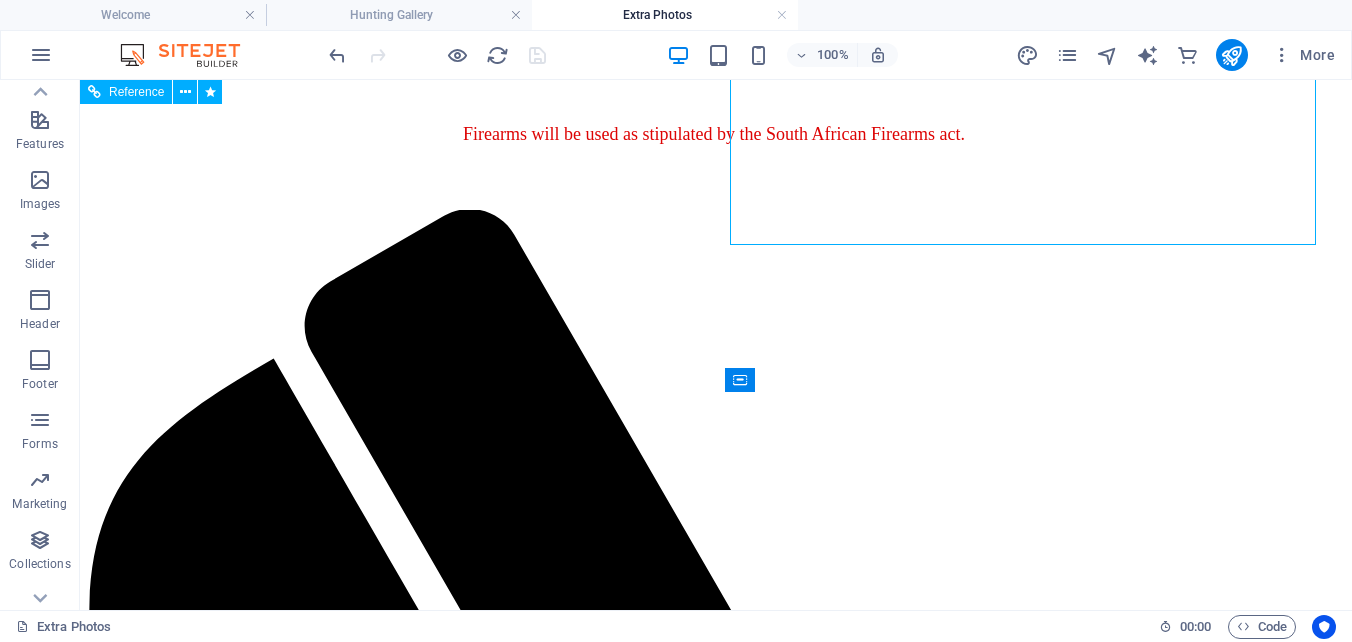 scroll, scrollTop: 800, scrollLeft: 0, axis: vertical 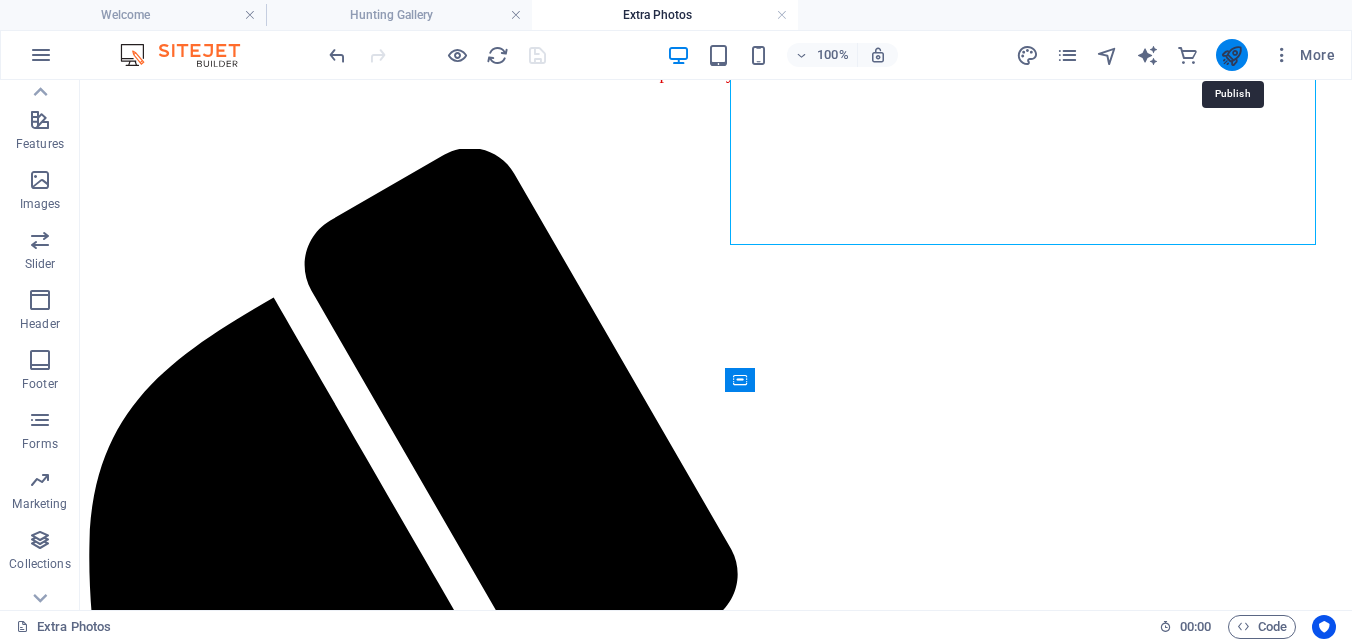 click at bounding box center [1231, 55] 